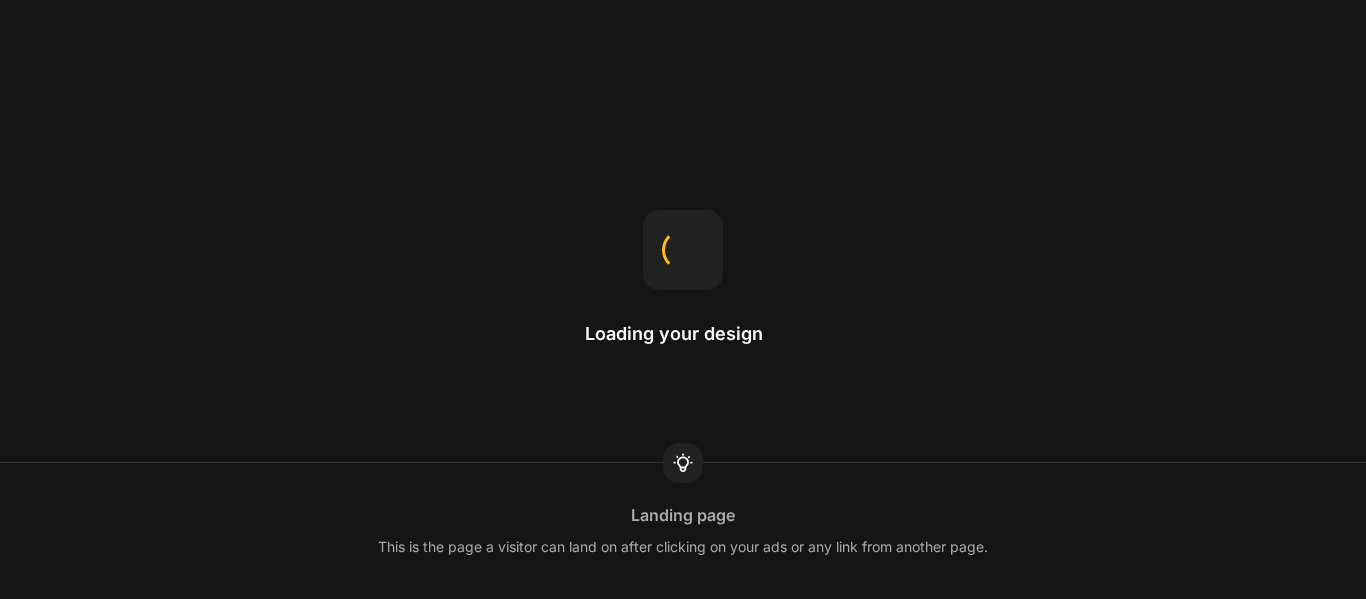 scroll, scrollTop: 0, scrollLeft: 0, axis: both 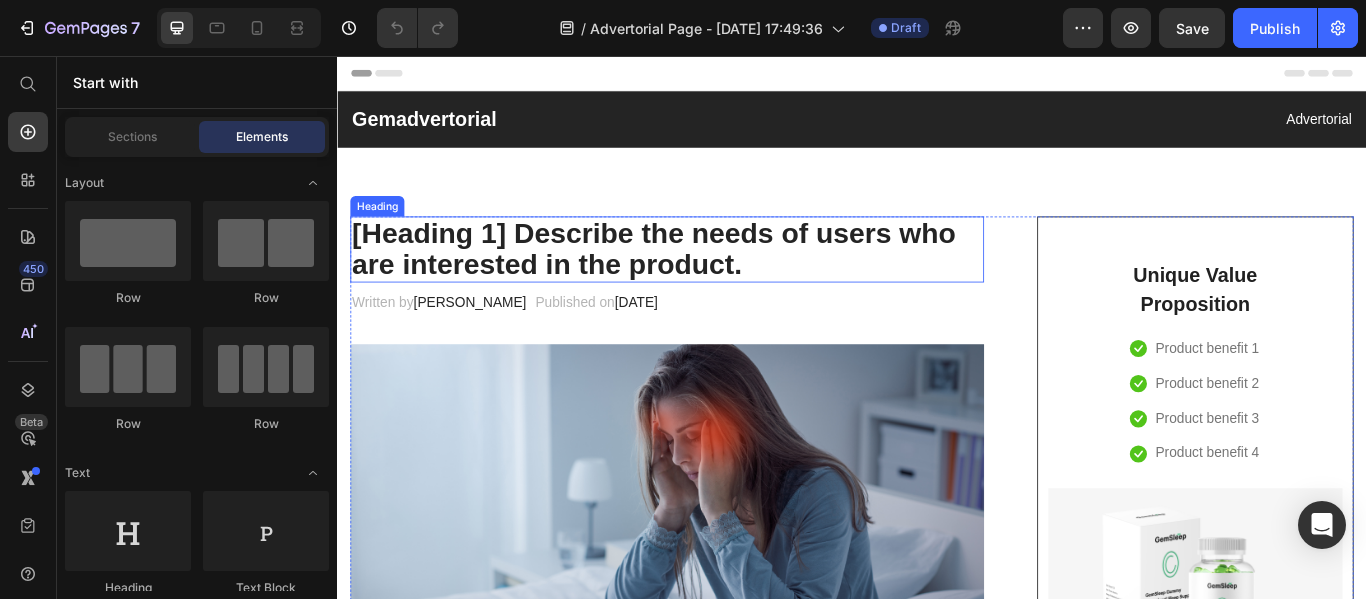 click on "[Heading 1] Describe the needs of users who are interested in the product." at bounding box center (721, 281) 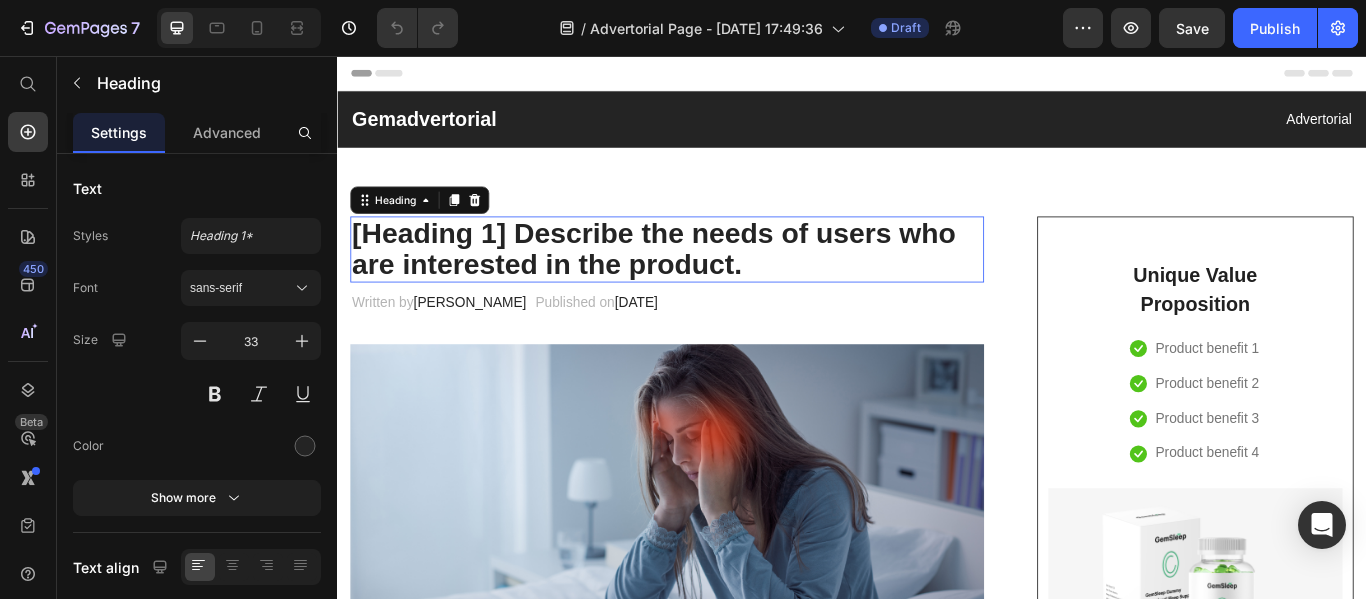 click on "[Heading 1] Describe the needs of users who are interested in the product." at bounding box center [721, 281] 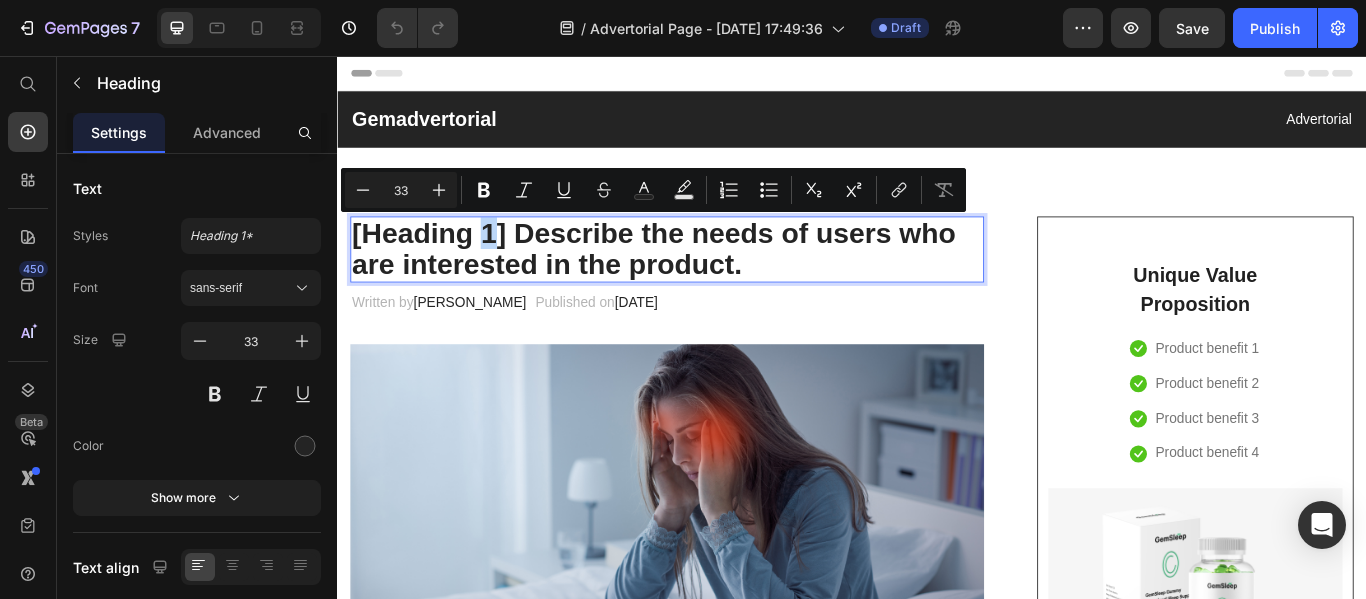 click on "[Heading 1] Describe the needs of users who are interested in the product." at bounding box center [721, 281] 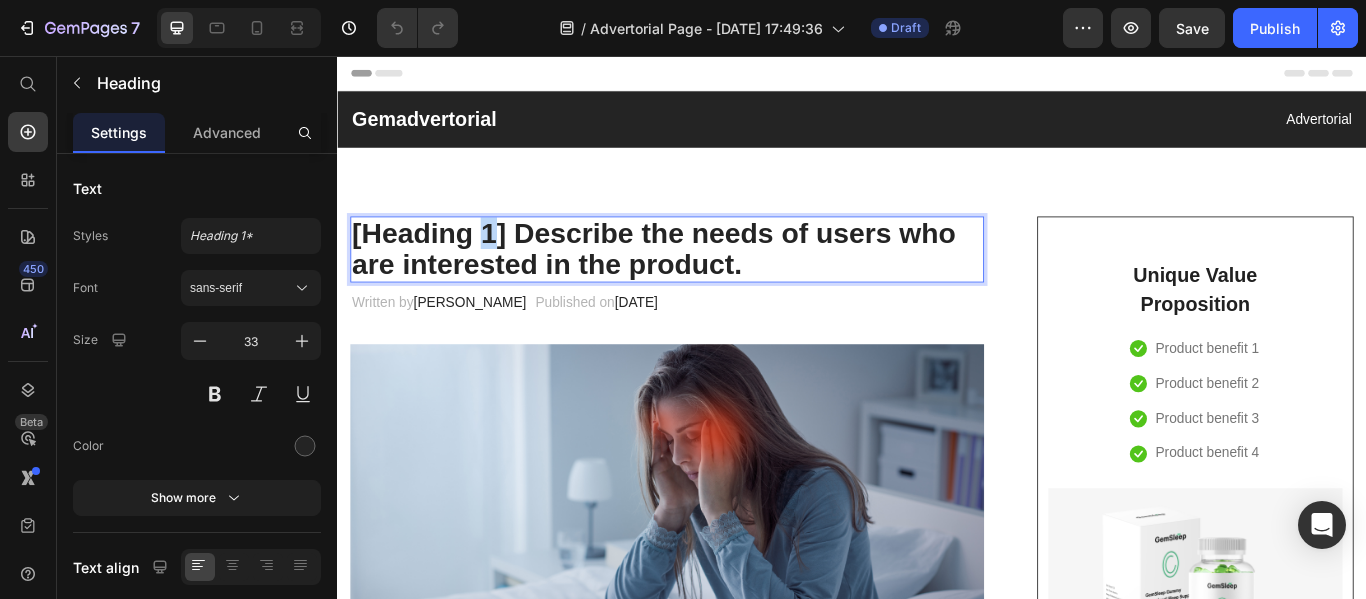 click on "[Heading 1] Describe the needs of users who are interested in the product." at bounding box center [721, 281] 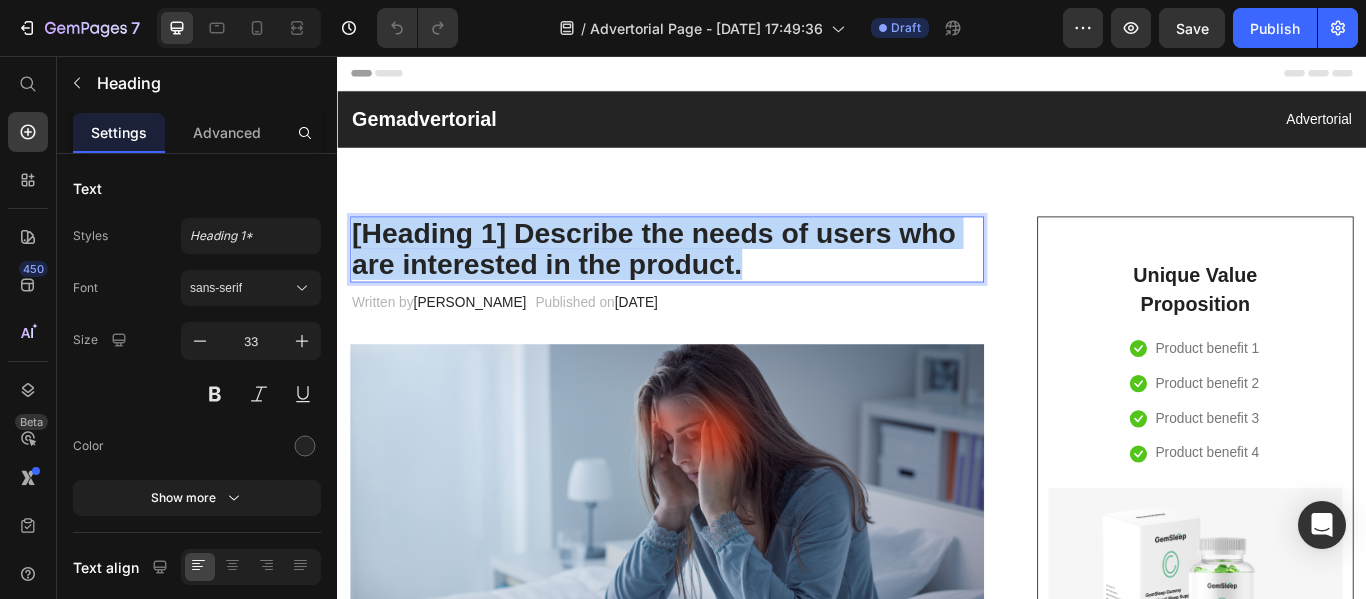 click on "[Heading 1] Describe the needs of users who are interested in the product." at bounding box center (721, 281) 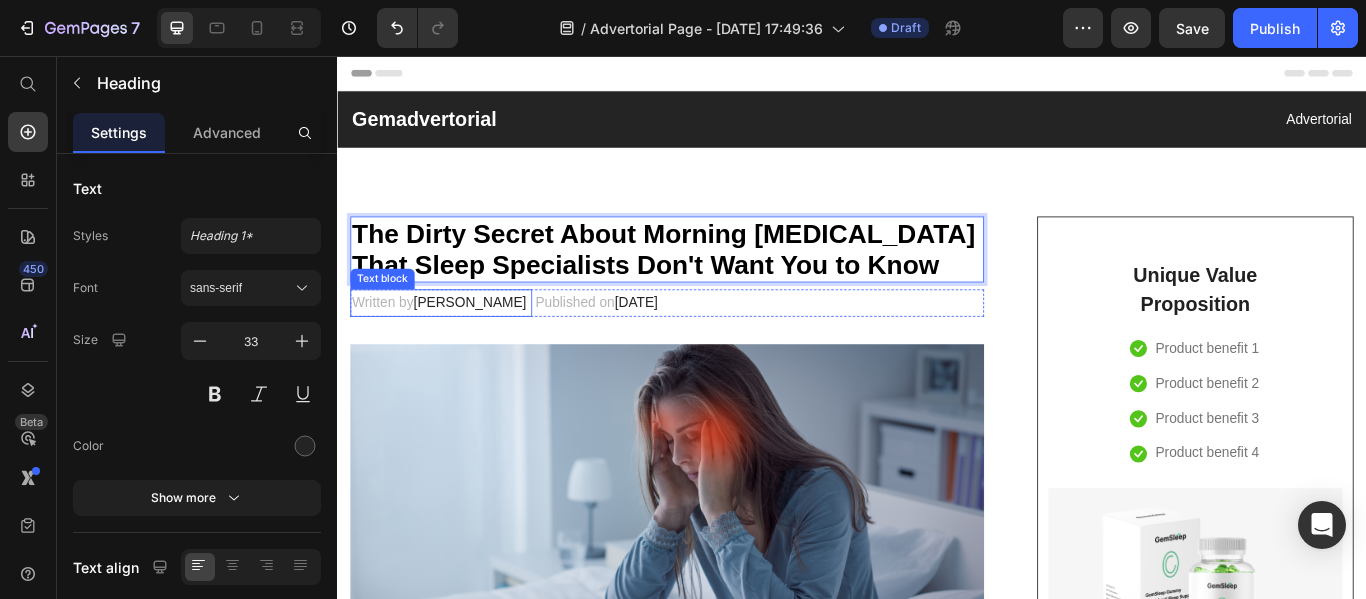 click on "[PERSON_NAME]" at bounding box center (492, 343) 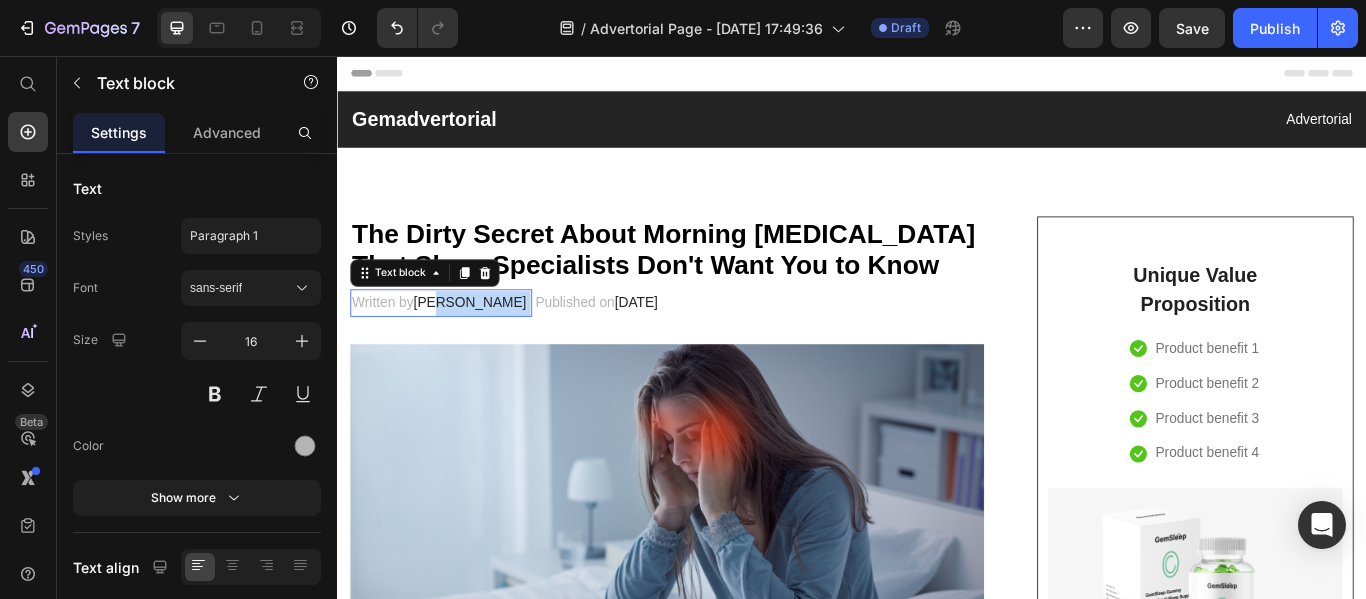 click on "[PERSON_NAME]" at bounding box center (492, 343) 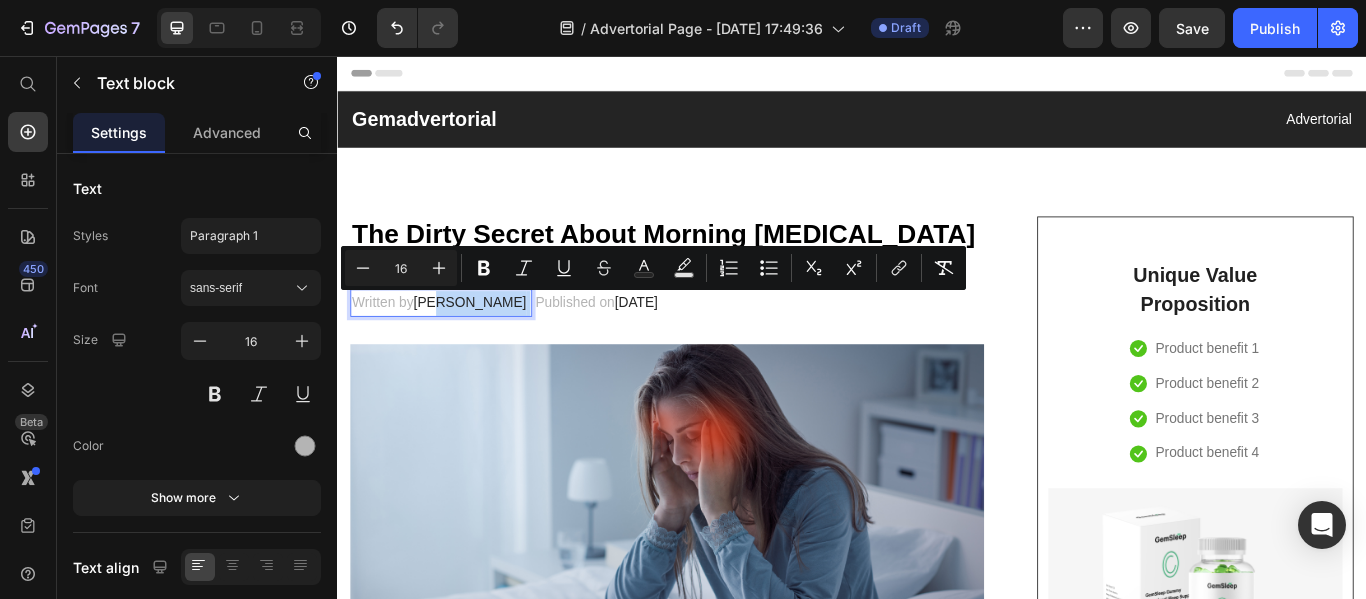 click on "[PERSON_NAME]" at bounding box center (492, 343) 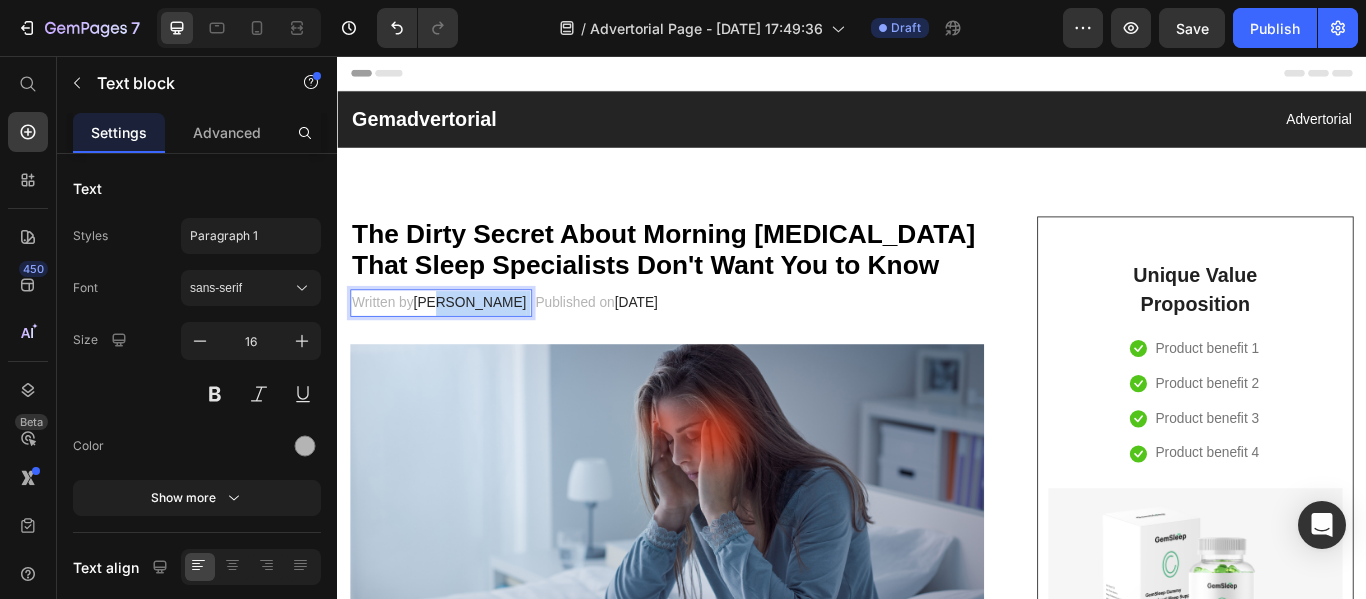 click on "[PERSON_NAME]" at bounding box center (492, 343) 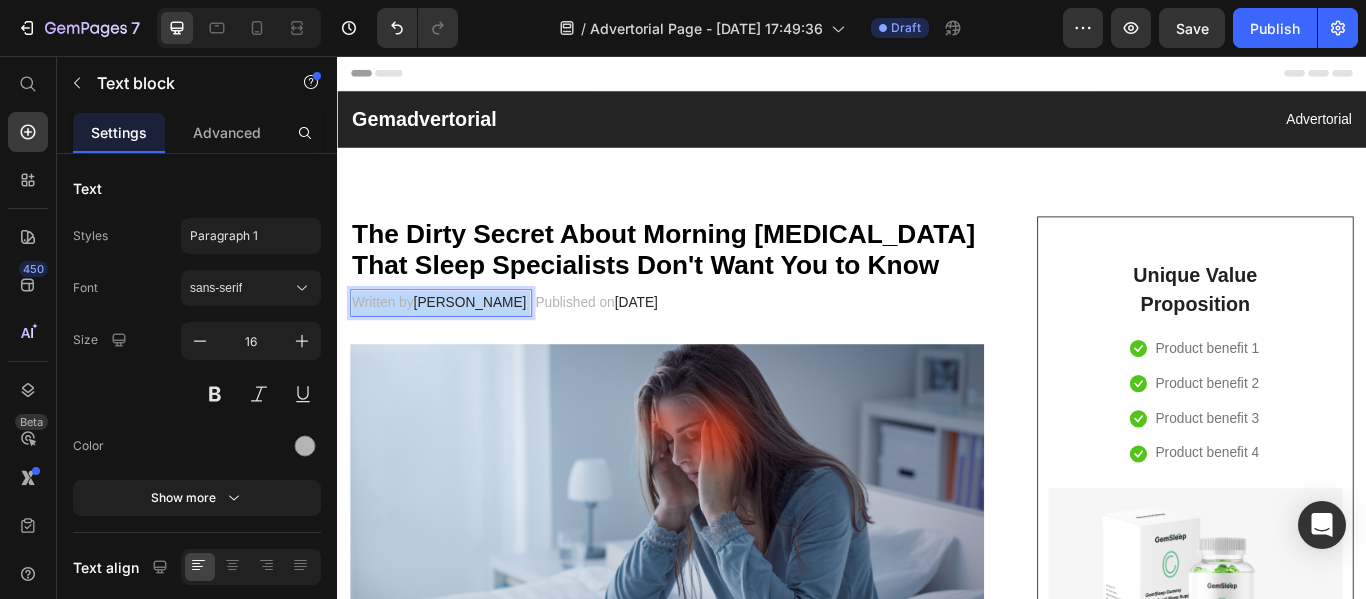 click on "[PERSON_NAME]" at bounding box center (492, 343) 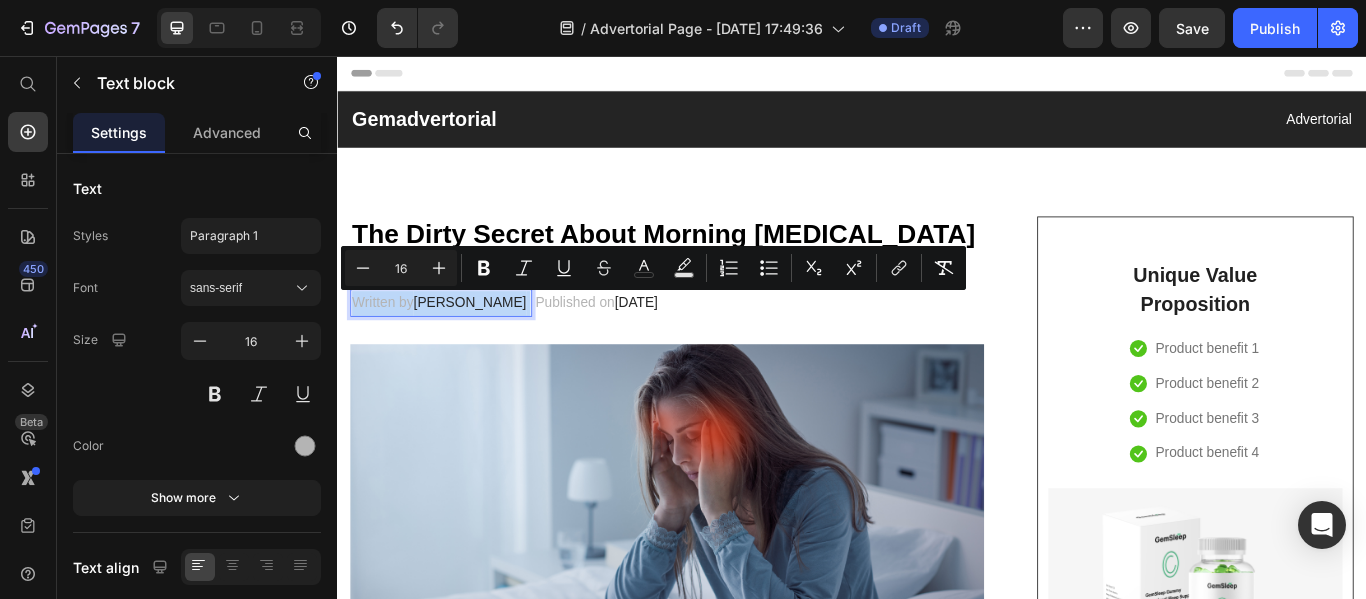 click on "[PERSON_NAME]" at bounding box center [492, 343] 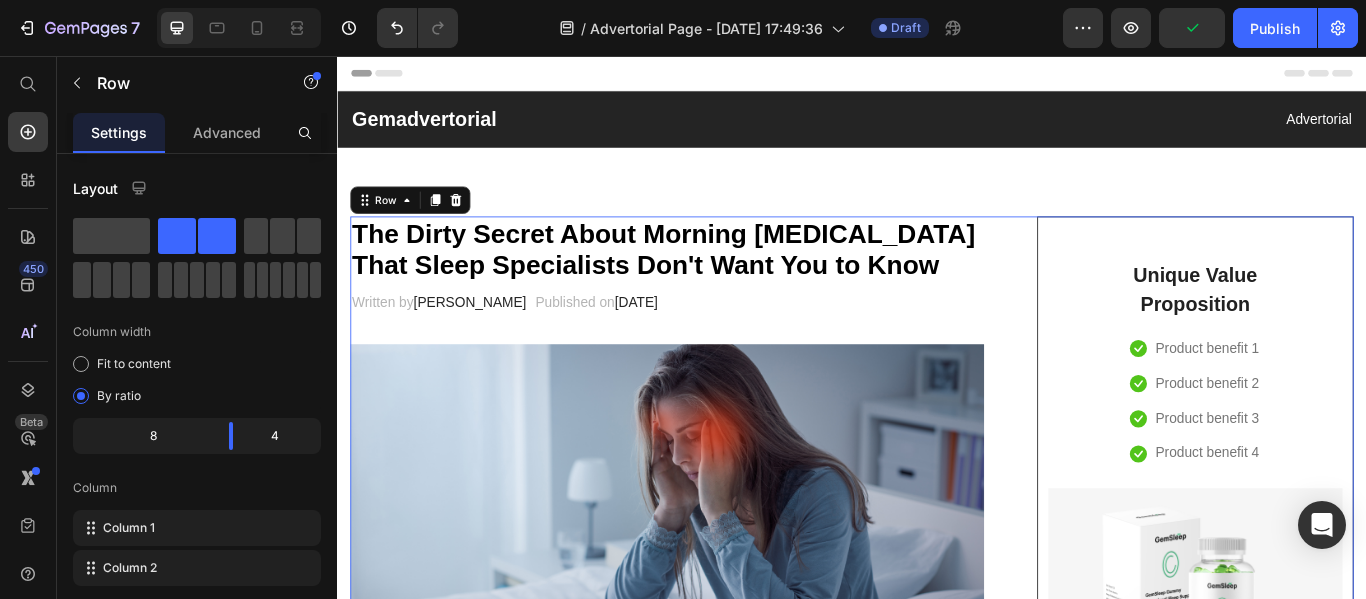 click on "⁠⁠⁠⁠⁠⁠⁠ The Dirty Secret About Morning [MEDICAL_DATA] That Sleep Specialists Don't Want You to Know Heading Written by  [PERSON_NAME]   Text block Published on  [DATE] Text block Row Image Do your legs have [MEDICAL_DATA] or pain? don't worry, We have moderate [MEDICAL_DATA] like with GemCSO compression used to reduce the risk of serious conditions like [MEDICAL_DATA] (DVT), [MEDICAL_DATA], [MEDICAL_DATA], and [MEDICAL_DATA]. Text block [Heading 2] Describe the timeframe to achieve the desired results Heading Your provider may recommend compression socks to help with symptoms caused by a vein or venous disorder. Venous disorders happen when the valves in your veins don’t work correctly, making it harder for blood to flow back to your heart. This can lead to: Text block
Icon Customer problem 1:  Lorem Ipsum is simply dummy text of the printing and typesetting industry. Lorem Ipsum has been the industry's standard dummy text ever since. Text block Row" at bounding box center [721, 2831] 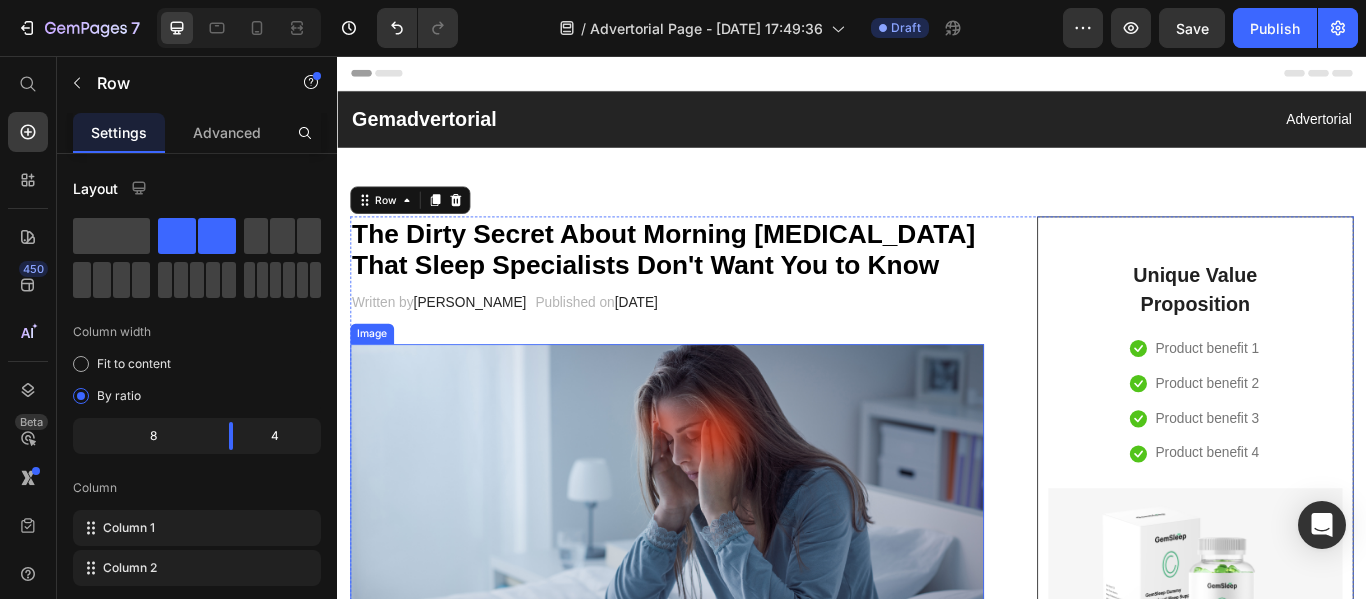 click at bounding box center [721, 599] 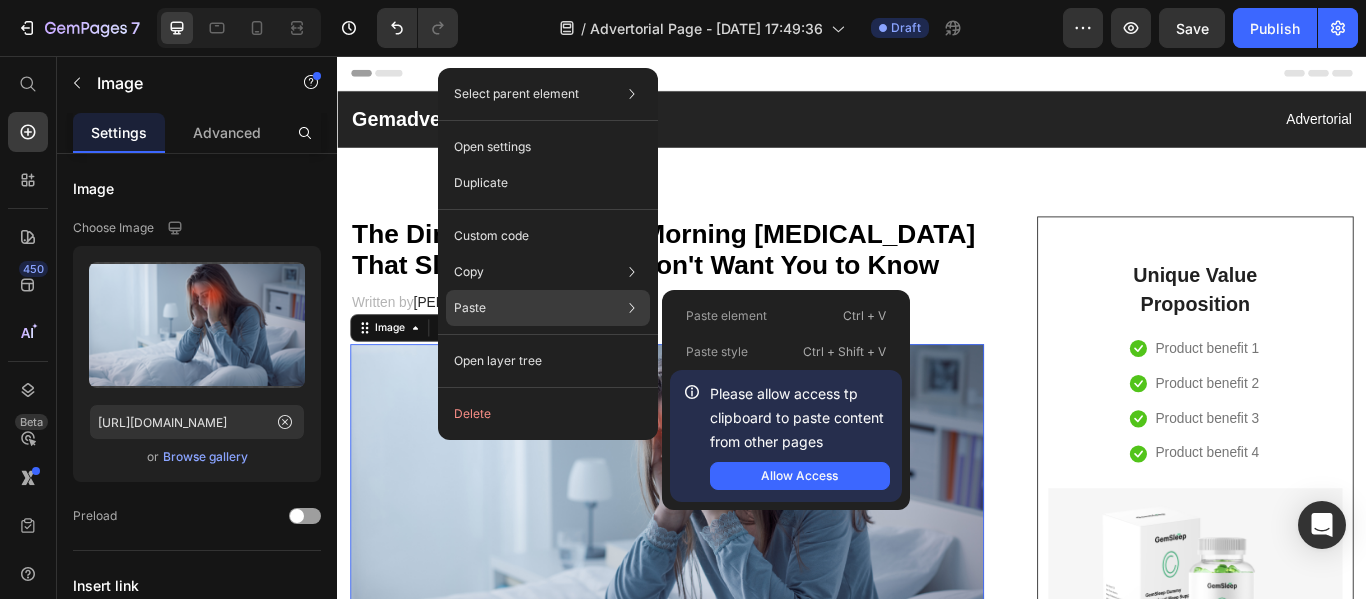 click on "Paste Paste element  Ctrl + V Paste style  Ctrl + Shift + V  Please allow access tp clipboard to paste content from other pages  Allow Access" 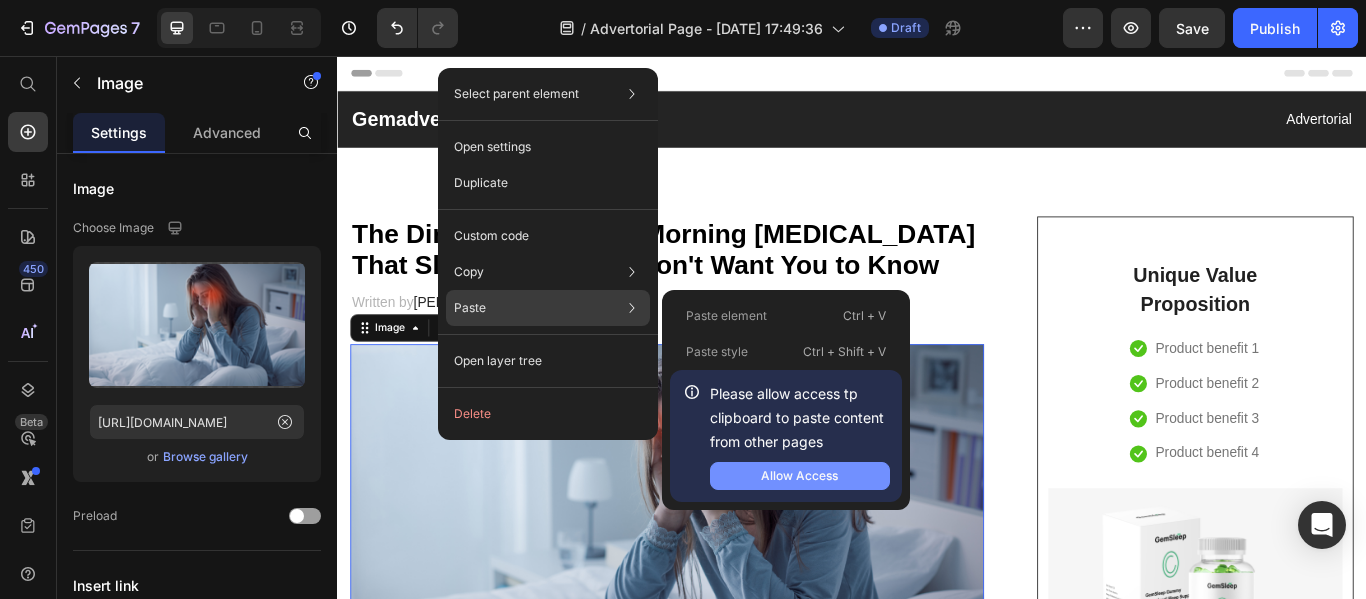 click on "Allow Access" at bounding box center [799, 476] 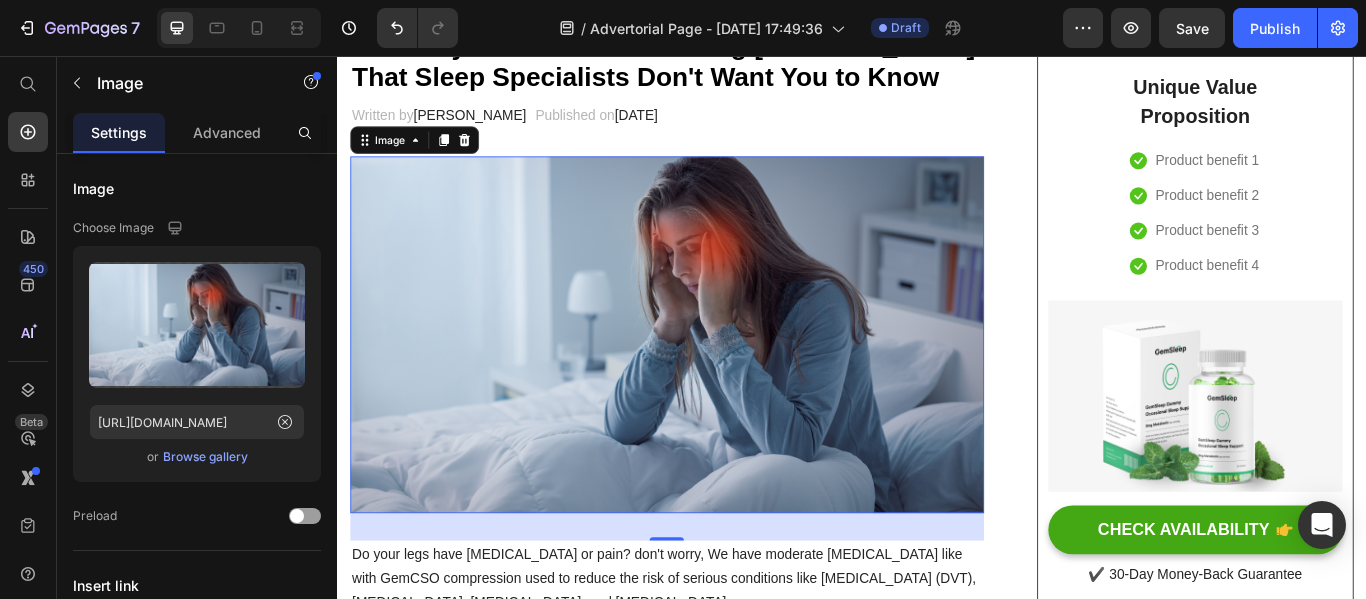 scroll, scrollTop: 220, scrollLeft: 0, axis: vertical 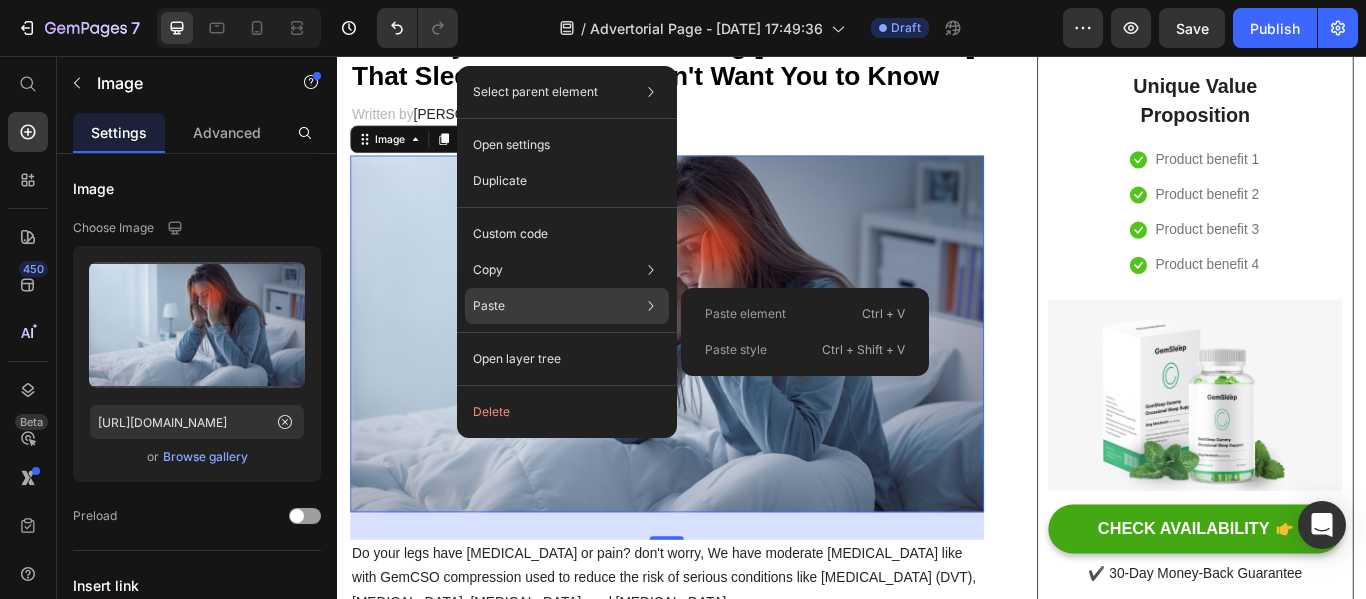 click on "Paste element  Ctrl + V" 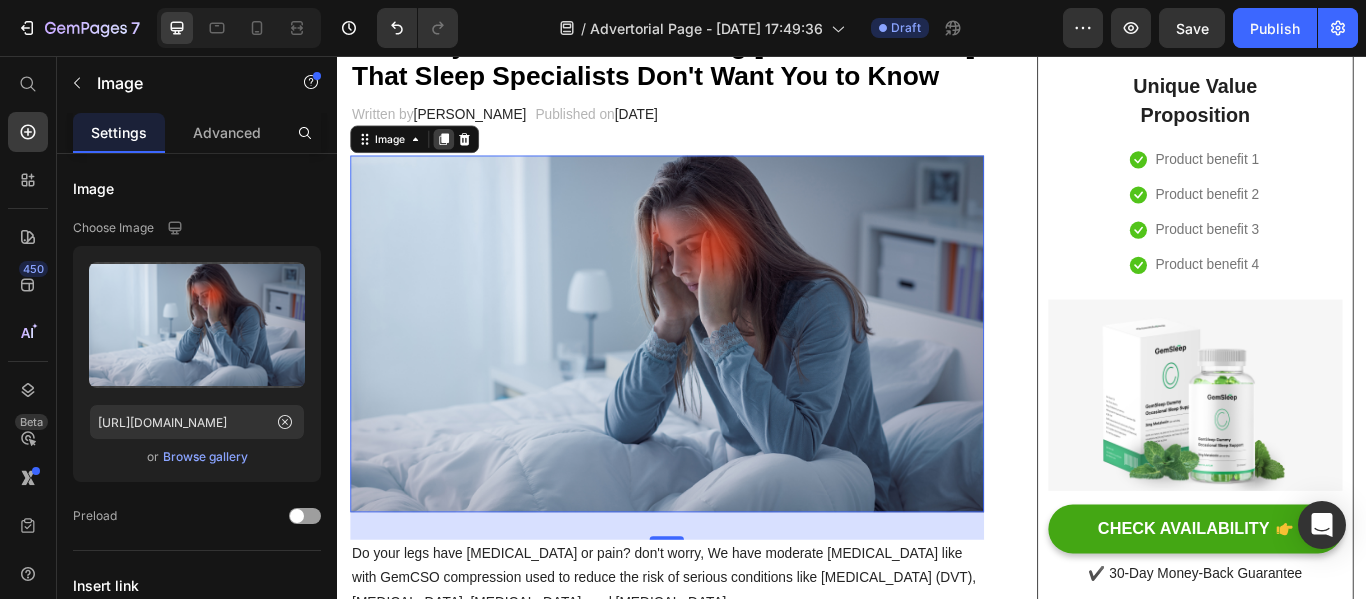 click 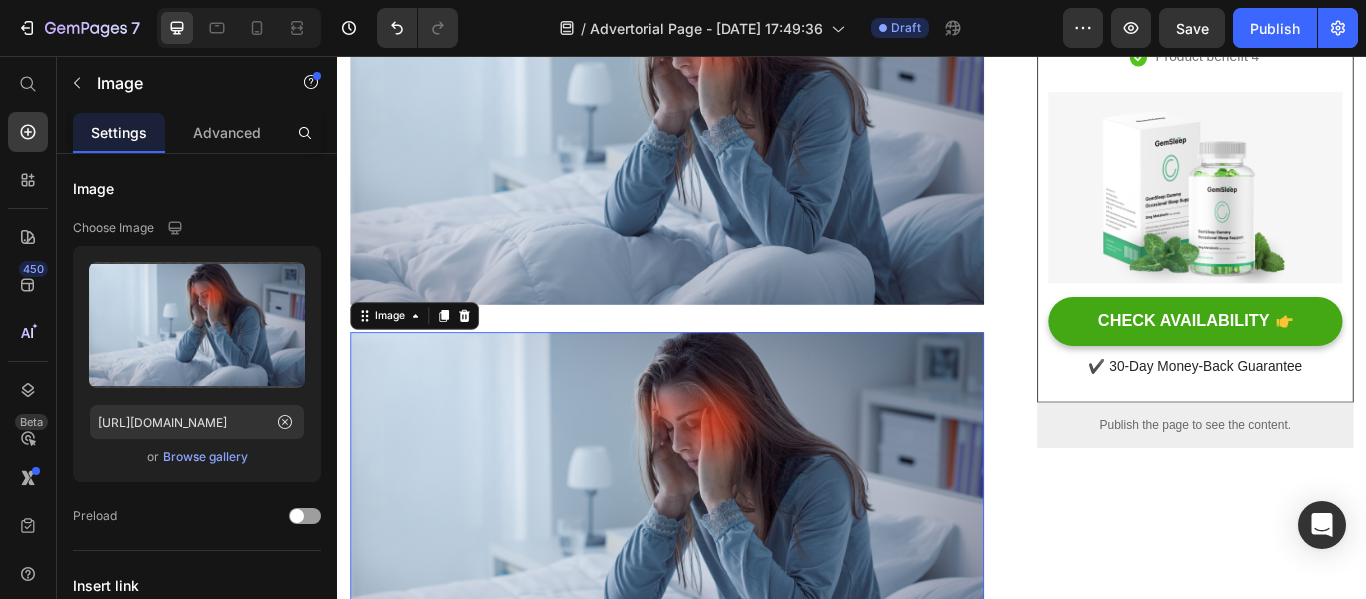 scroll, scrollTop: 708, scrollLeft: 0, axis: vertical 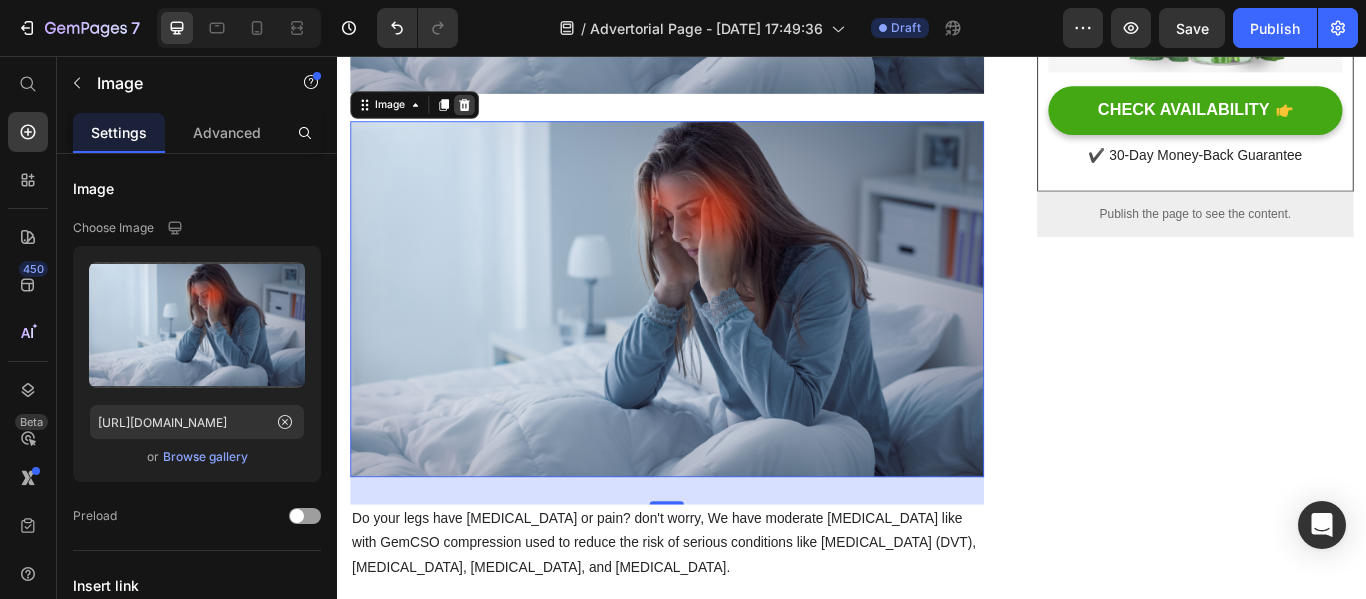 click 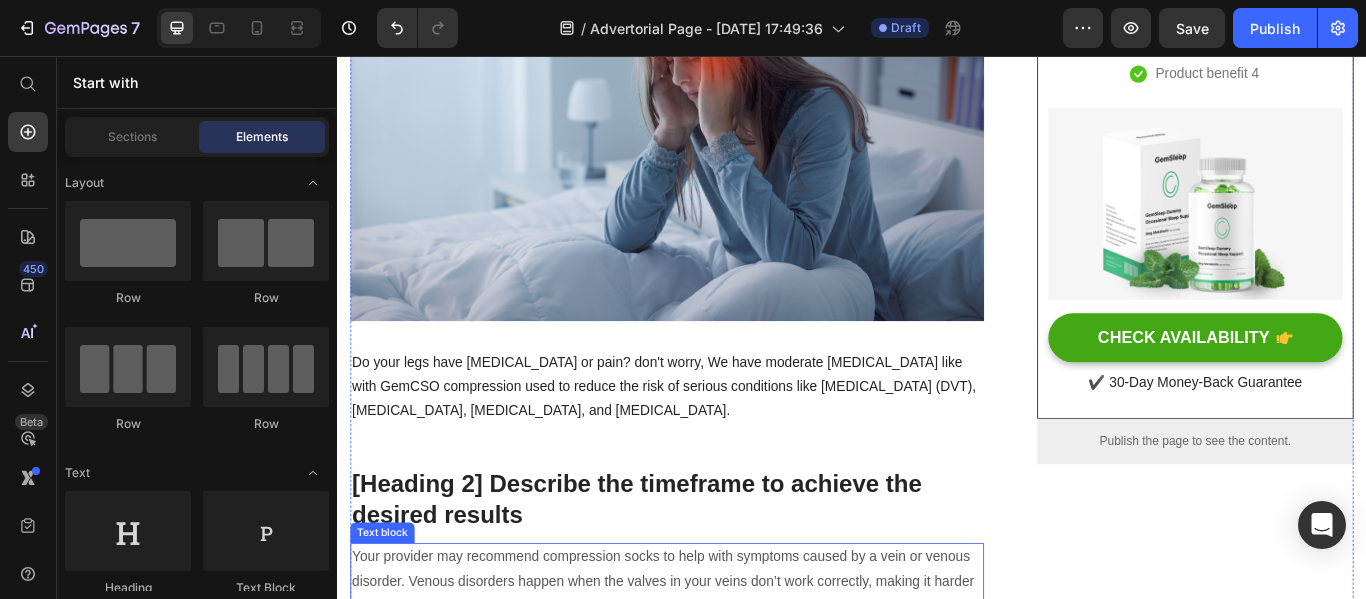scroll, scrollTop: 441, scrollLeft: 0, axis: vertical 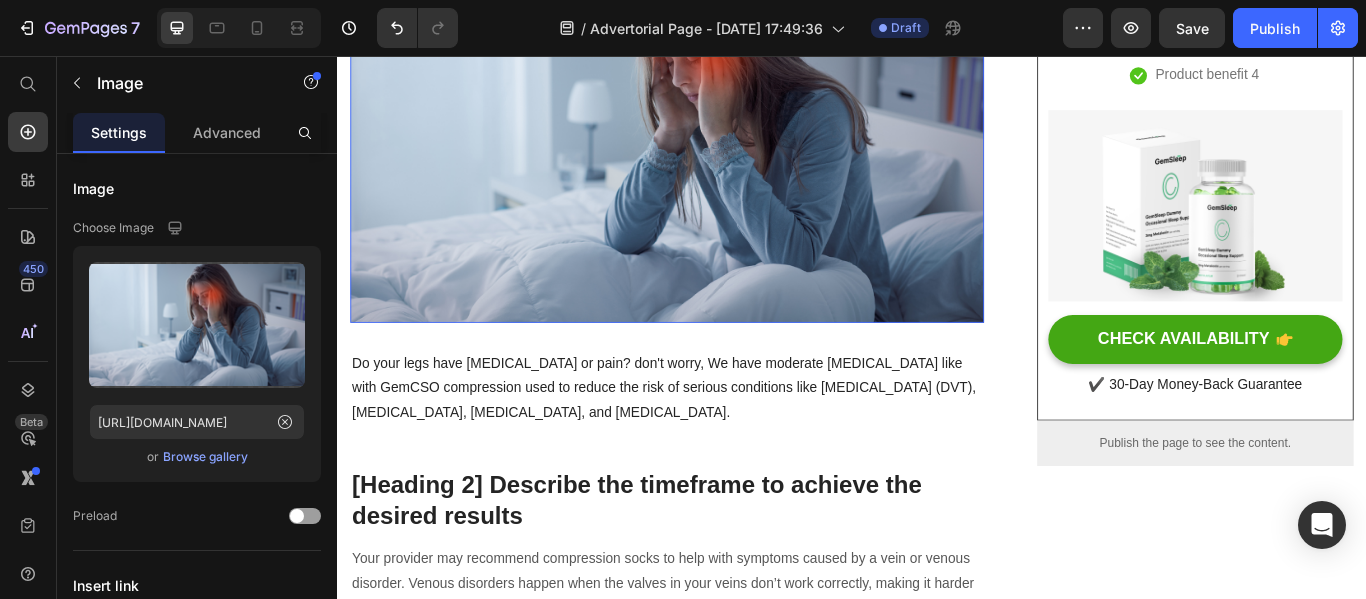 click at bounding box center [721, 158] 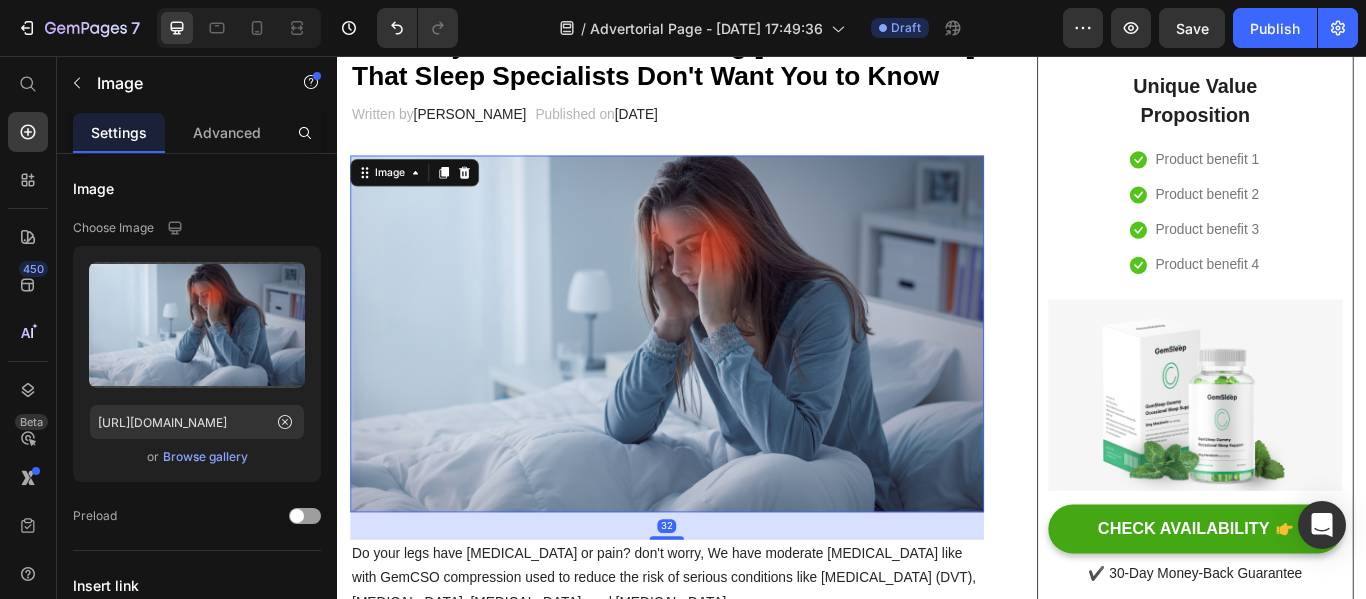 scroll, scrollTop: 168, scrollLeft: 0, axis: vertical 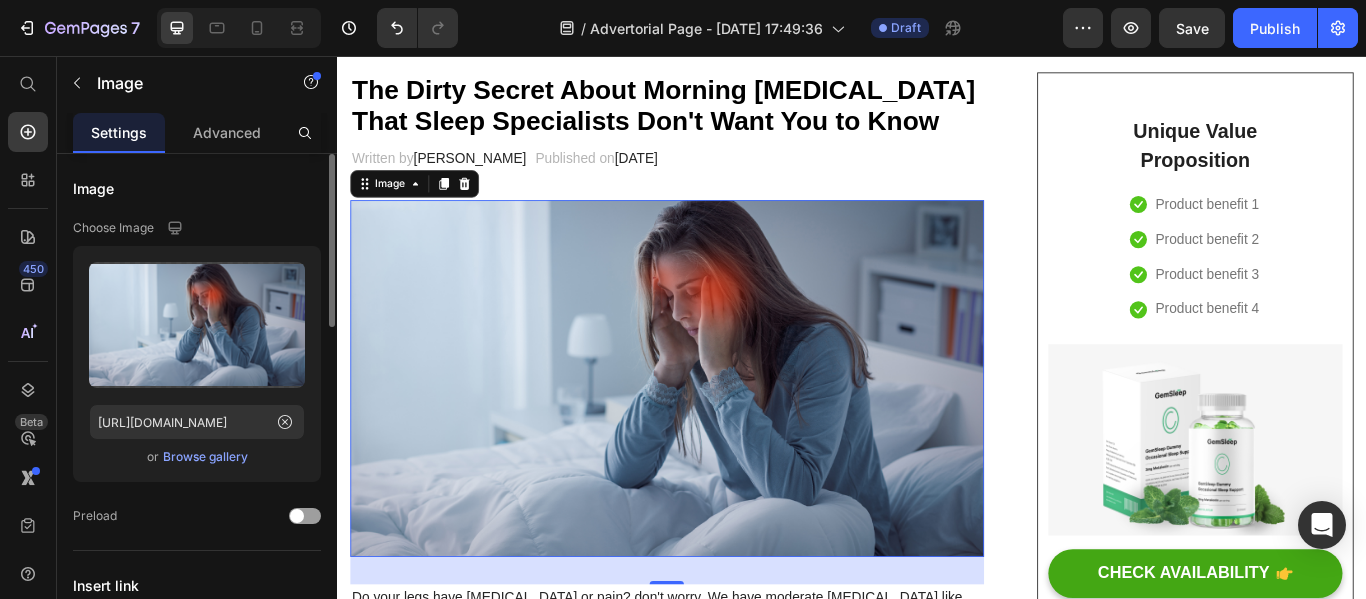 click on "Browse gallery" at bounding box center [205, 457] 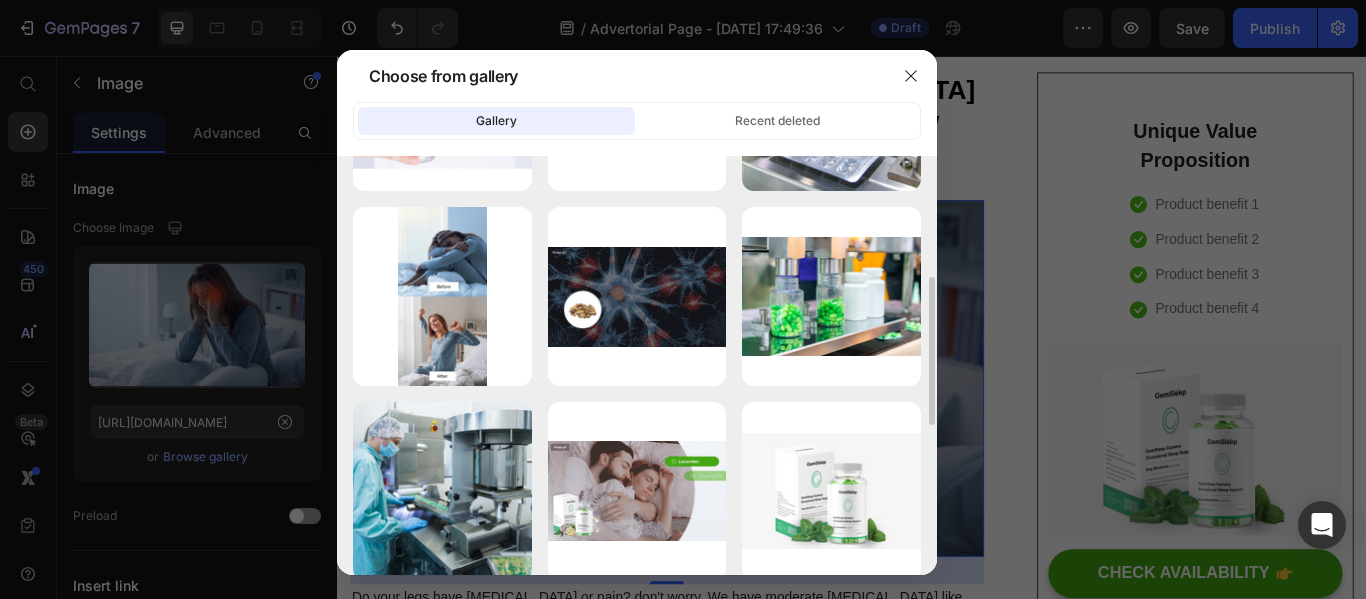 scroll, scrollTop: 355, scrollLeft: 0, axis: vertical 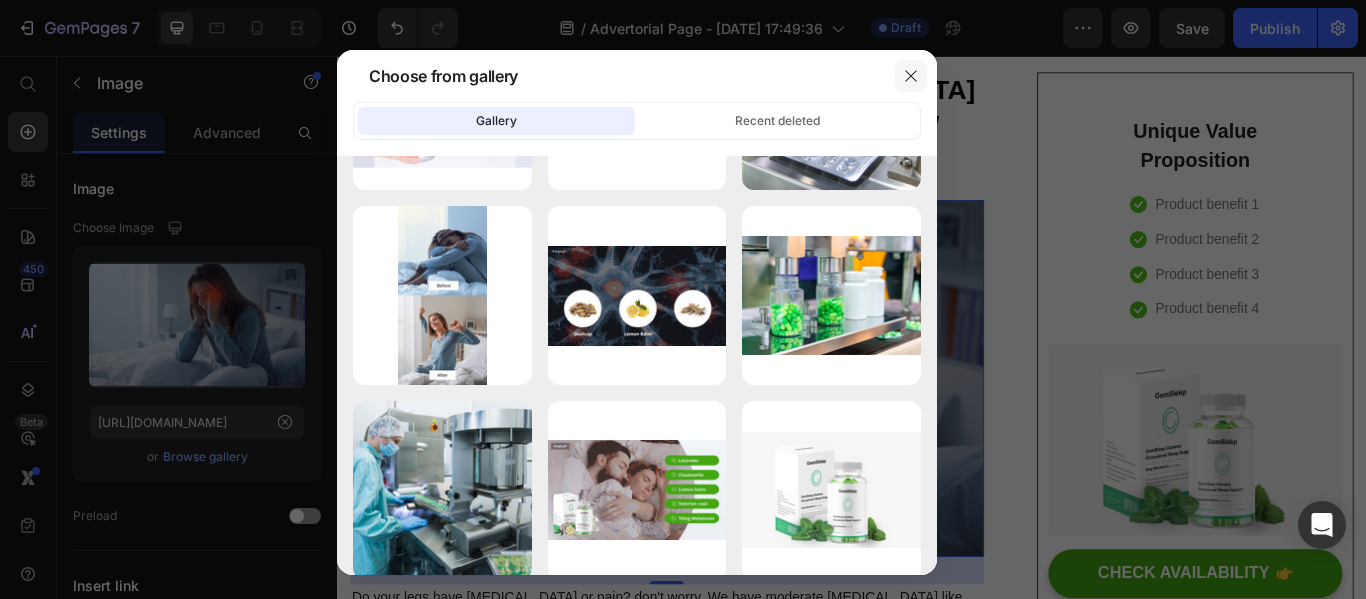 click 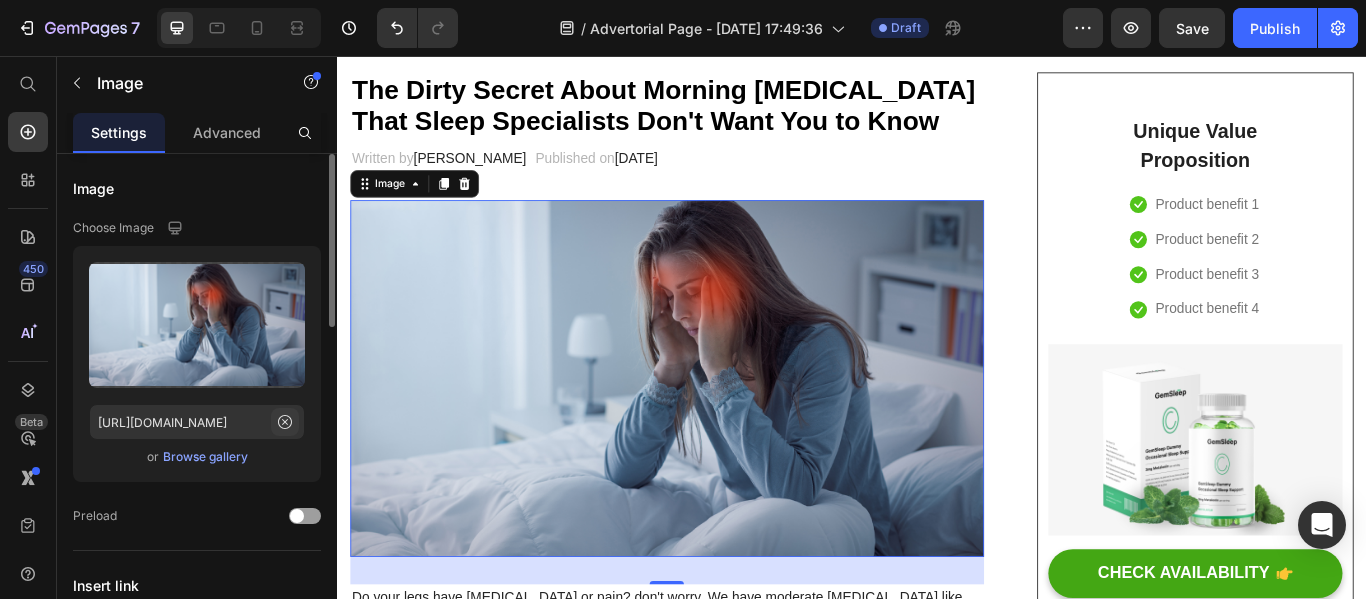 click 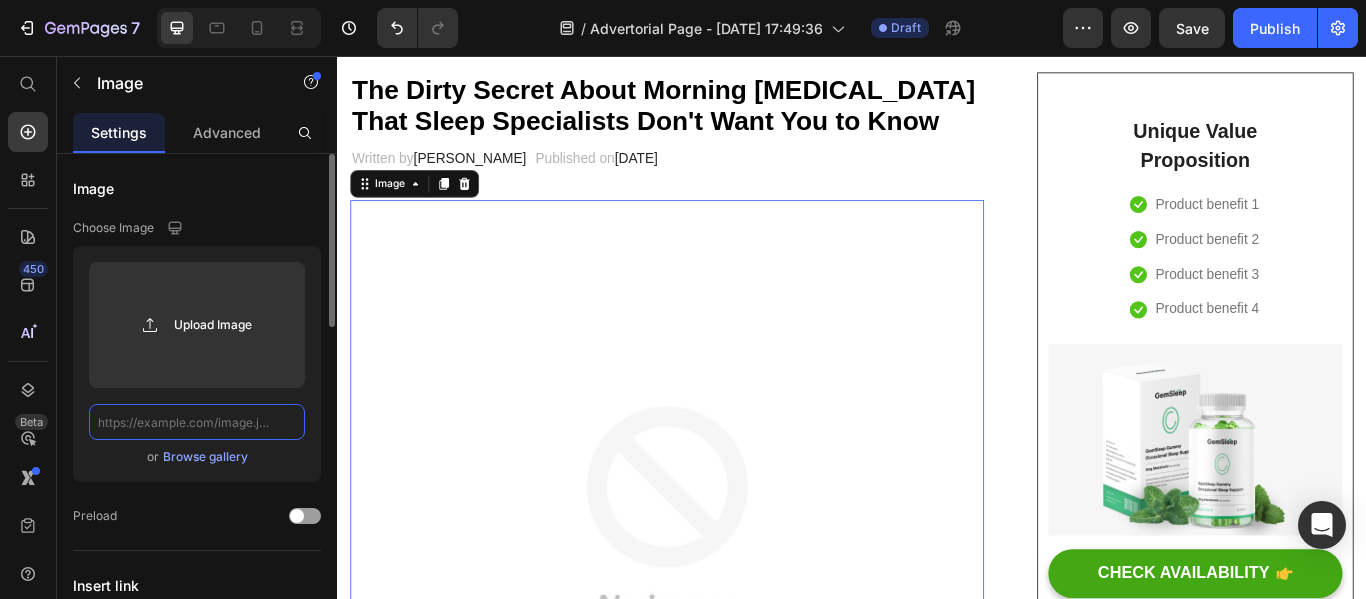scroll, scrollTop: 0, scrollLeft: 0, axis: both 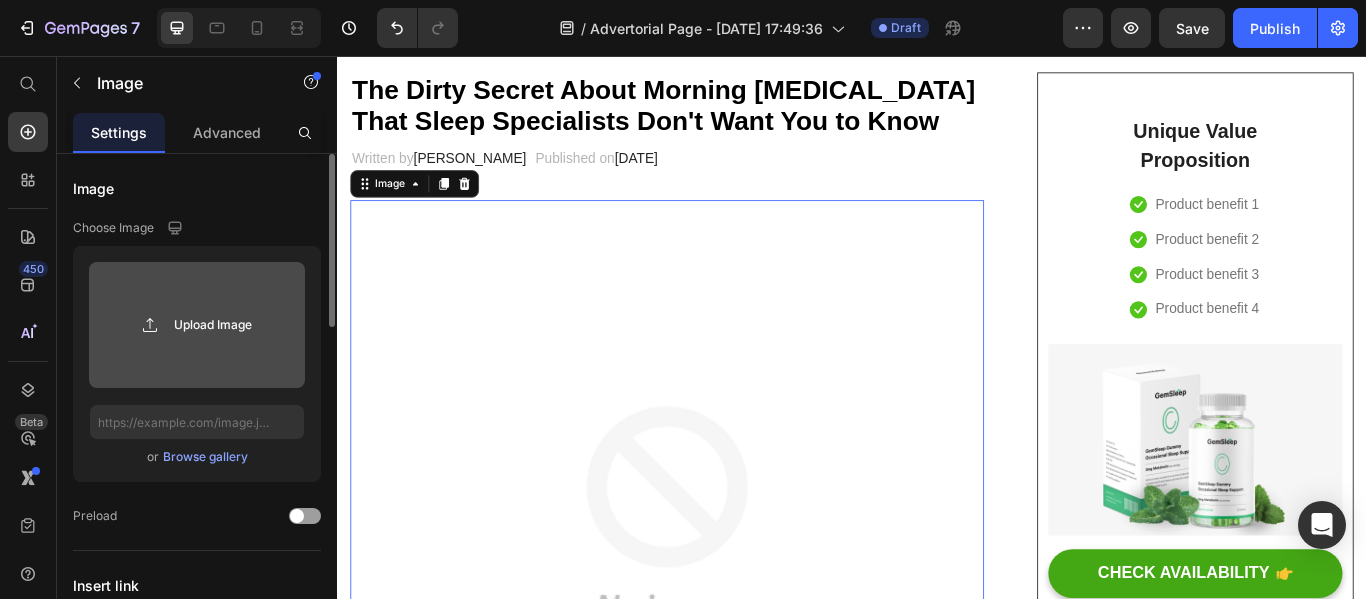 click 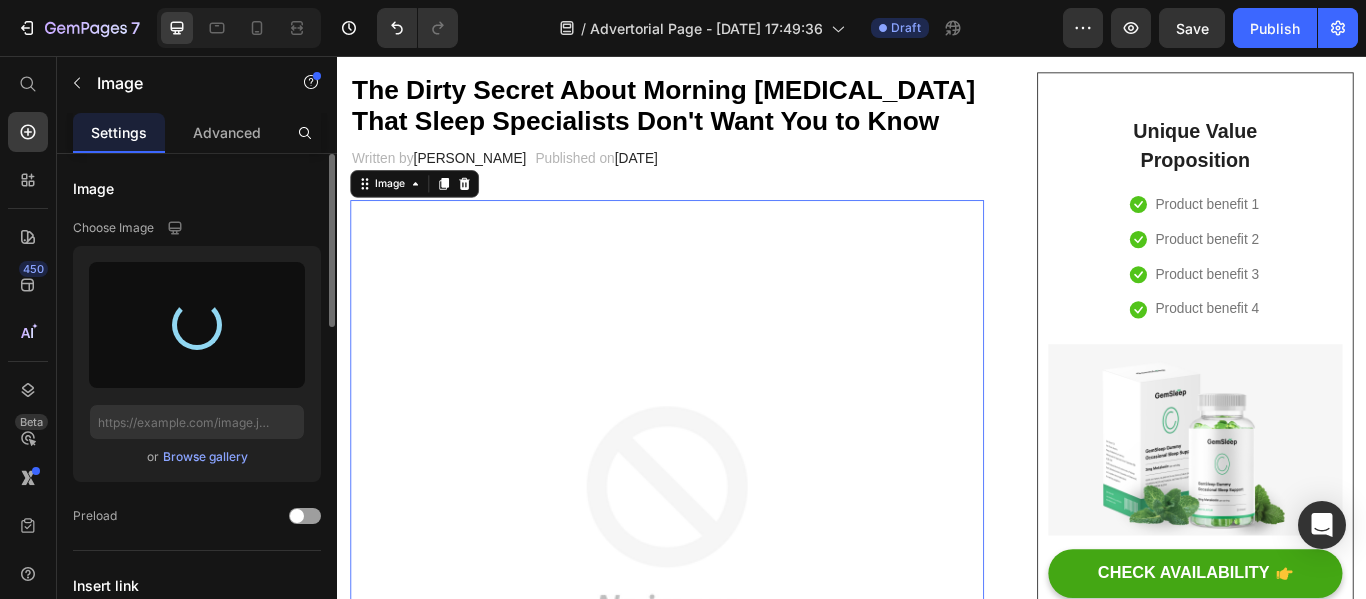 type on "[URL][DOMAIN_NAME]" 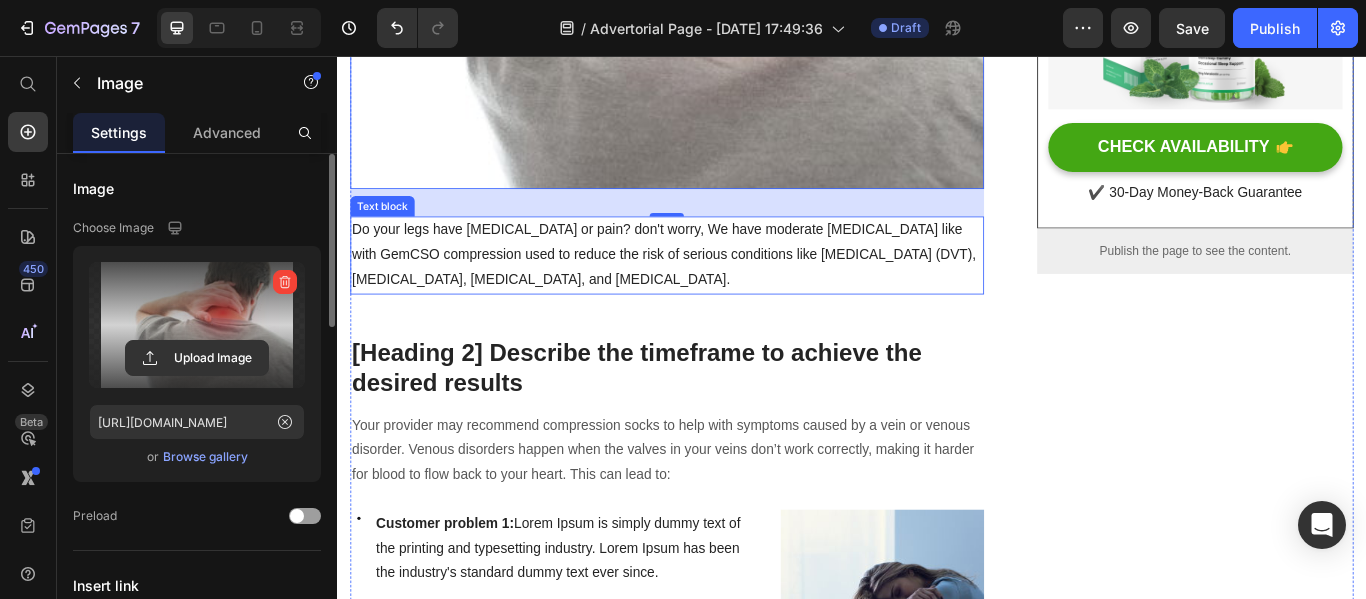 scroll, scrollTop: 666, scrollLeft: 0, axis: vertical 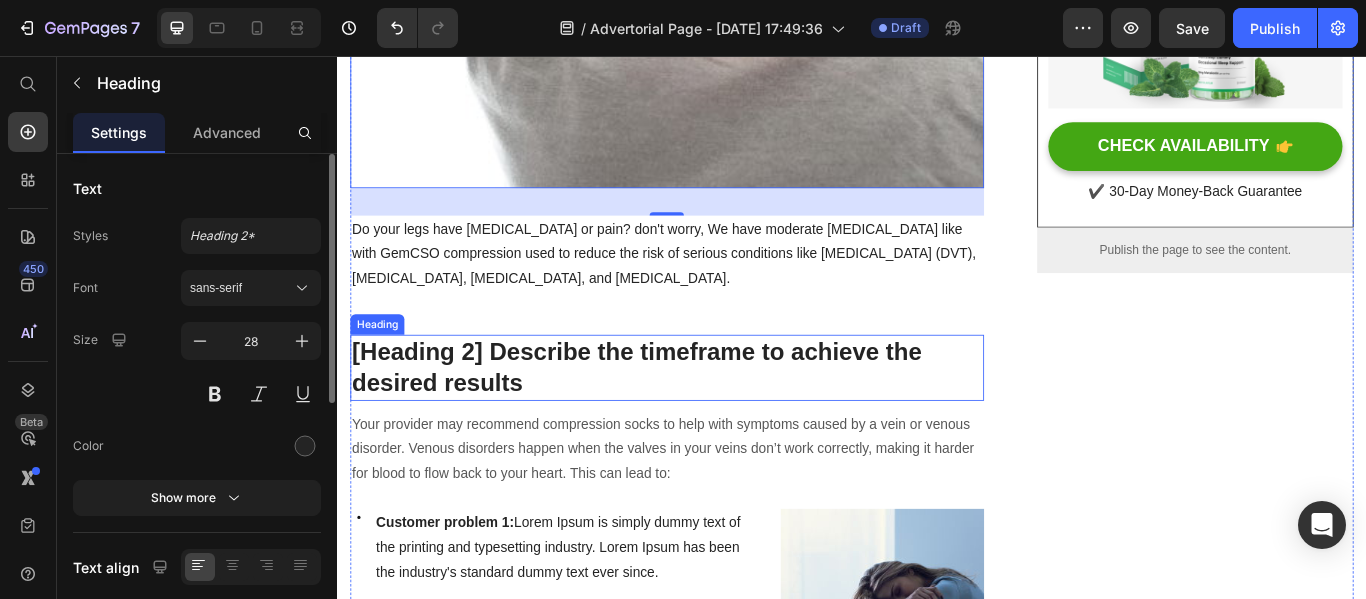 click on "[Heading 2] Describe the timeframe to achieve the desired results" at bounding box center (721, 419) 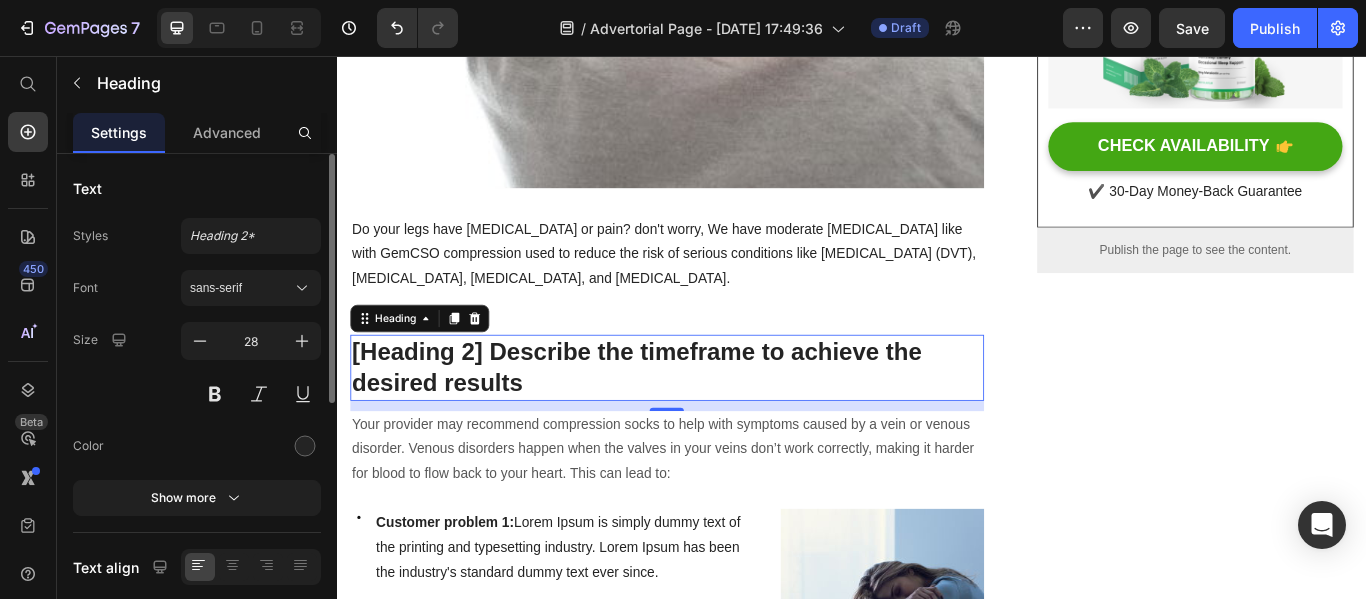 click on "[Heading 2] Describe the timeframe to achieve the desired results" at bounding box center (721, 419) 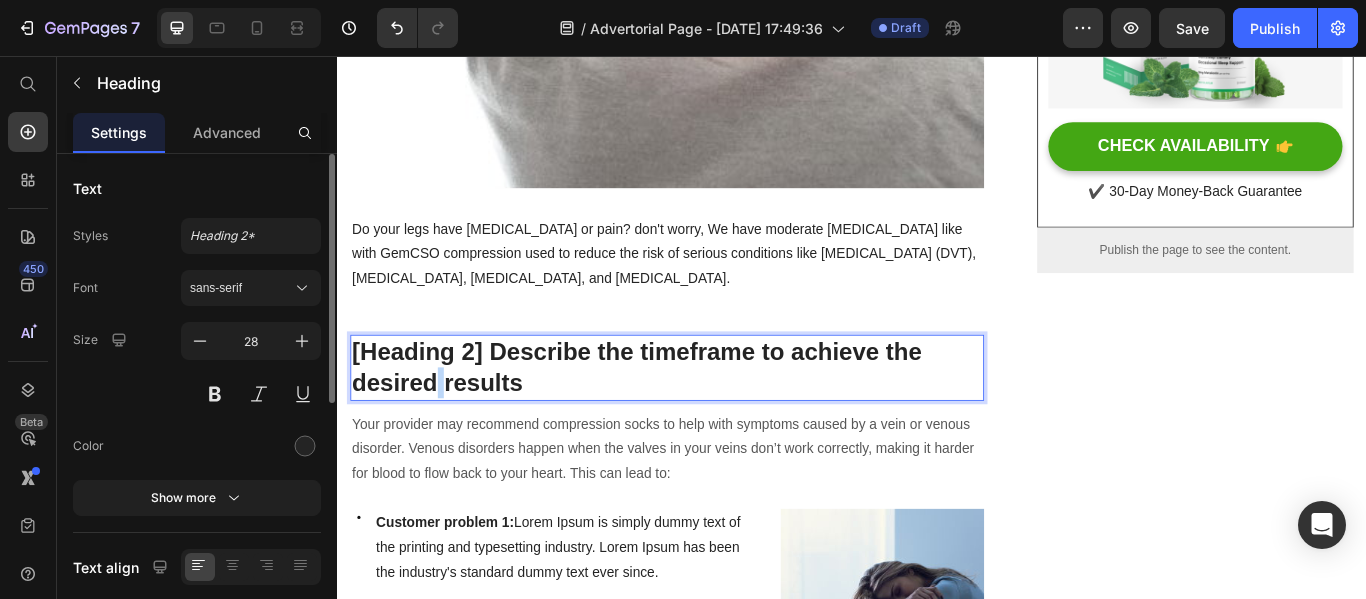 click on "[Heading 2] Describe the timeframe to achieve the desired results" at bounding box center (721, 419) 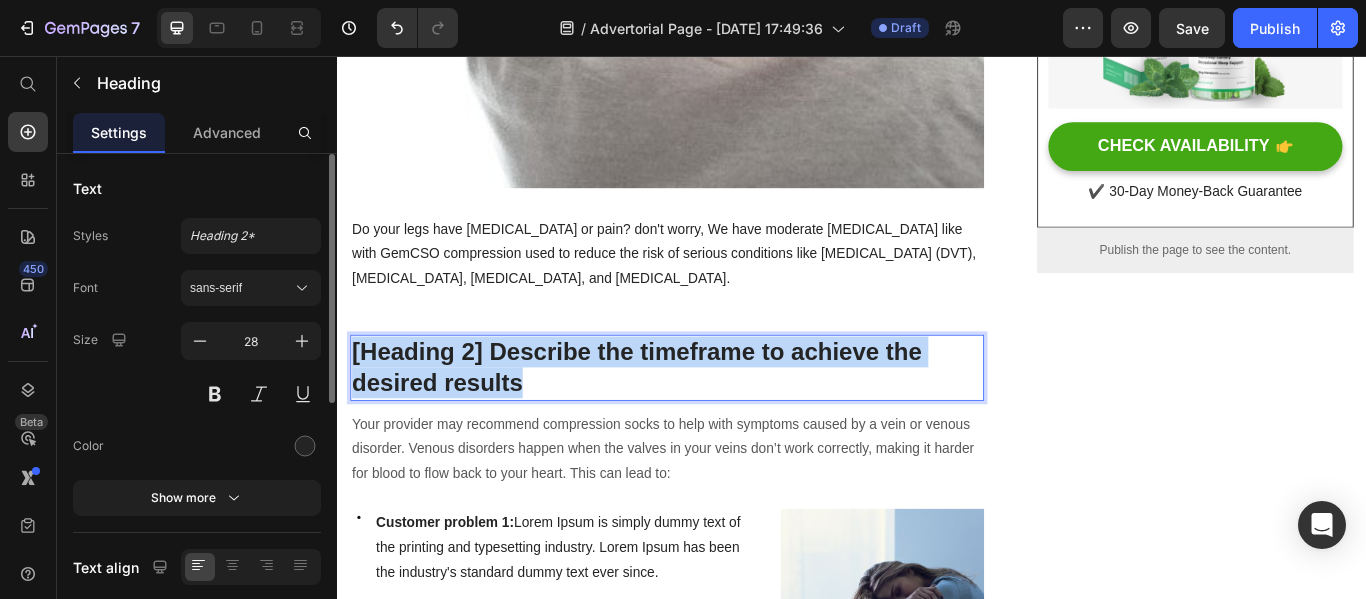click on "[Heading 2] Describe the timeframe to achieve the desired results" at bounding box center [721, 419] 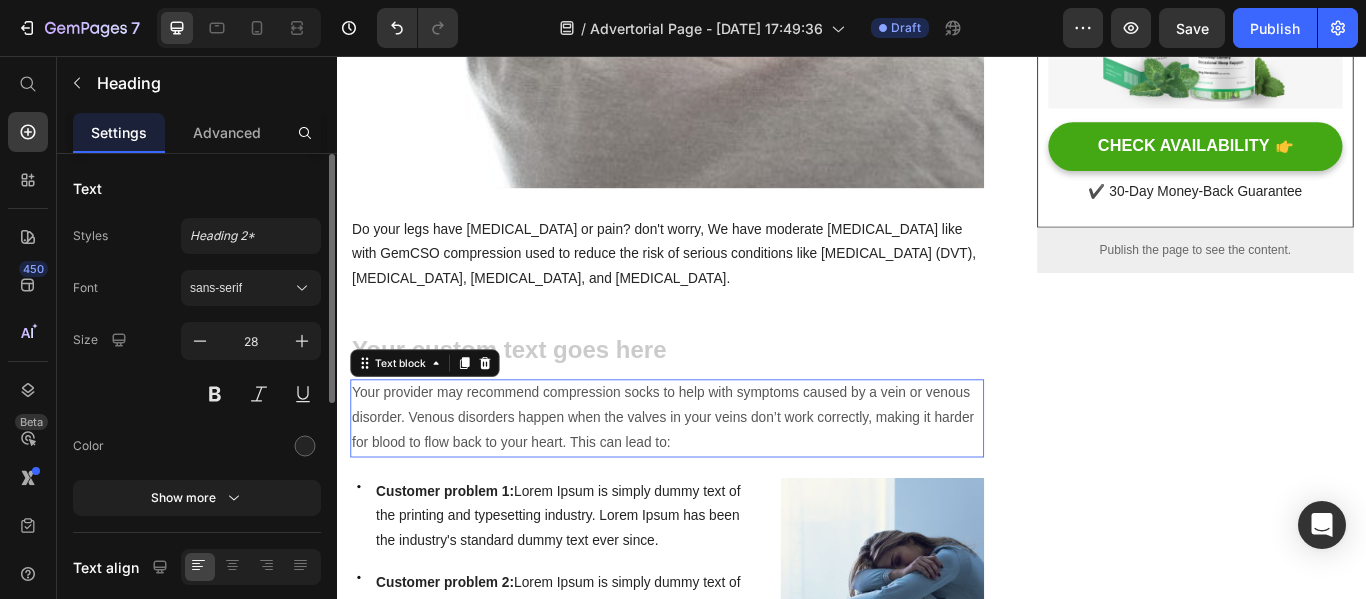 click on "Your provider may recommend compression socks to help with symptoms caused by a vein or venous disorder. Venous disorders happen when the valves in your veins don’t work correctly, making it harder for blood to flow back to your heart. This can lead to:" at bounding box center [721, 478] 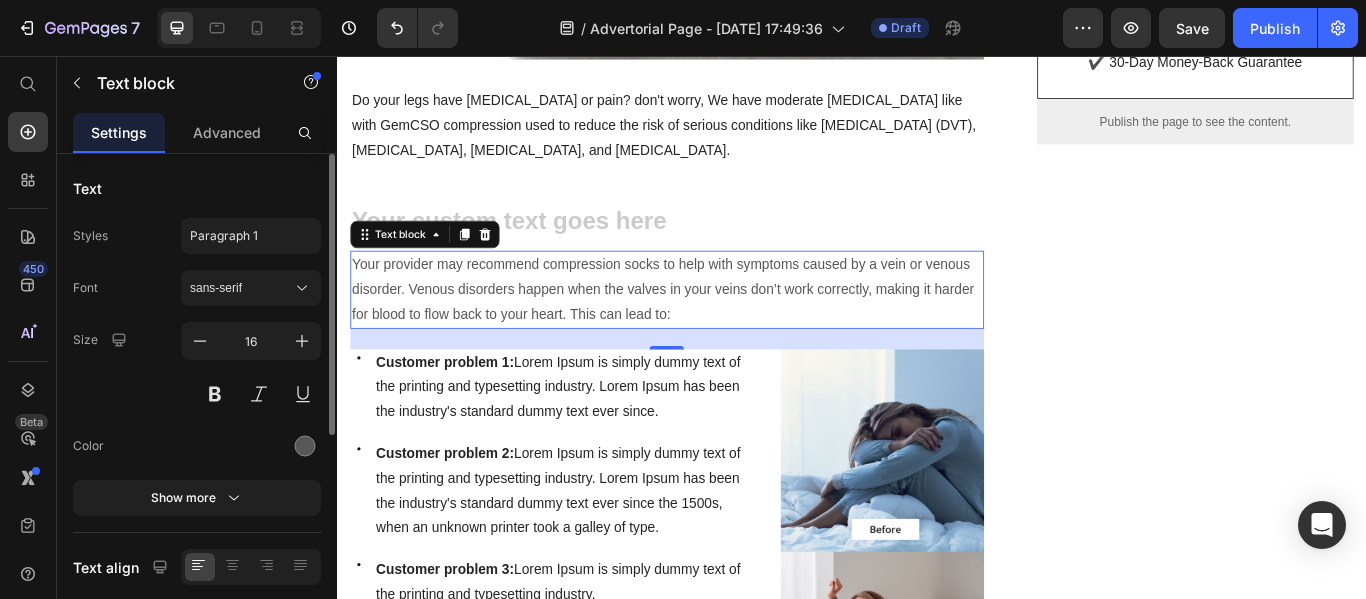 scroll, scrollTop: 815, scrollLeft: 0, axis: vertical 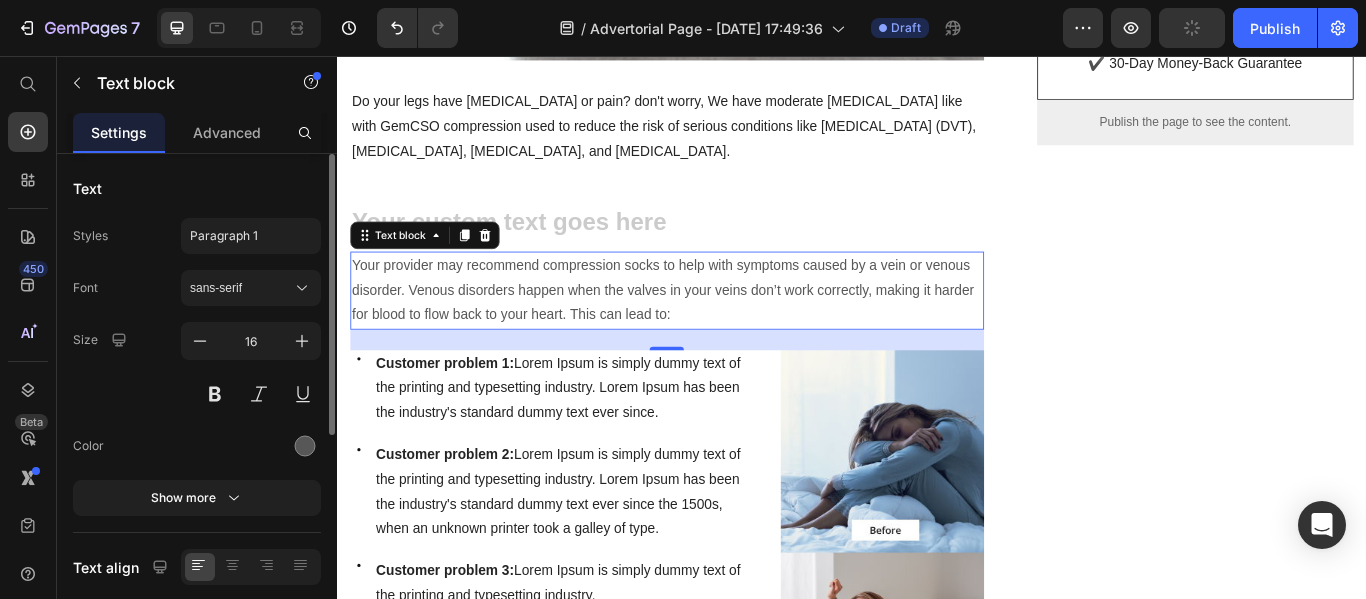 click on "Your provider may recommend compression socks to help with symptoms caused by a vein or venous disorder. Venous disorders happen when the valves in your veins don’t work correctly, making it harder for blood to flow back to your heart. This can lead to:" at bounding box center (721, 329) 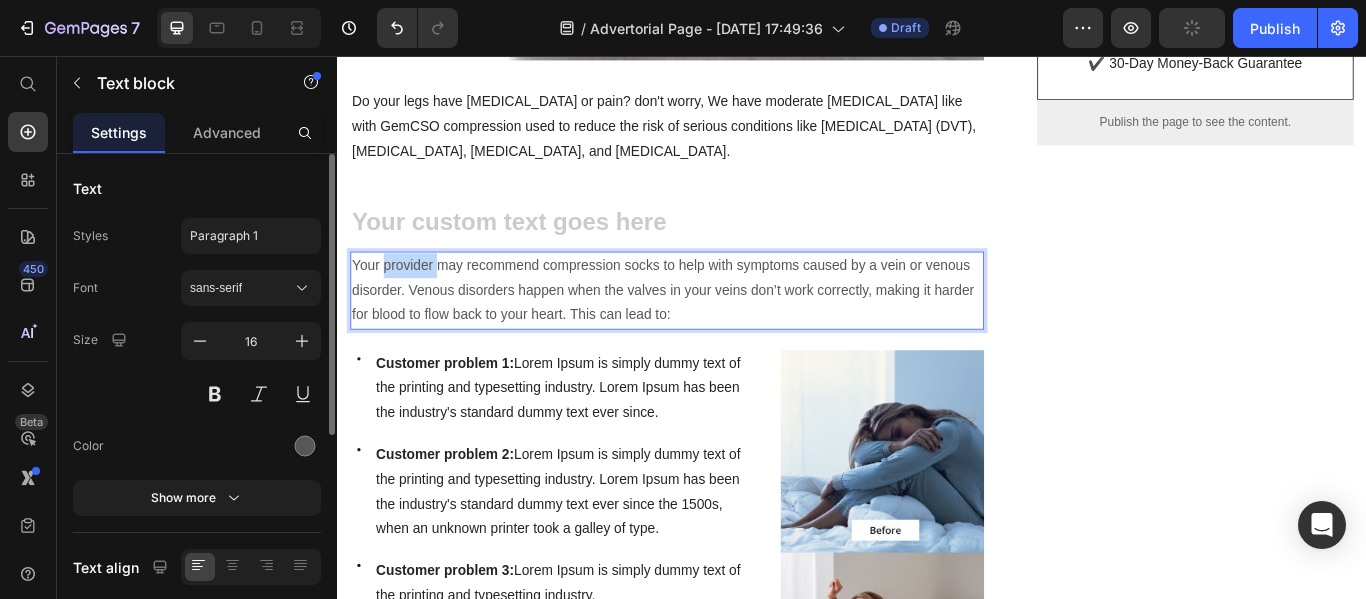 click on "Your provider may recommend compression socks to help with symptoms caused by a vein or venous disorder. Venous disorders happen when the valves in your veins don’t work correctly, making it harder for blood to flow back to your heart. This can lead to:" at bounding box center (721, 329) 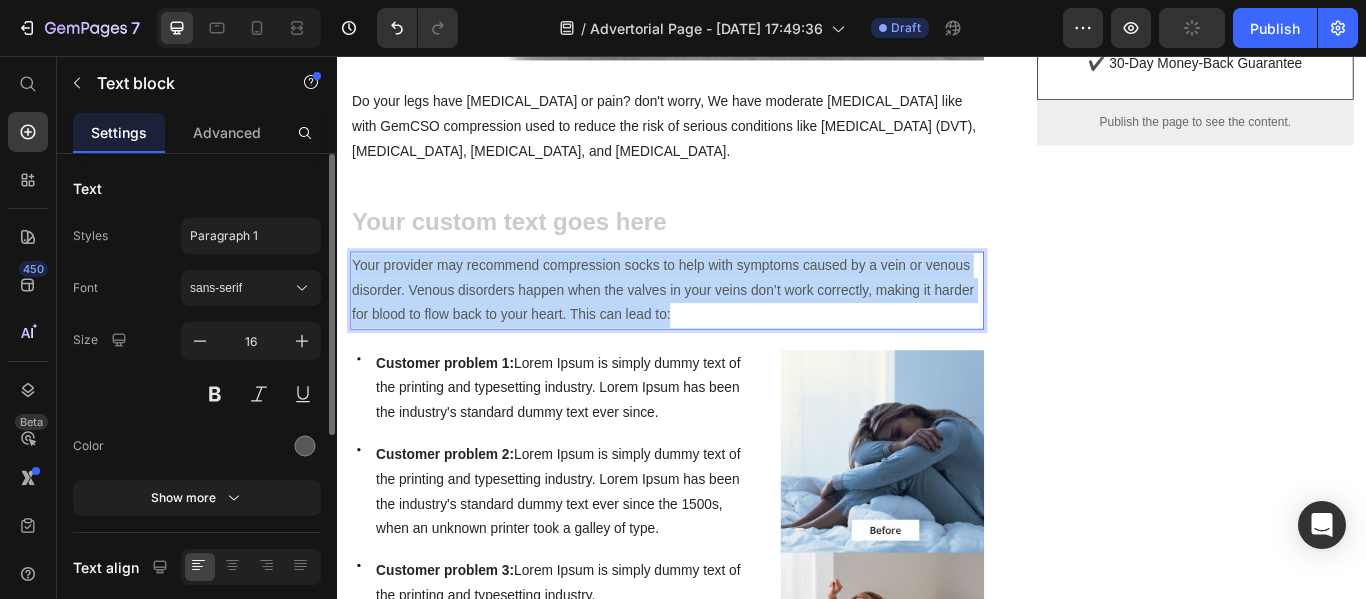 click on "Your provider may recommend compression socks to help with symptoms caused by a vein or venous disorder. Venous disorders happen when the valves in your veins don’t work correctly, making it harder for blood to flow back to your heart. This can lead to:" at bounding box center (721, 329) 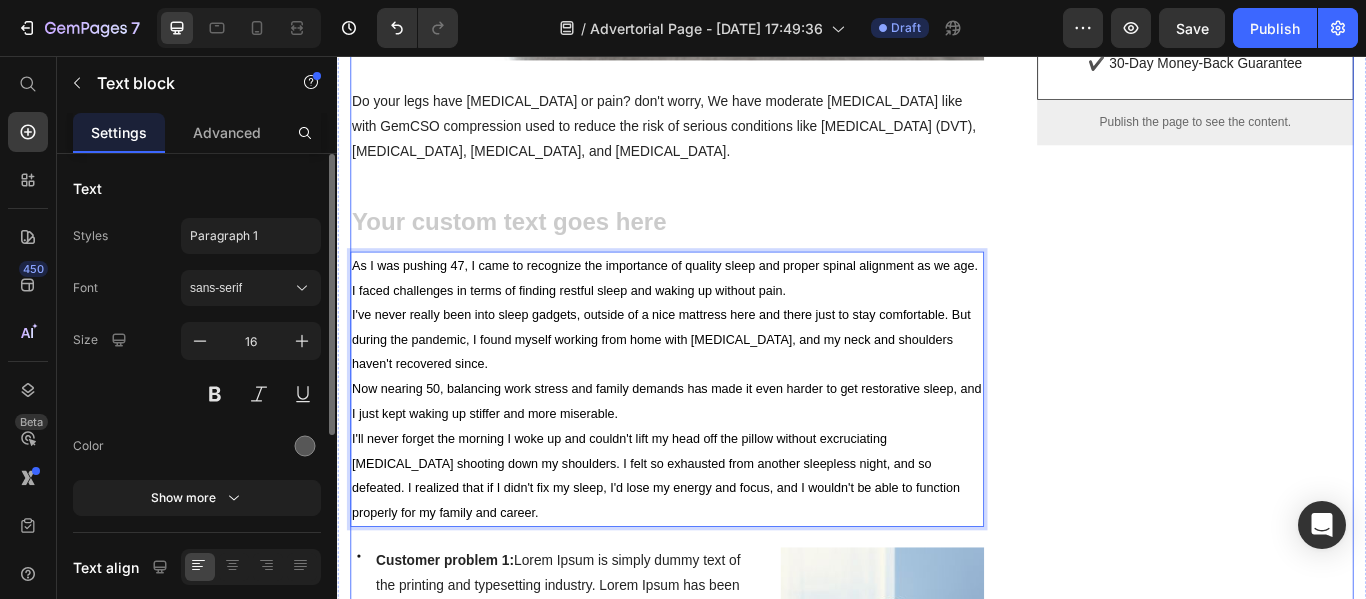 scroll, scrollTop: 11, scrollLeft: 0, axis: vertical 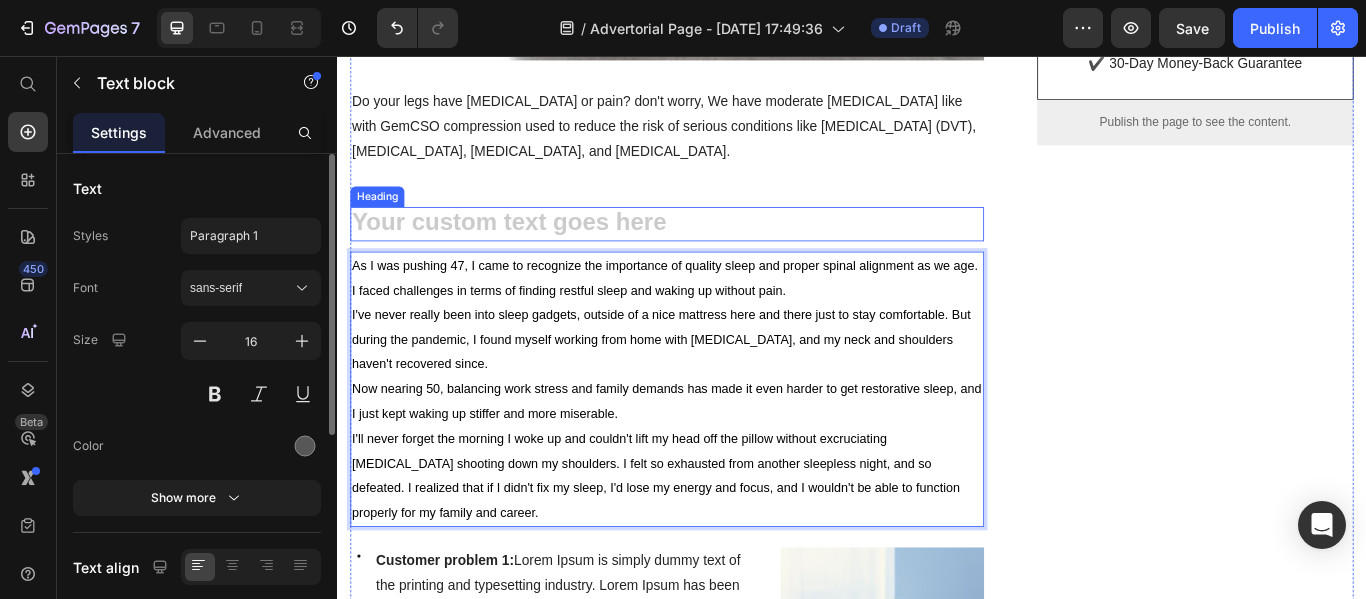 click at bounding box center [721, 252] 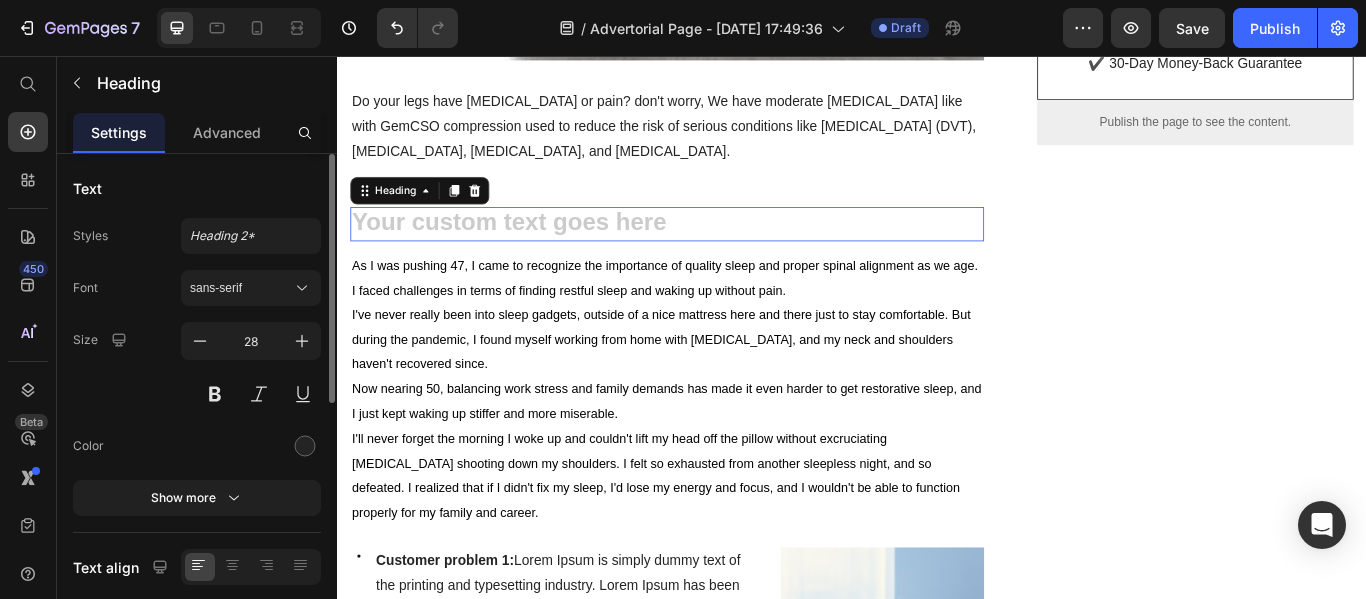 scroll, scrollTop: 0, scrollLeft: 0, axis: both 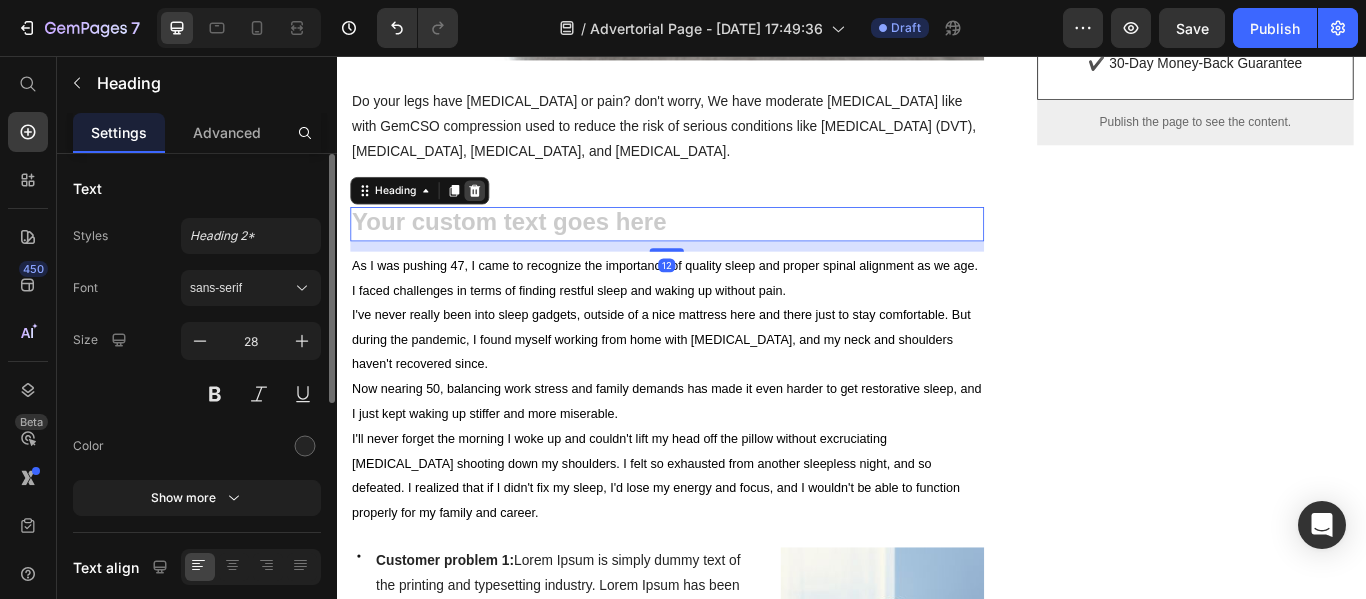 click 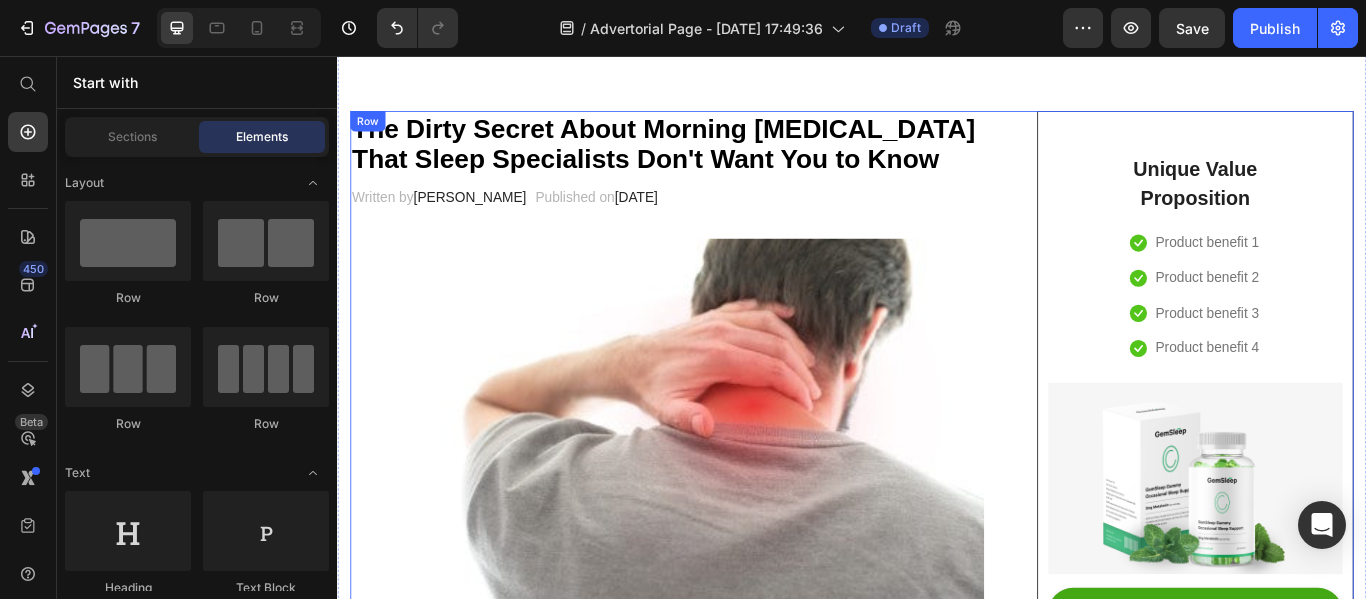 scroll, scrollTop: 121, scrollLeft: 0, axis: vertical 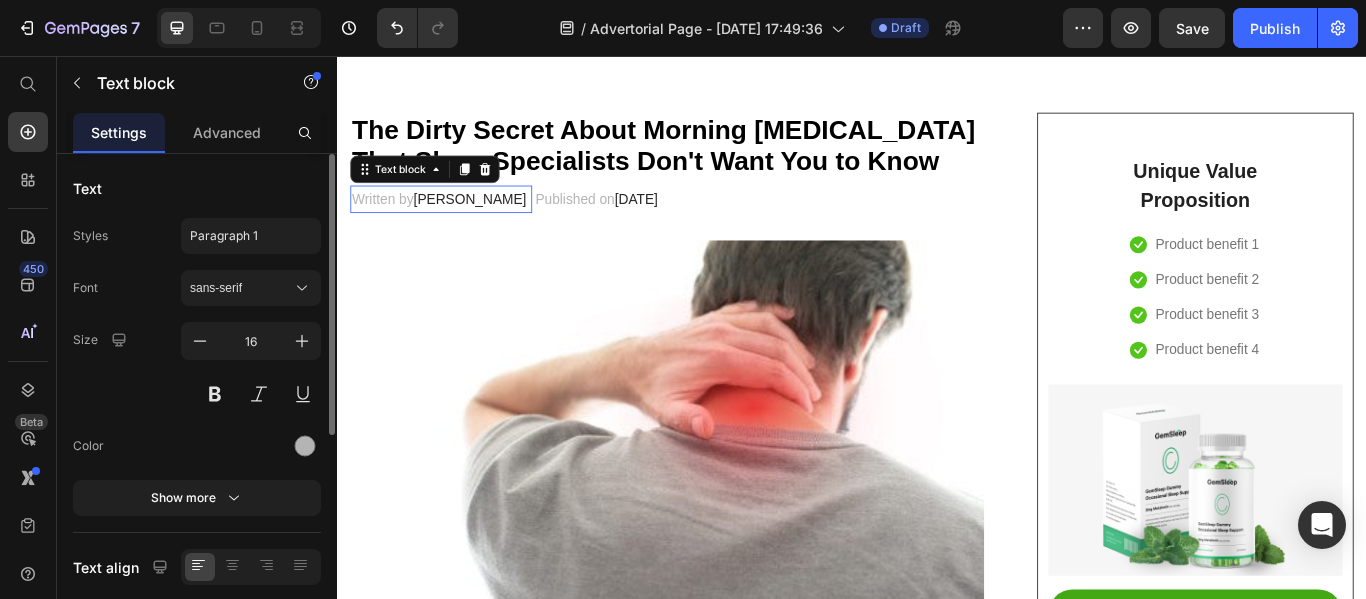 click on "[PERSON_NAME]" at bounding box center [492, 222] 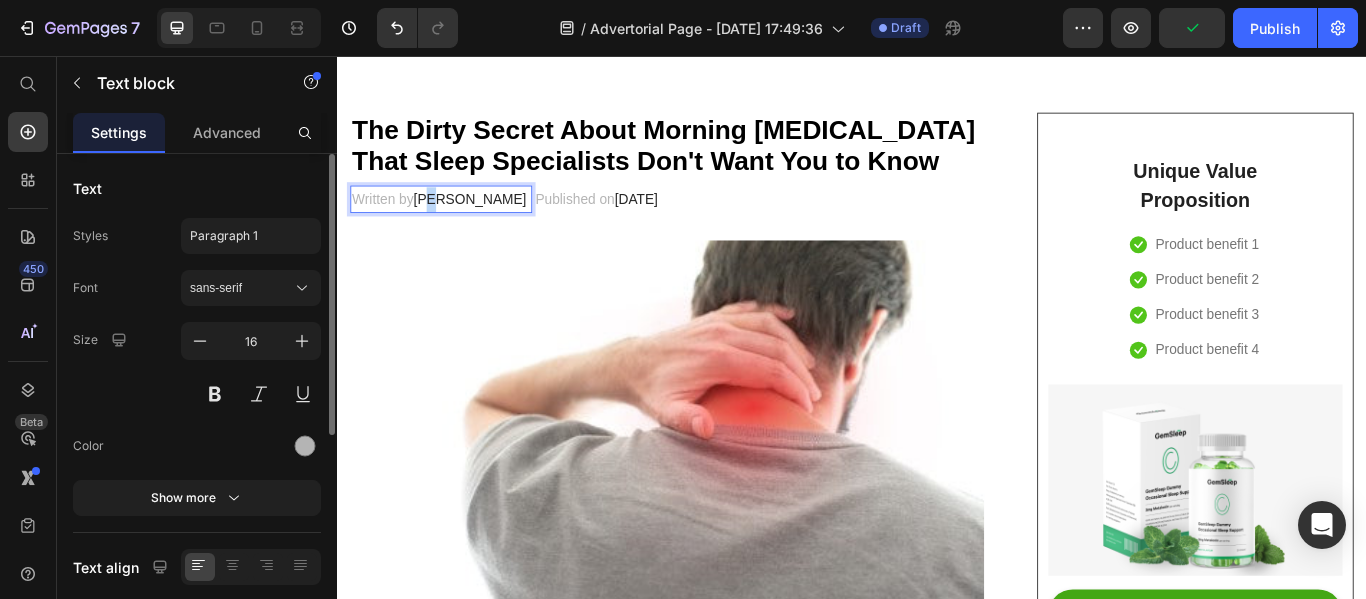 click on "[PERSON_NAME]" at bounding box center [492, 222] 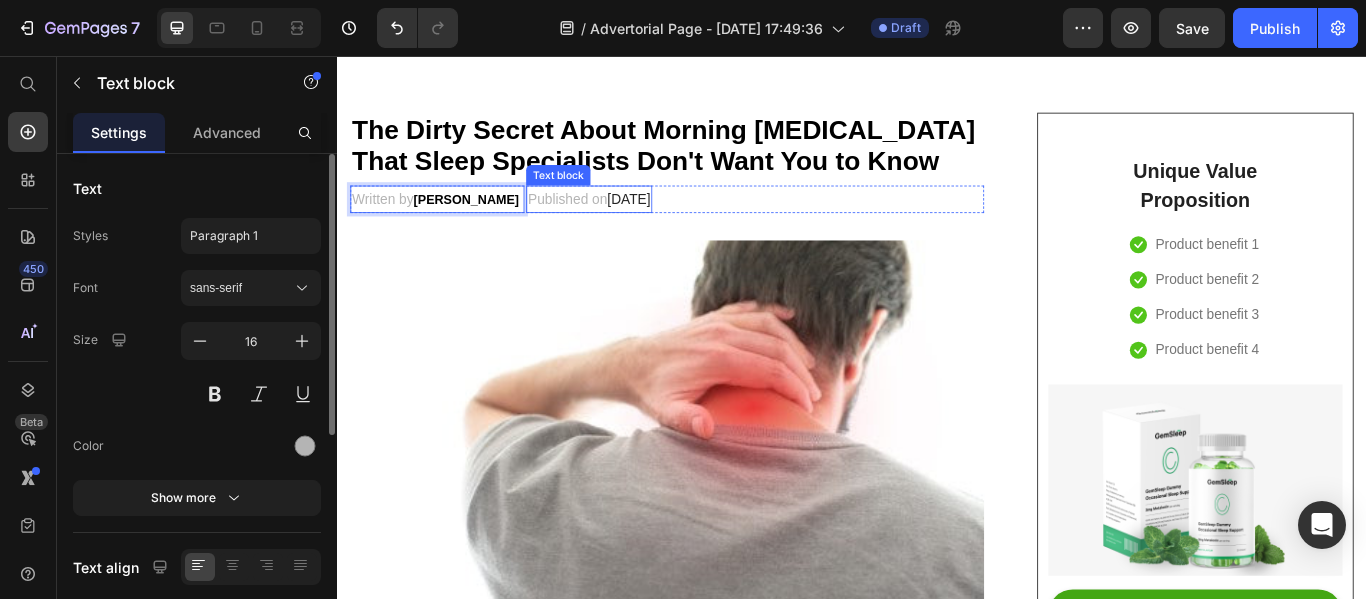 click on "[DATE]" at bounding box center (677, 222) 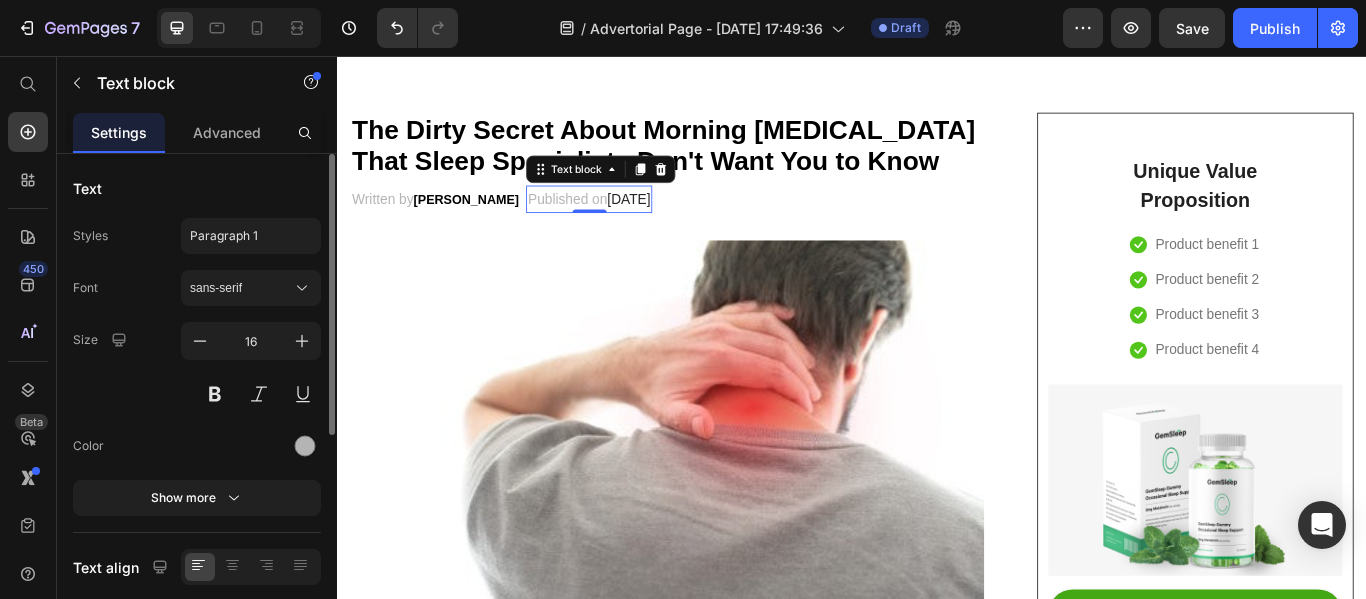 click on "[DATE]" at bounding box center (677, 222) 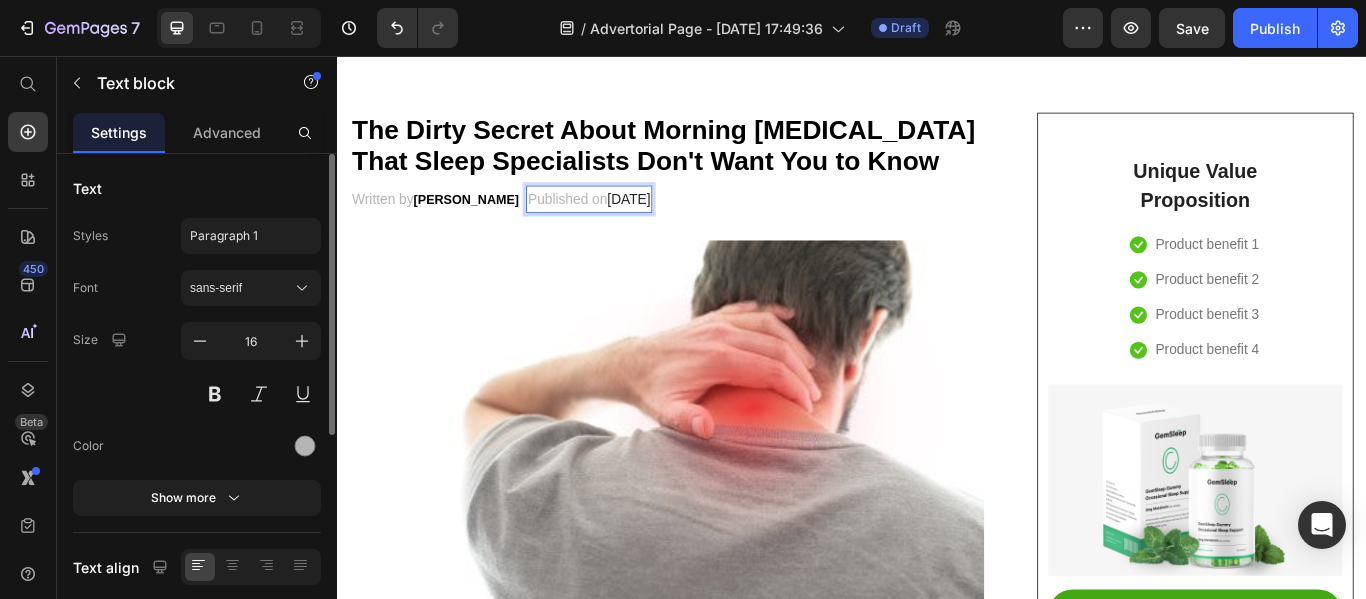 click on "[DATE]" at bounding box center [677, 222] 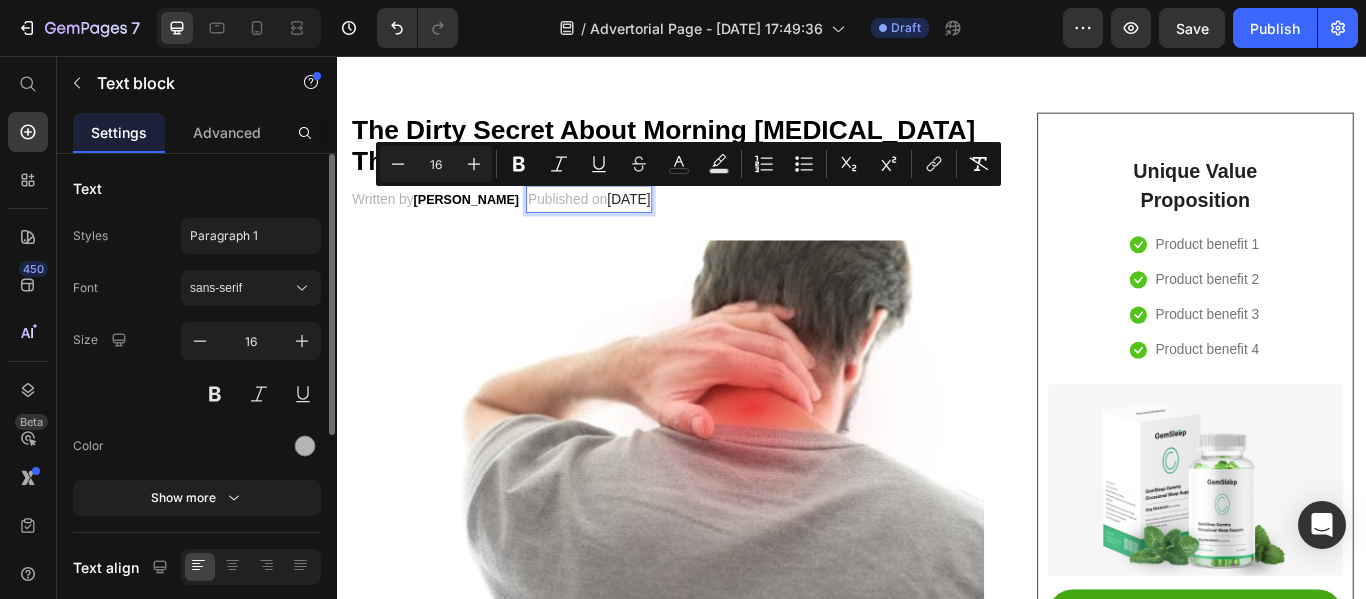 click on "[DATE]" at bounding box center (677, 222) 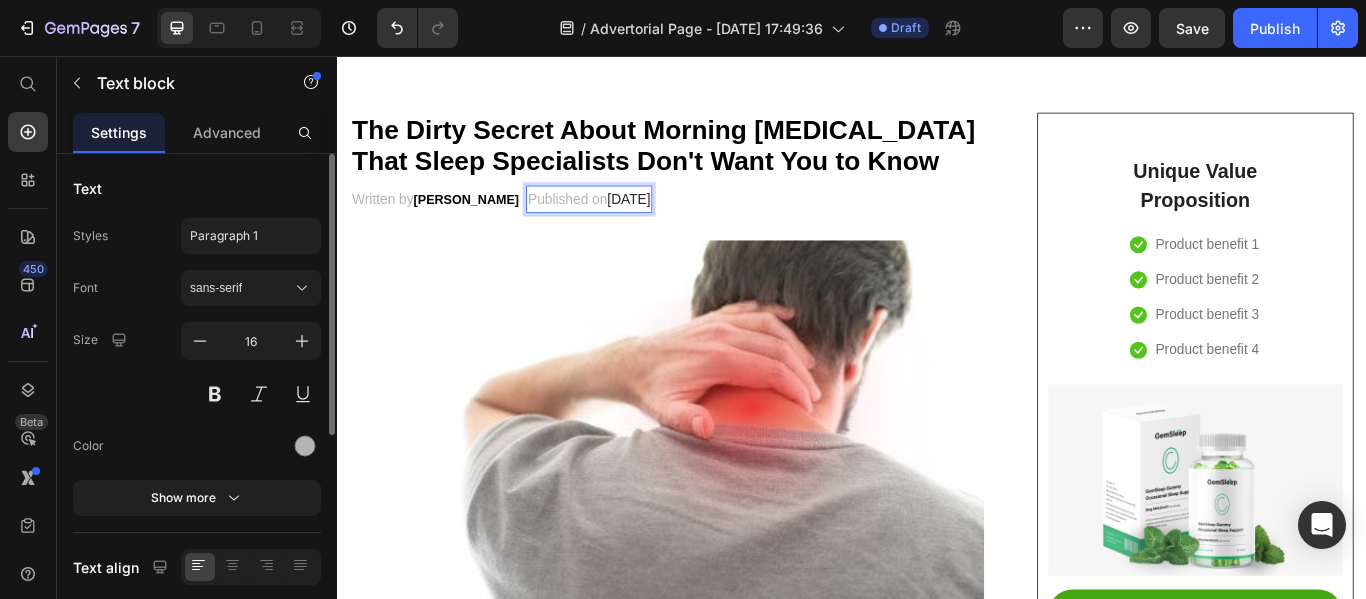 click on "[DATE]" at bounding box center [677, 222] 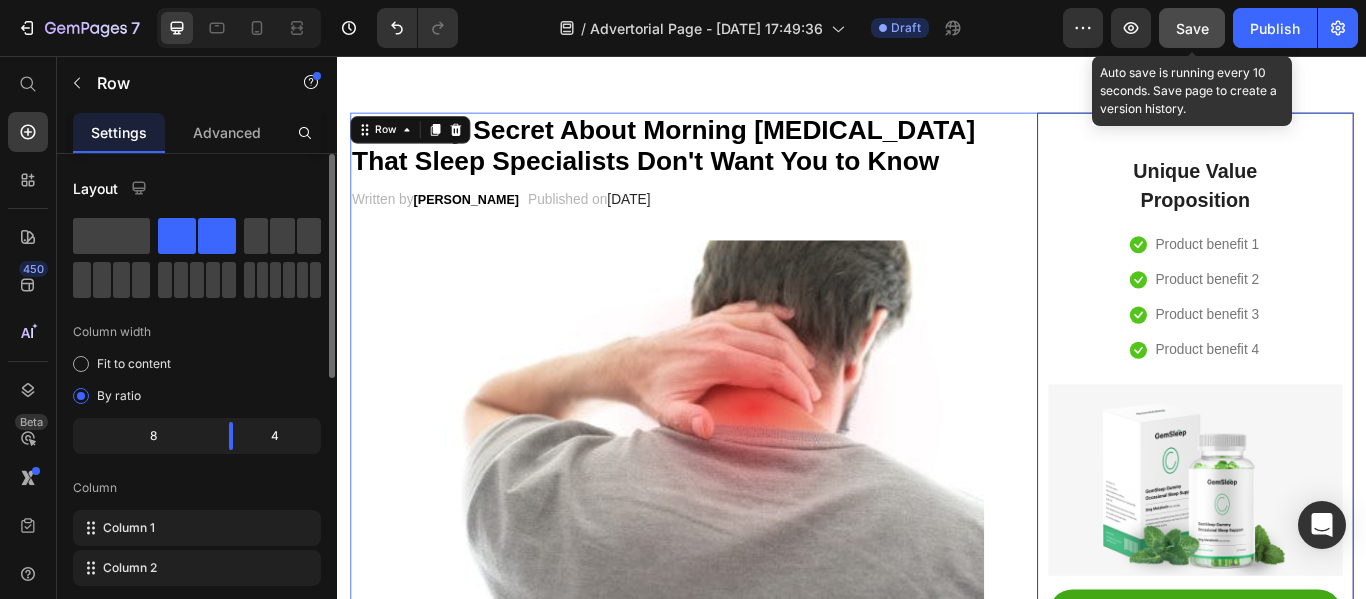 click on "Save" at bounding box center (1192, 28) 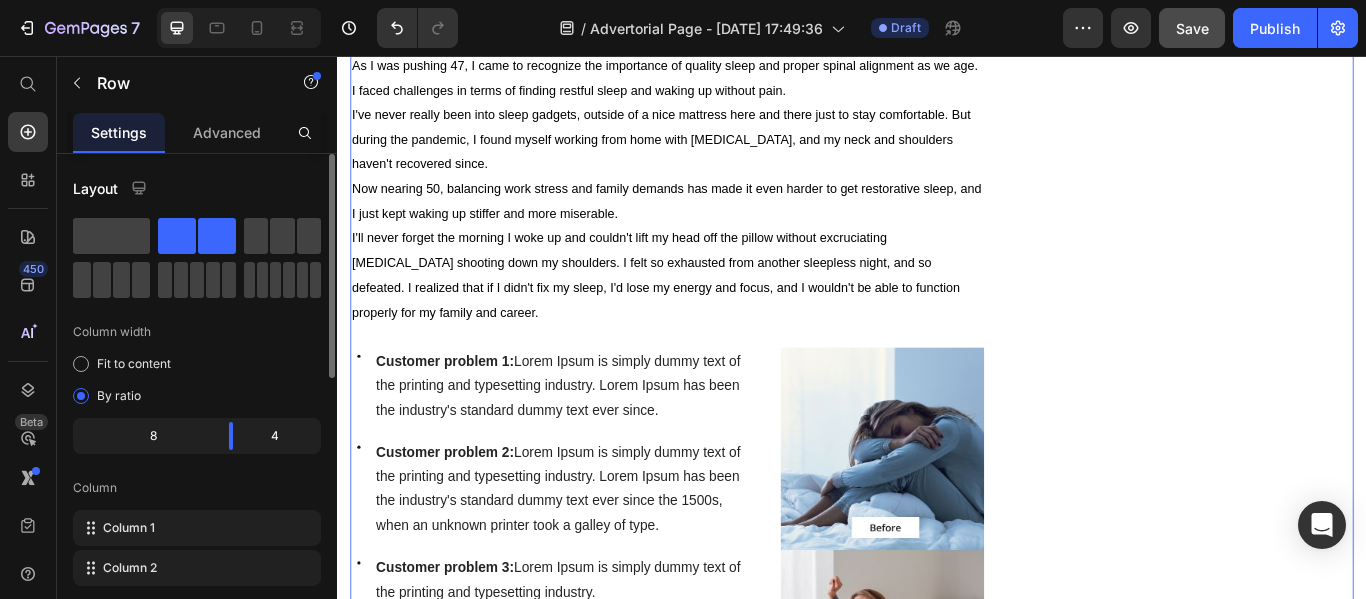 scroll, scrollTop: 995, scrollLeft: 0, axis: vertical 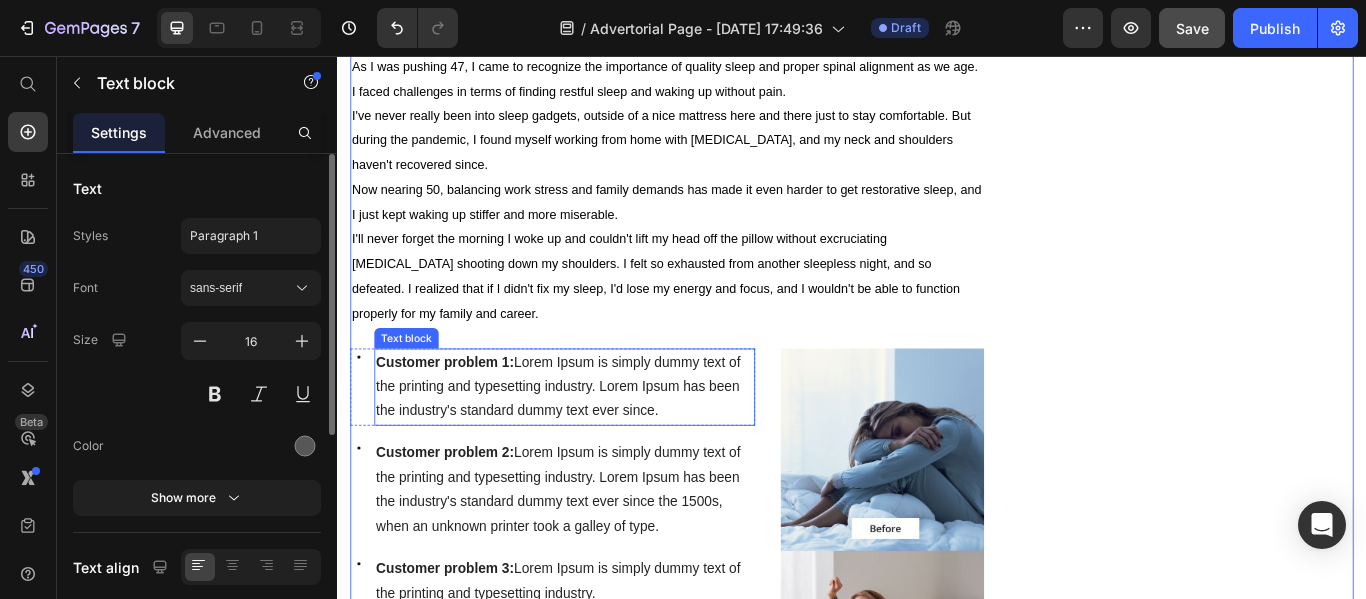 click on "Customer problem 1:" at bounding box center [462, 412] 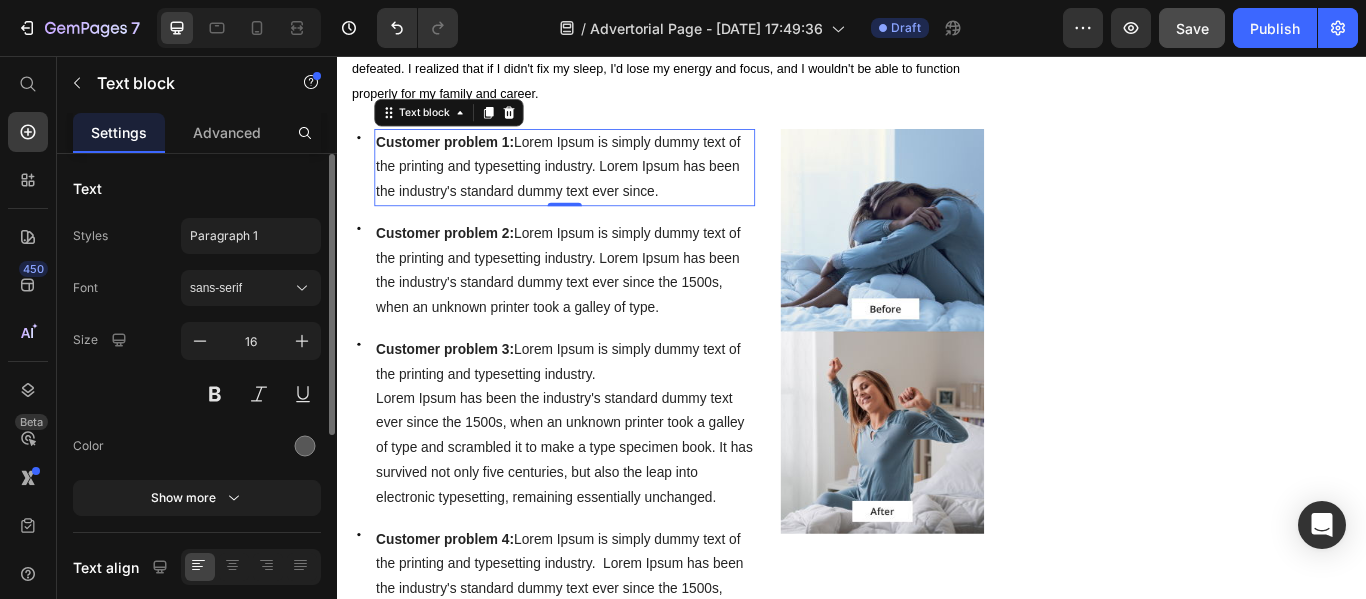 scroll, scrollTop: 1250, scrollLeft: 0, axis: vertical 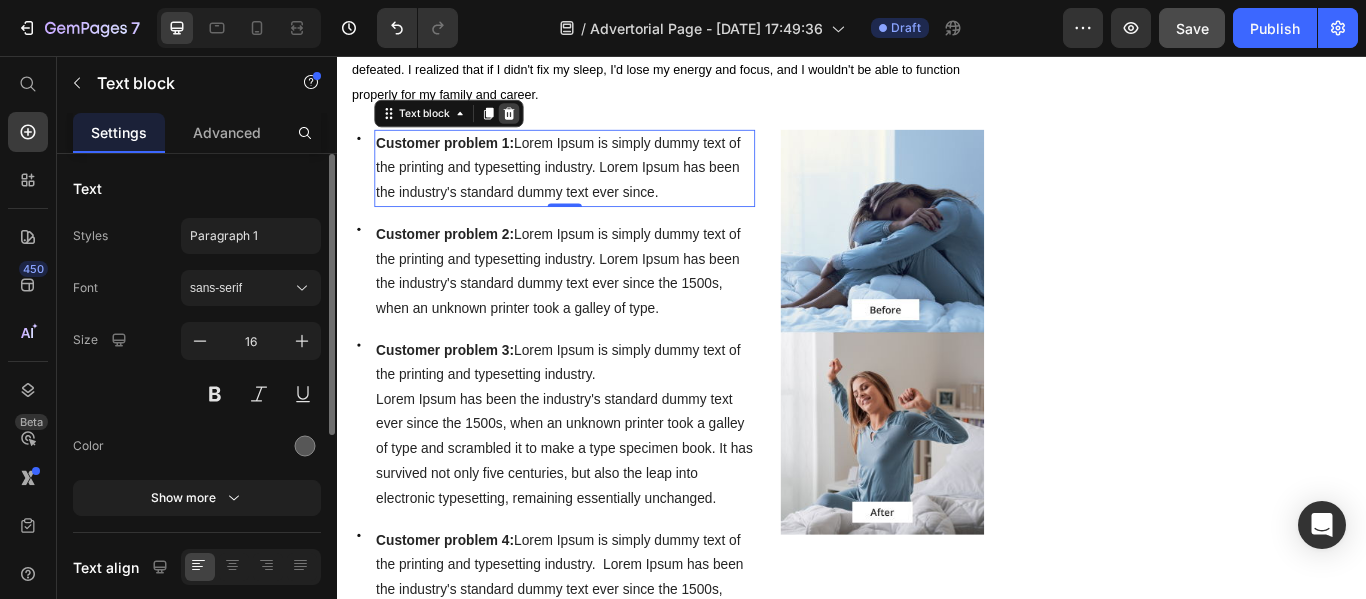 click 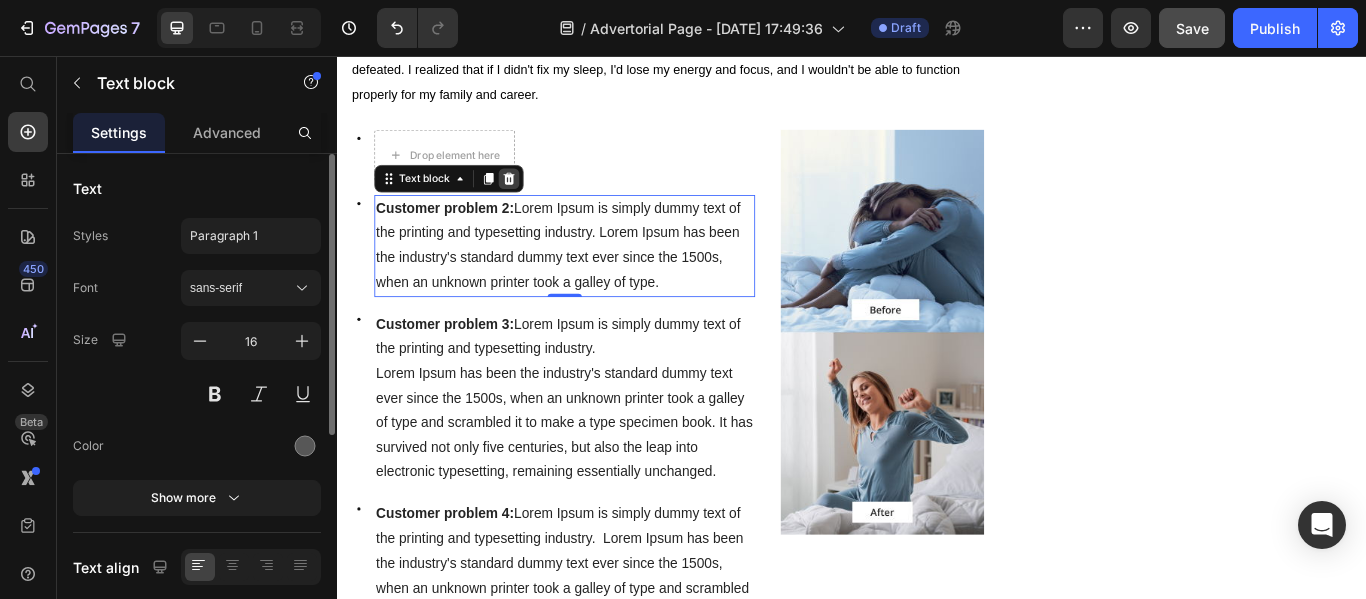 click 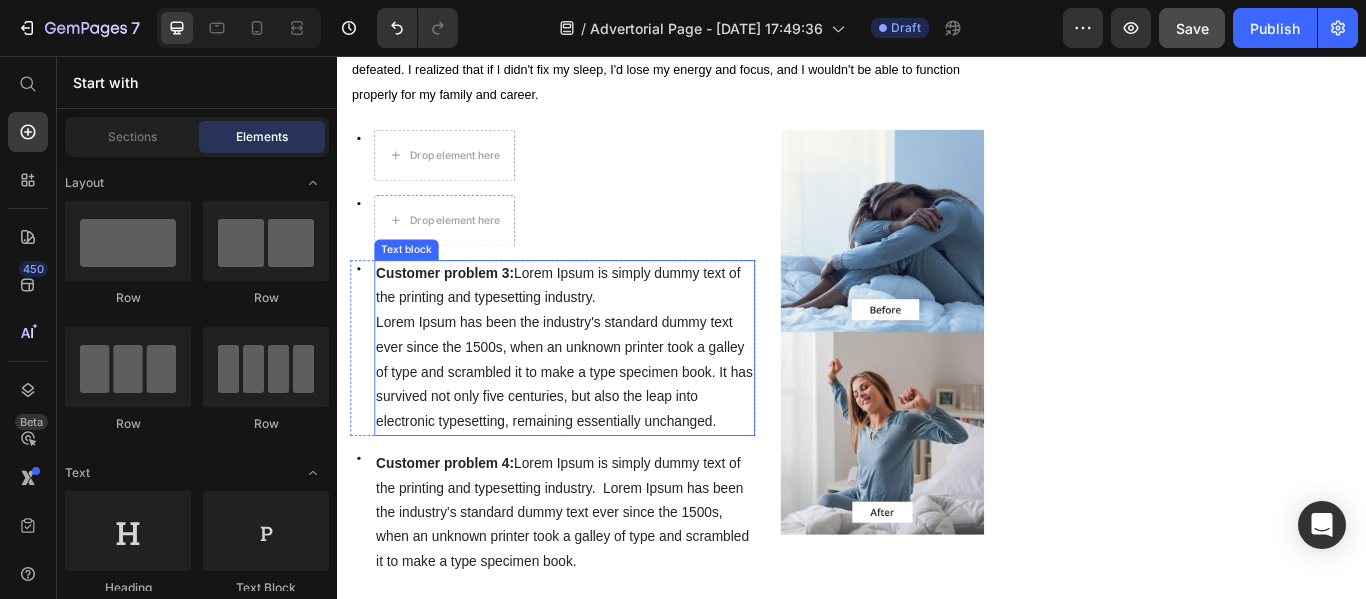 click on "Customer problem 3:  Lorem Ipsum is simply dummy text of the printing and typesetting industry." at bounding box center [602, 325] 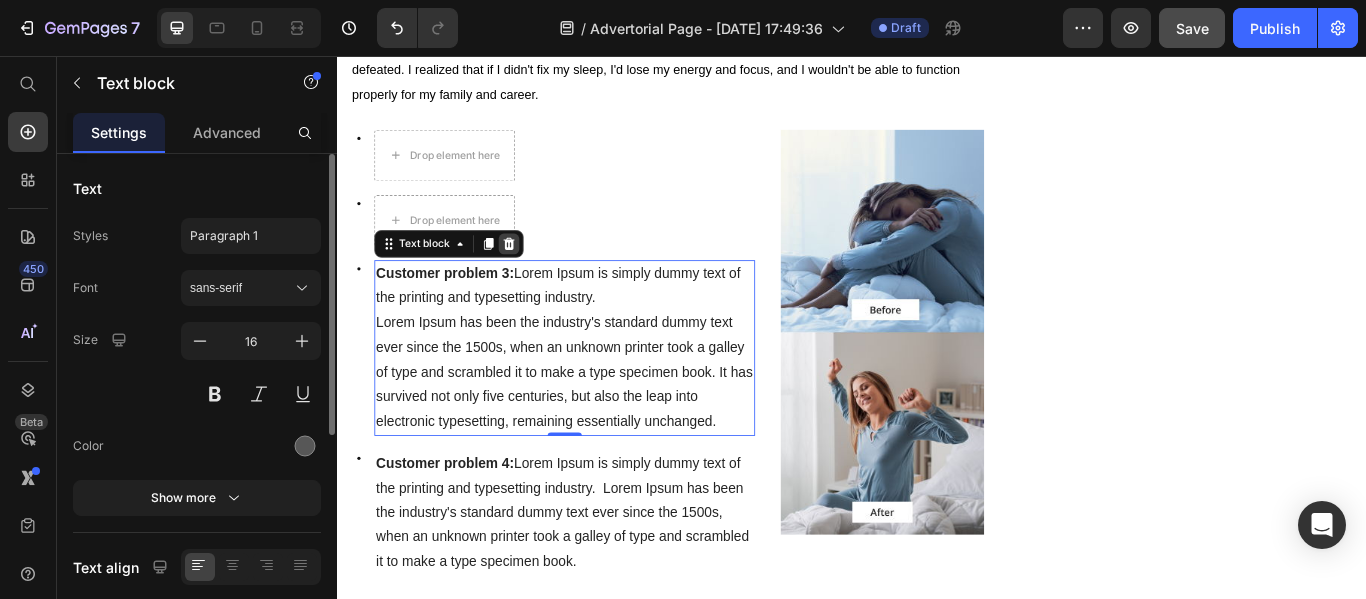 click 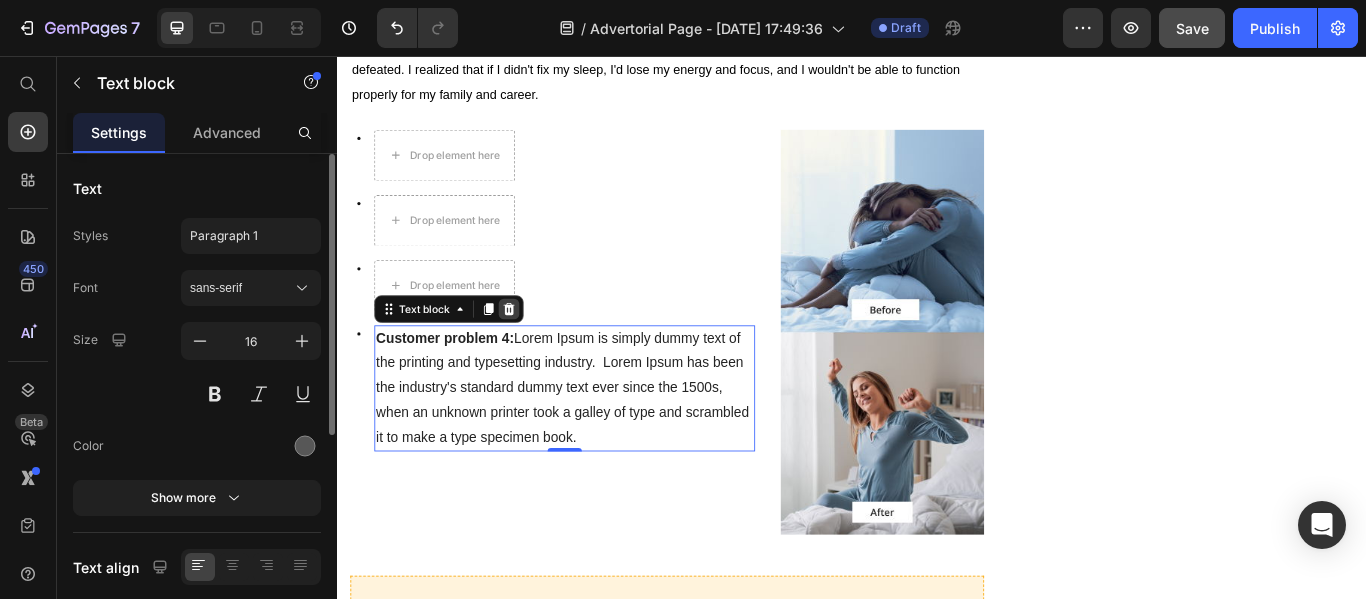 click 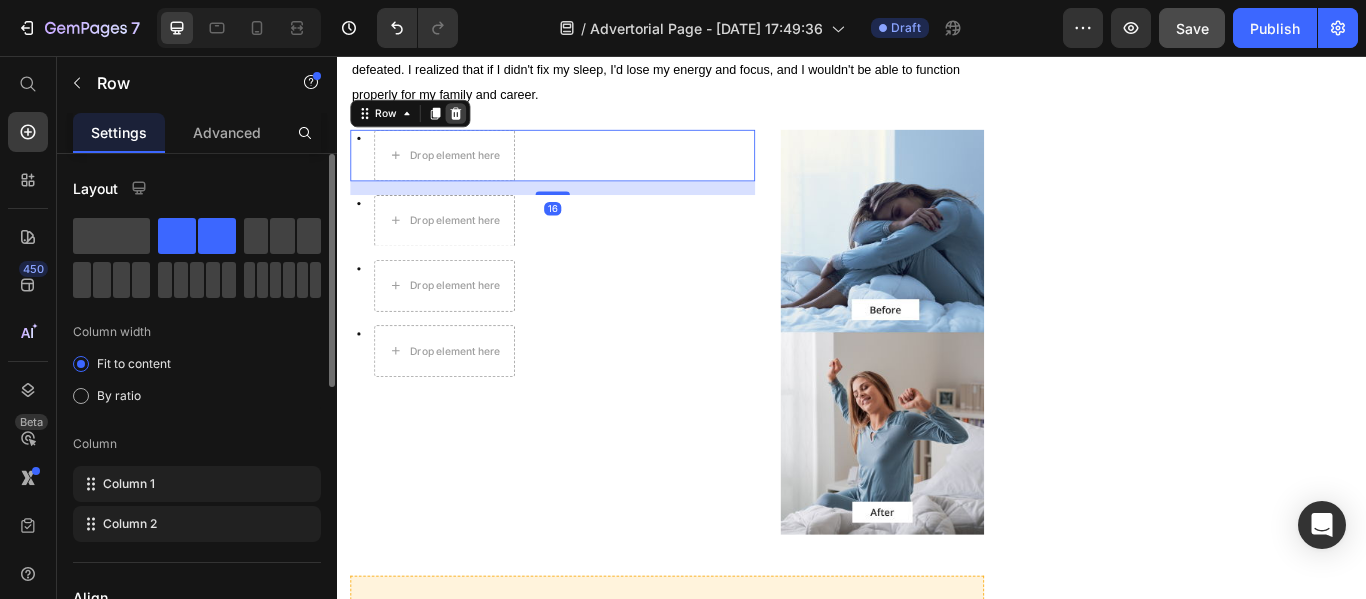 click 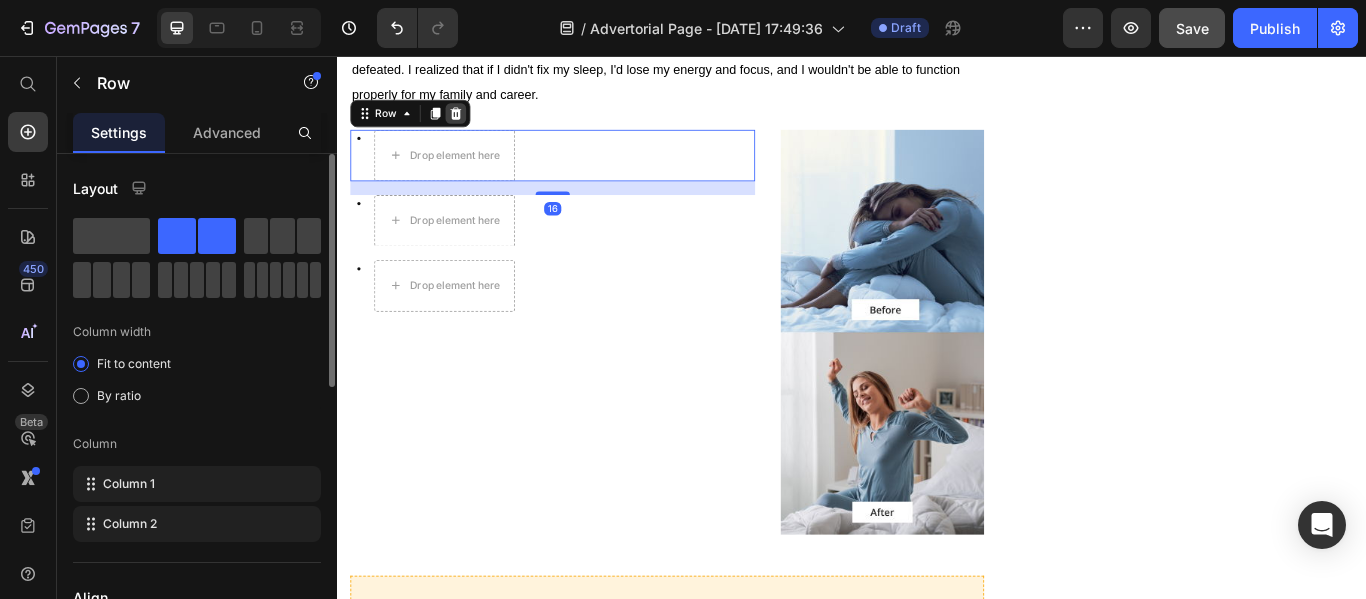 click 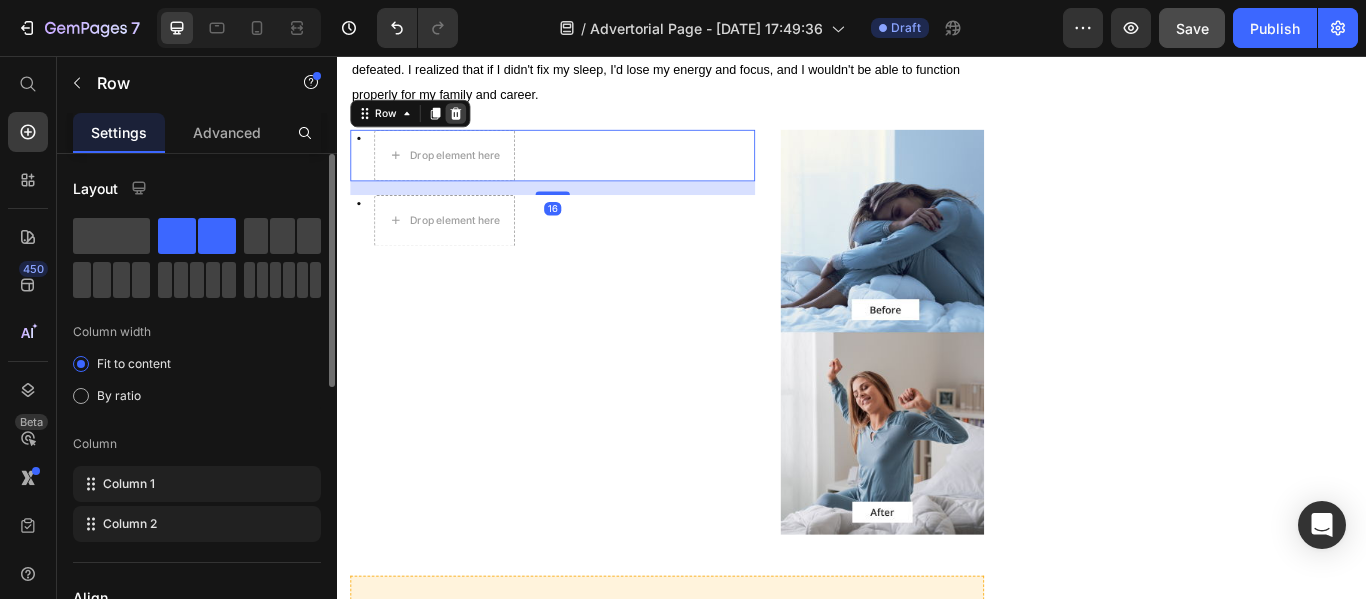 click 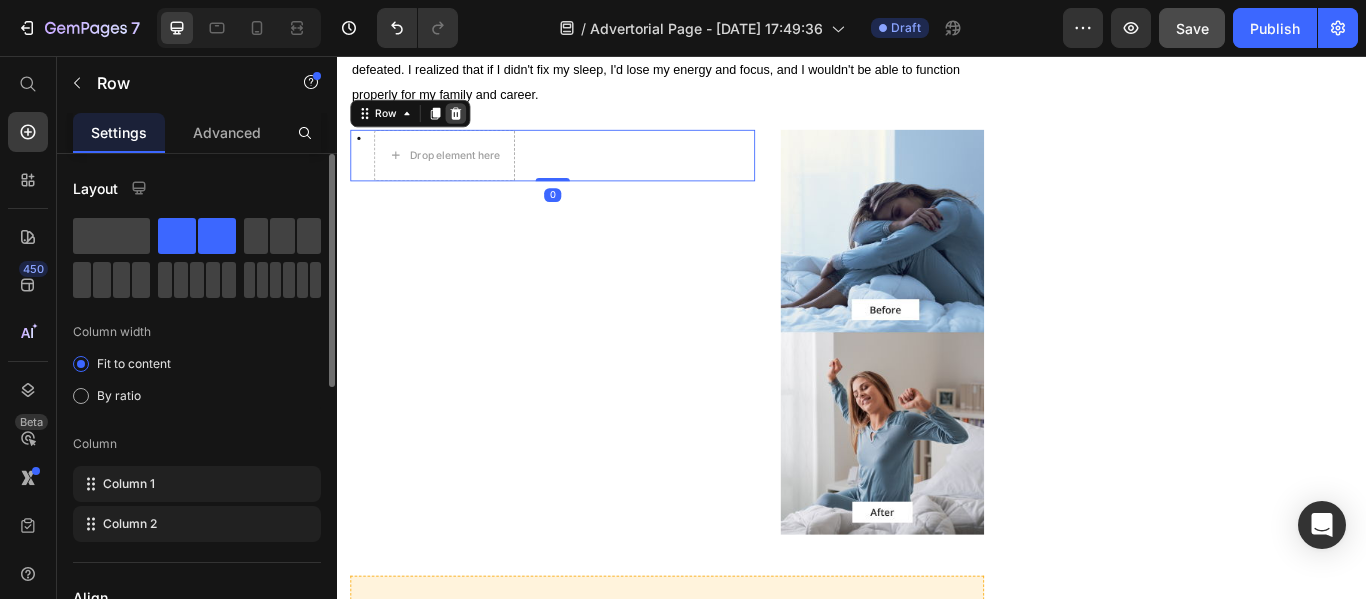 click 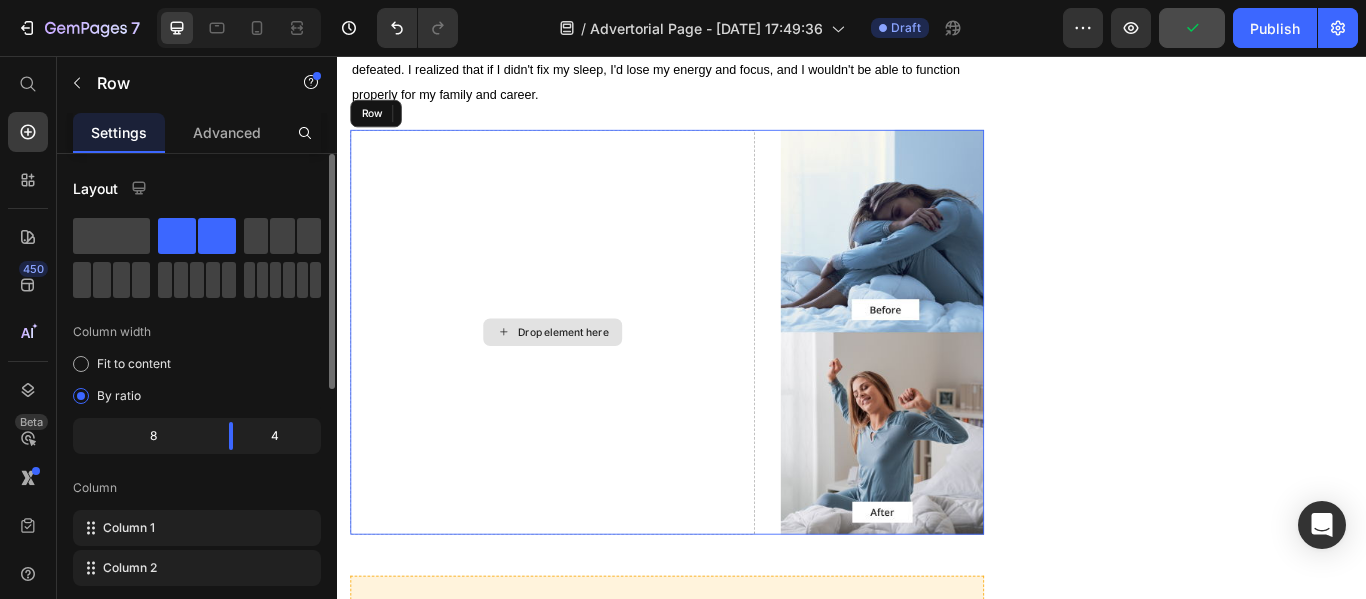 click on "Drop element here" at bounding box center [588, 378] 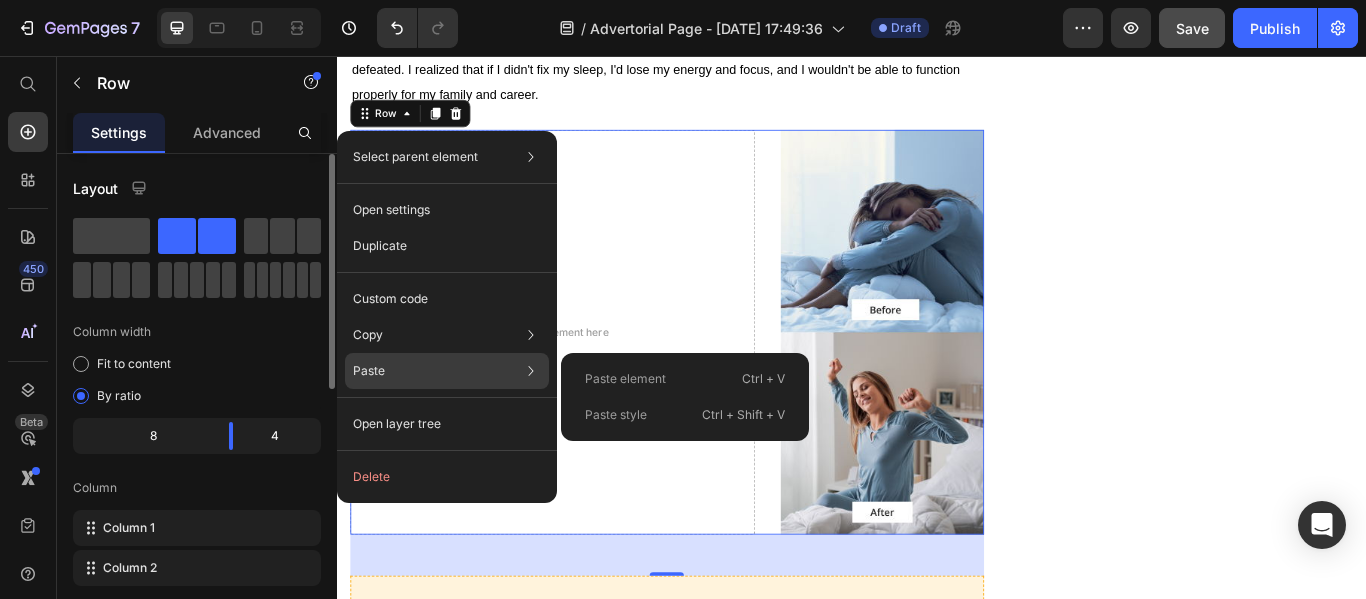 click on "Paste element  Ctrl + V" 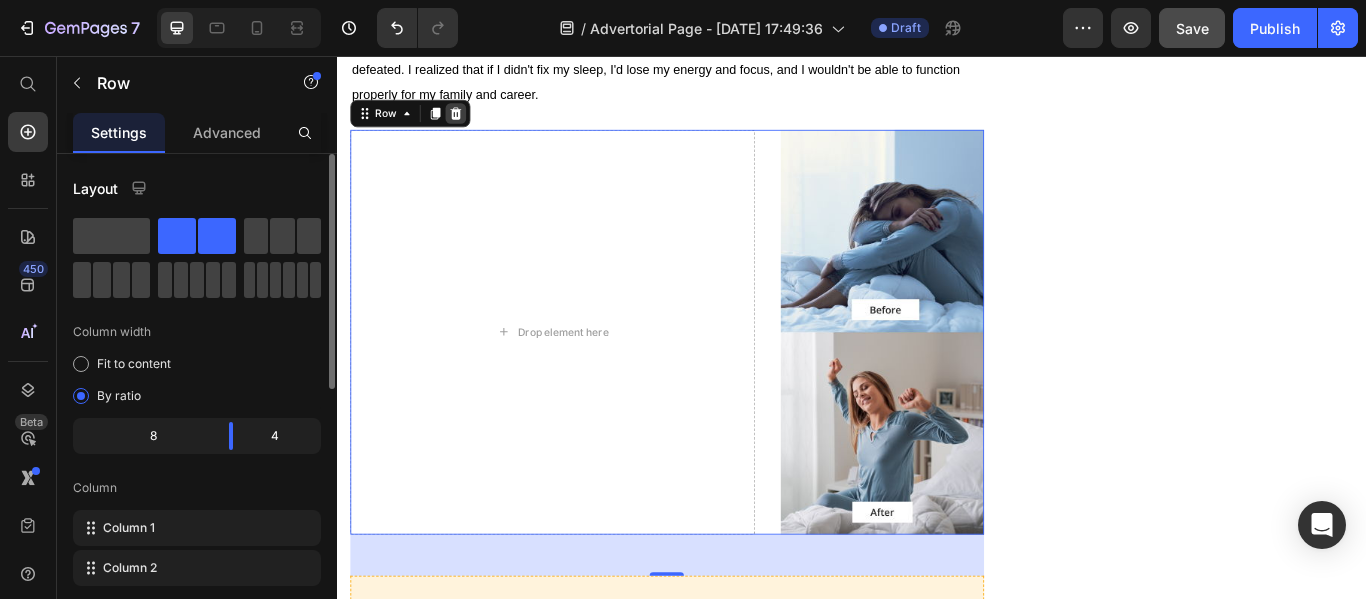 click 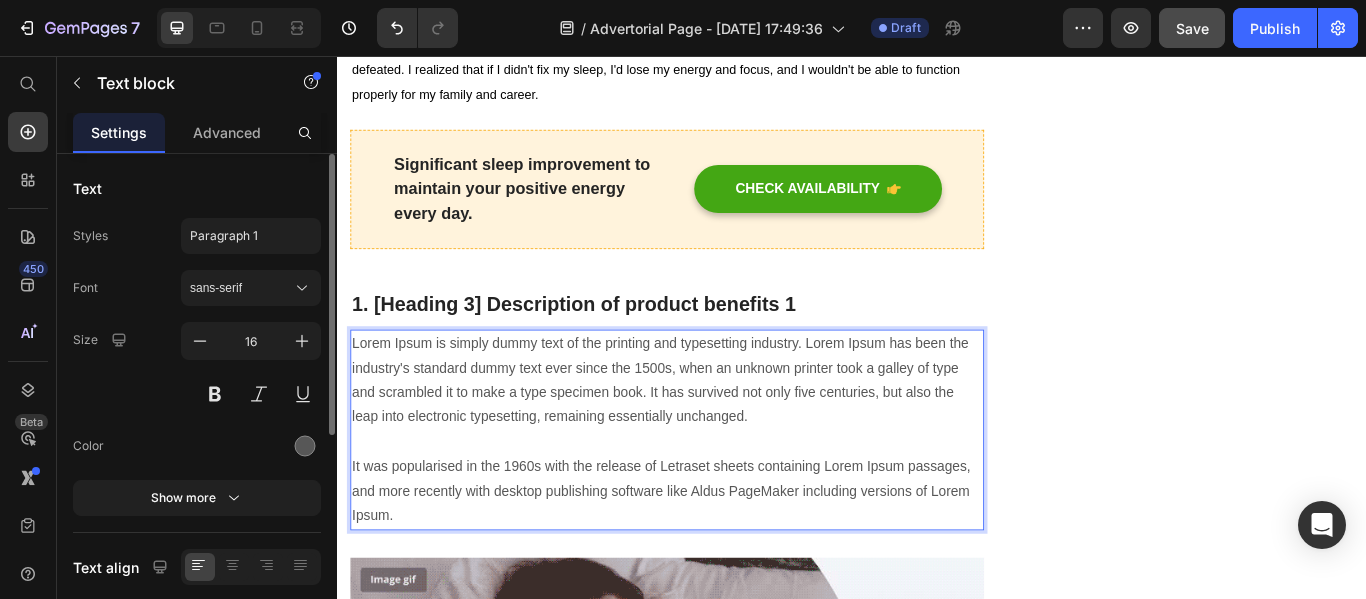 click on "Lorem Ipsum is simply dummy text of the printing and typesetting industry. Lorem Ipsum has been the industry's standard dummy text ever since the 1500s, when an unknown printer took a galley of type and scrambled it to make a type specimen book. It has survived not only five centuries, but also the leap into electronic typesetting, remaining essentially unchanged.  It was popularised in the 1960s with the release of Letraset sheets containing Lorem Ipsum passages, and more recently with desktop publishing software like Aldus PageMaker including versions of Lorem Ipsum." at bounding box center [721, 492] 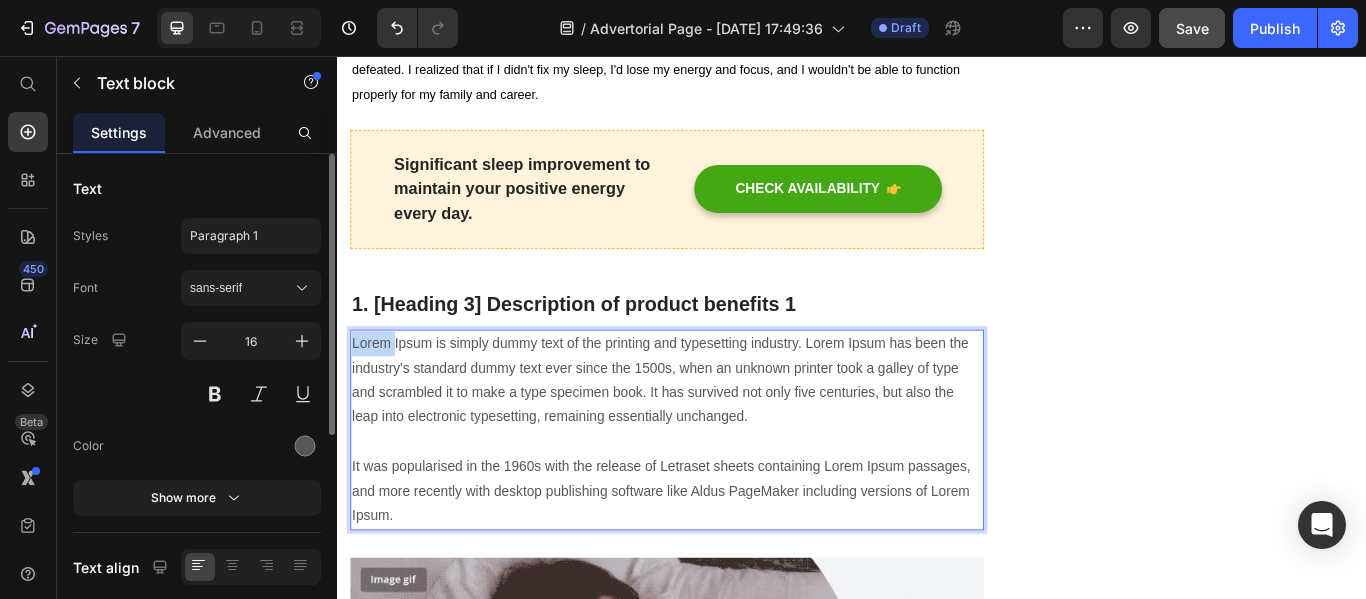 click on "Lorem Ipsum is simply dummy text of the printing and typesetting industry. Lorem Ipsum has been the industry's standard dummy text ever since the 1500s, when an unknown printer took a galley of type and scrambled it to make a type specimen book. It has survived not only five centuries, but also the leap into electronic typesetting, remaining essentially unchanged.  It was popularised in the 1960s with the release of Letraset sheets containing Lorem Ipsum passages, and more recently with desktop publishing software like Aldus PageMaker including versions of Lorem Ipsum." at bounding box center [721, 492] 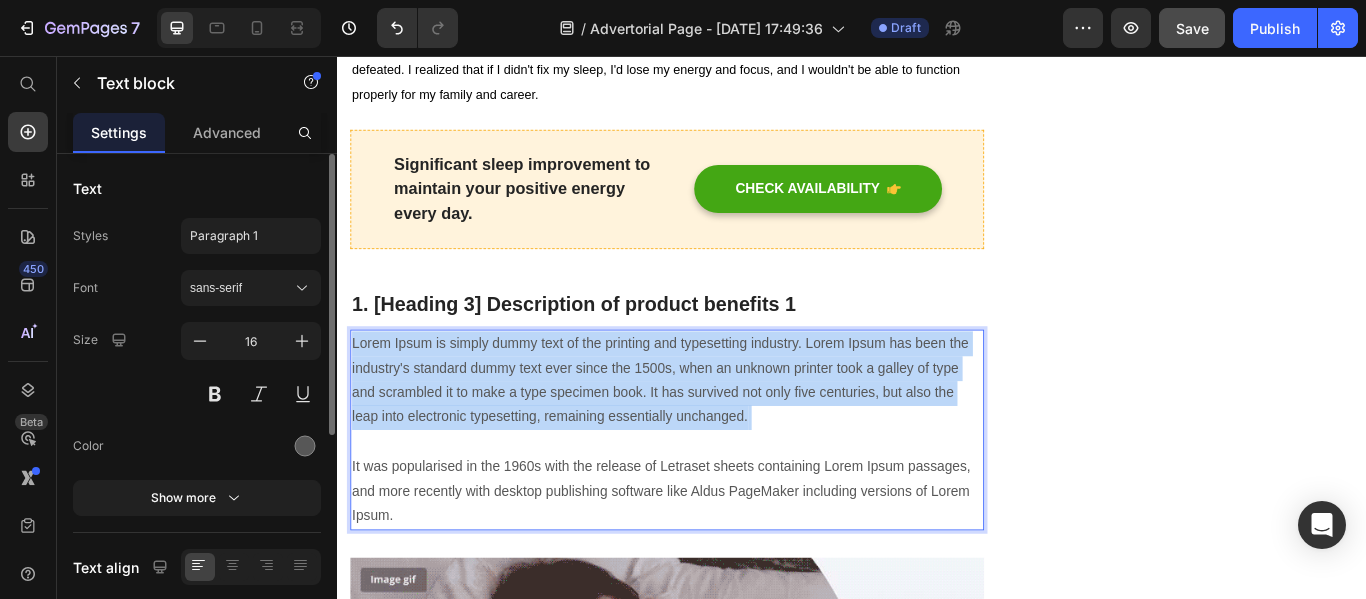 click on "Lorem Ipsum is simply dummy text of the printing and typesetting industry. Lorem Ipsum has been the industry's standard dummy text ever since the 1500s, when an unknown printer took a galley of type and scrambled it to make a type specimen book. It has survived not only five centuries, but also the leap into electronic typesetting, remaining essentially unchanged.  It was popularised in the 1960s with the release of Letraset sheets containing Lorem Ipsum passages, and more recently with desktop publishing software like Aldus PageMaker including versions of Lorem Ipsum." at bounding box center [721, 492] 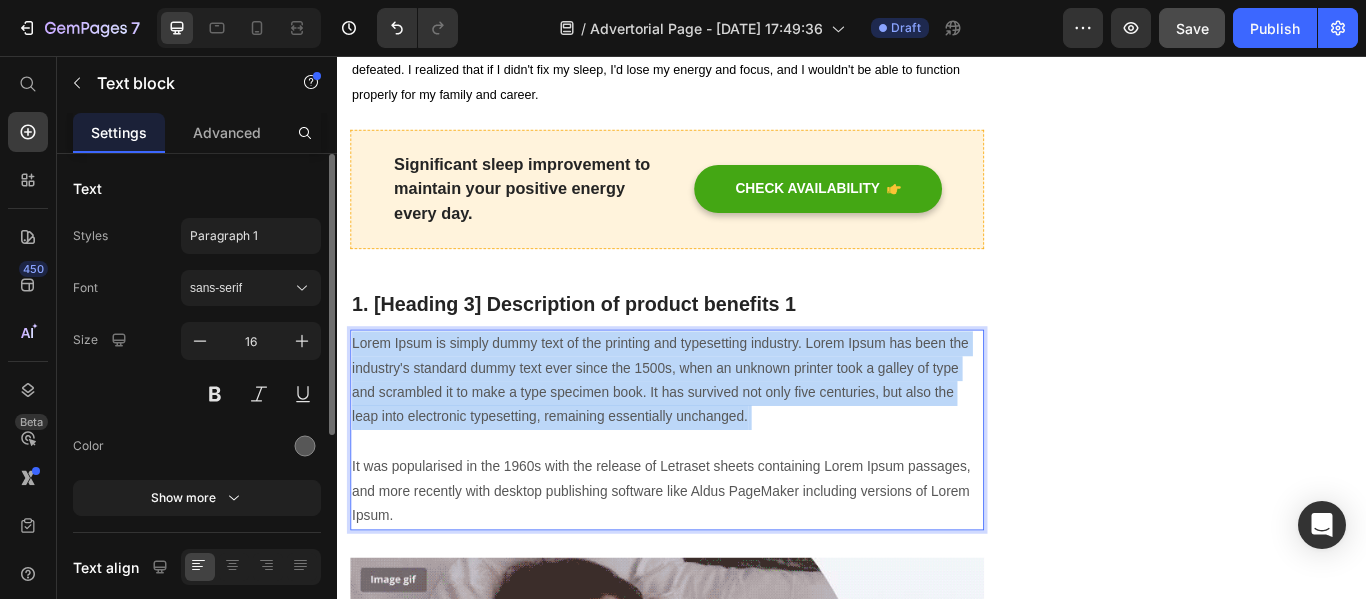 click on "Lorem Ipsum is simply dummy text of the printing and typesetting industry. Lorem Ipsum has been the industry's standard dummy text ever since the 1500s, when an unknown printer took a galley of type and scrambled it to make a type specimen book. It has survived not only five centuries, but also the leap into electronic typesetting, remaining essentially unchanged.  It was popularised in the 1960s with the release of Letraset sheets containing Lorem Ipsum passages, and more recently with desktop publishing software like Aldus PageMaker including versions of Lorem Ipsum." at bounding box center (721, 492) 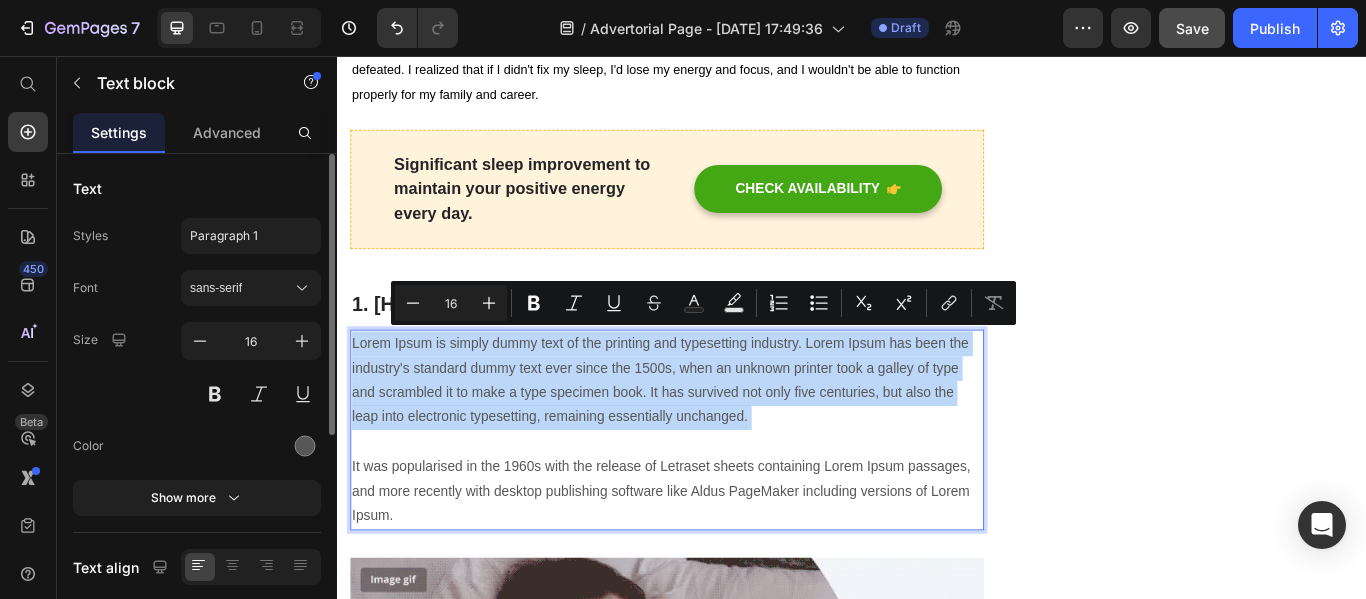 click on "Lorem Ipsum is simply dummy text of the printing and typesetting industry. Lorem Ipsum has been the industry's standard dummy text ever since the 1500s, when an unknown printer took a galley of type and scrambled it to make a type specimen book. It has survived not only five centuries, but also the leap into electronic typesetting, remaining essentially unchanged.  It was popularised in the 1960s with the release of Letraset sheets containing Lorem Ipsum passages, and more recently with desktop publishing software like Aldus PageMaker including versions of Lorem Ipsum." at bounding box center [721, 492] 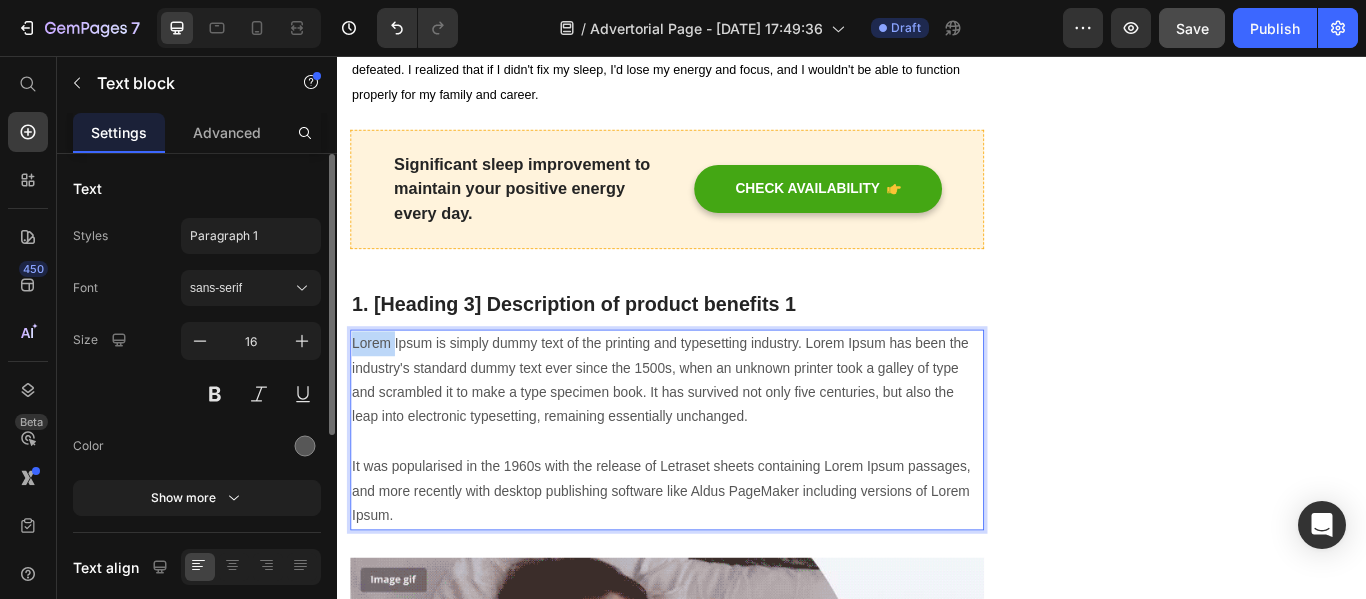click on "Lorem Ipsum is simply dummy text of the printing and typesetting industry. Lorem Ipsum has been the industry's standard dummy text ever since the 1500s, when an unknown printer took a galley of type and scrambled it to make a type specimen book. It has survived not only five centuries, but also the leap into electronic typesetting, remaining essentially unchanged.  It was popularised in the 1960s with the release of Letraset sheets containing Lorem Ipsum passages, and more recently with desktop publishing software like Aldus PageMaker including versions of Lorem Ipsum." at bounding box center [721, 492] 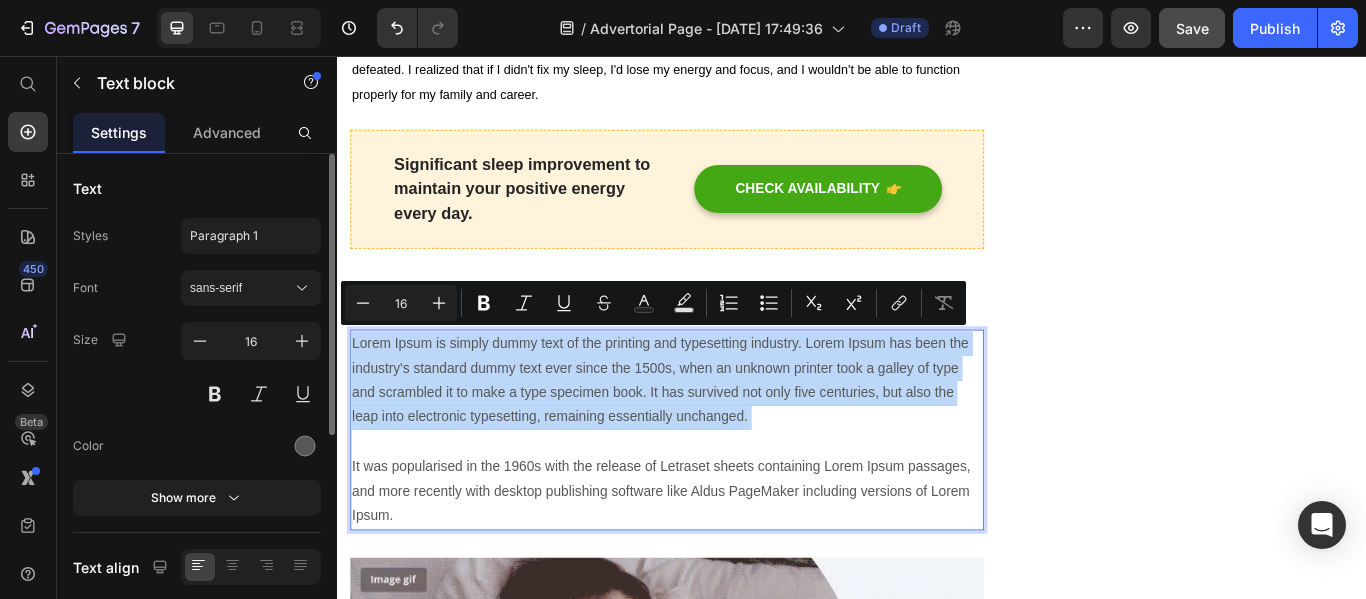 click on "Lorem Ipsum is simply dummy text of the printing and typesetting industry. Lorem Ipsum has been the industry's standard dummy text ever since the 1500s, when an unknown printer took a galley of type and scrambled it to make a type specimen book. It has survived not only five centuries, but also the leap into electronic typesetting, remaining essentially unchanged.  It was popularised in the 1960s with the release of Letraset sheets containing Lorem Ipsum passages, and more recently with desktop publishing software like Aldus PageMaker including versions of Lorem Ipsum." at bounding box center [721, 492] 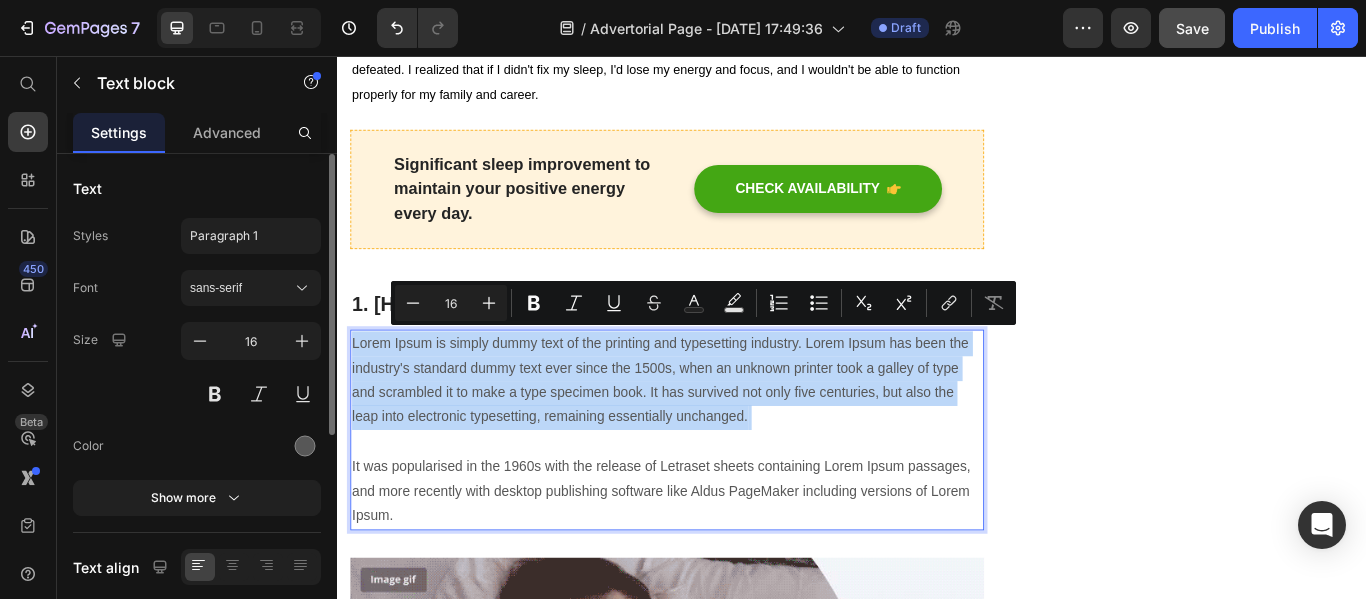 click on "Lorem Ipsum is simply dummy text of the printing and typesetting industry. Lorem Ipsum has been the industry's standard dummy text ever since the 1500s, when an unknown printer took a galley of type and scrambled it to make a type specimen book. It has survived not only five centuries, but also the leap into electronic typesetting, remaining essentially unchanged.  It was popularised in the 1960s with the release of Letraset sheets containing Lorem Ipsum passages, and more recently with desktop publishing software like Aldus PageMaker including versions of Lorem Ipsum." at bounding box center [721, 492] 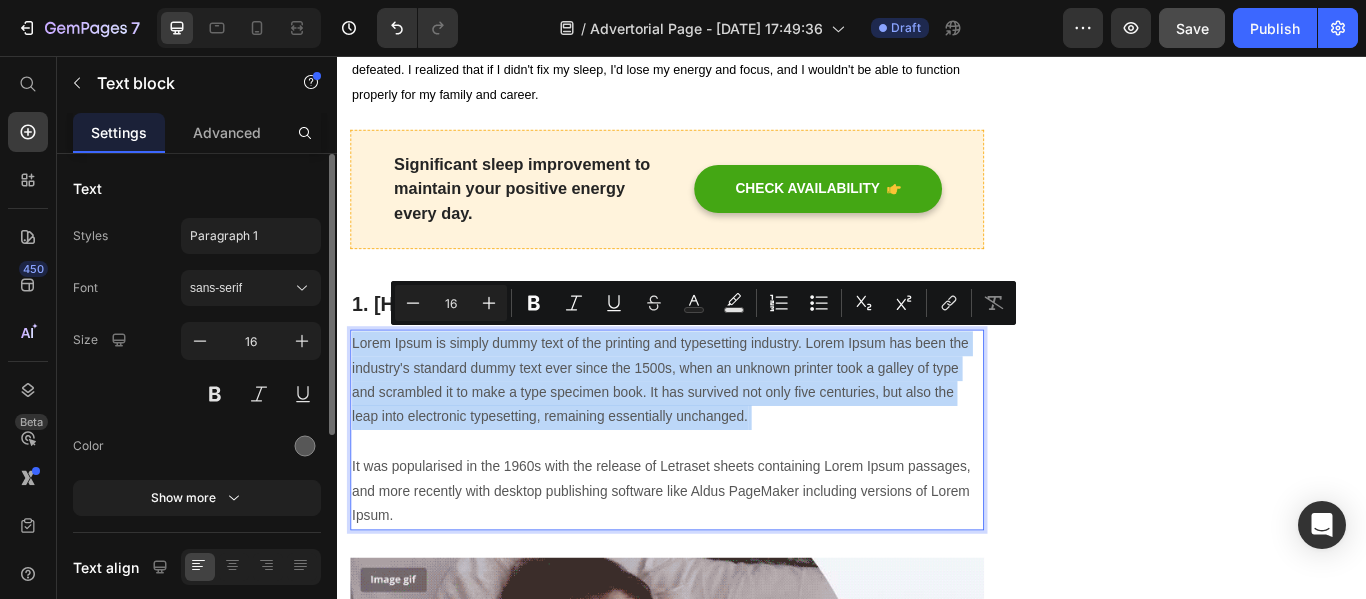 click on "Lorem Ipsum is simply dummy text of the printing and typesetting industry. Lorem Ipsum has been the industry's standard dummy text ever since the 1500s, when an unknown printer took a galley of type and scrambled it to make a type specimen book. It has survived not only five centuries, but also the leap into electronic typesetting, remaining essentially unchanged.  It was popularised in the 1960s with the release of Letraset sheets containing Lorem Ipsum passages, and more recently with desktop publishing software like Aldus PageMaker including versions of Lorem Ipsum." at bounding box center [721, 492] 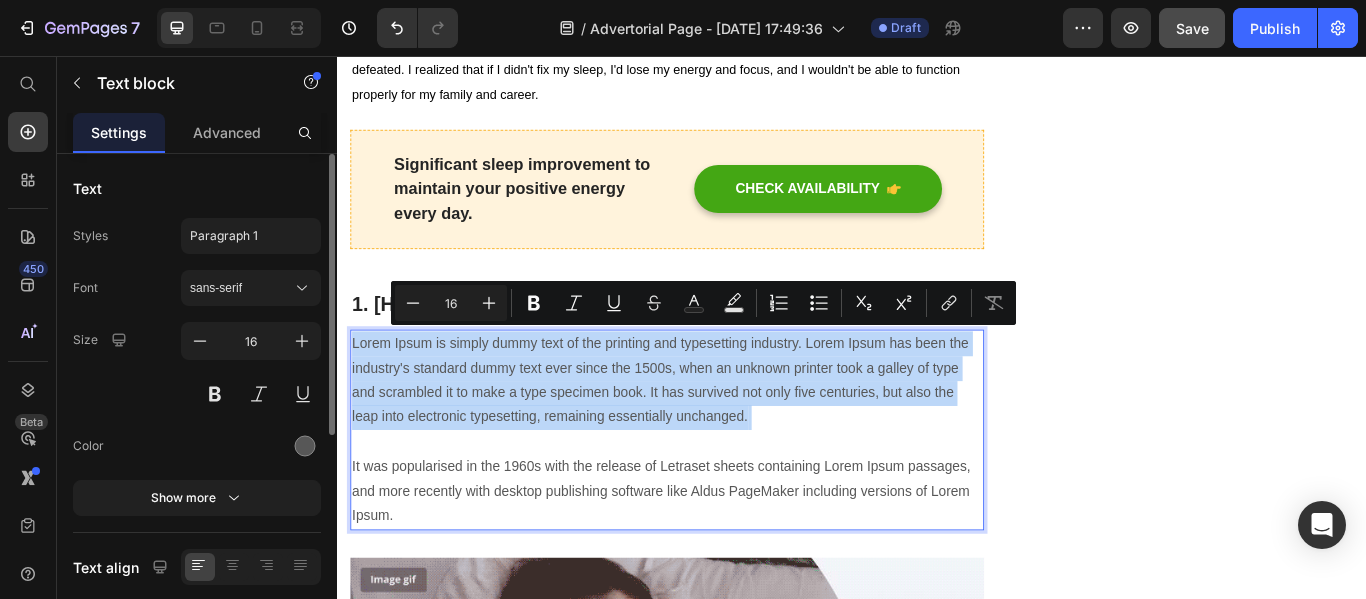 click on "Lorem Ipsum is simply dummy text of the printing and typesetting industry. Lorem Ipsum has been the industry's standard dummy text ever since the 1500s, when an unknown printer took a galley of type and scrambled it to make a type specimen book. It has survived not only five centuries, but also the leap into electronic typesetting, remaining essentially unchanged.  It was popularised in the 1960s with the release of Letraset sheets containing Lorem Ipsum passages, and more recently with desktop publishing software like Aldus PageMaker including versions of Lorem Ipsum." at bounding box center (721, 492) 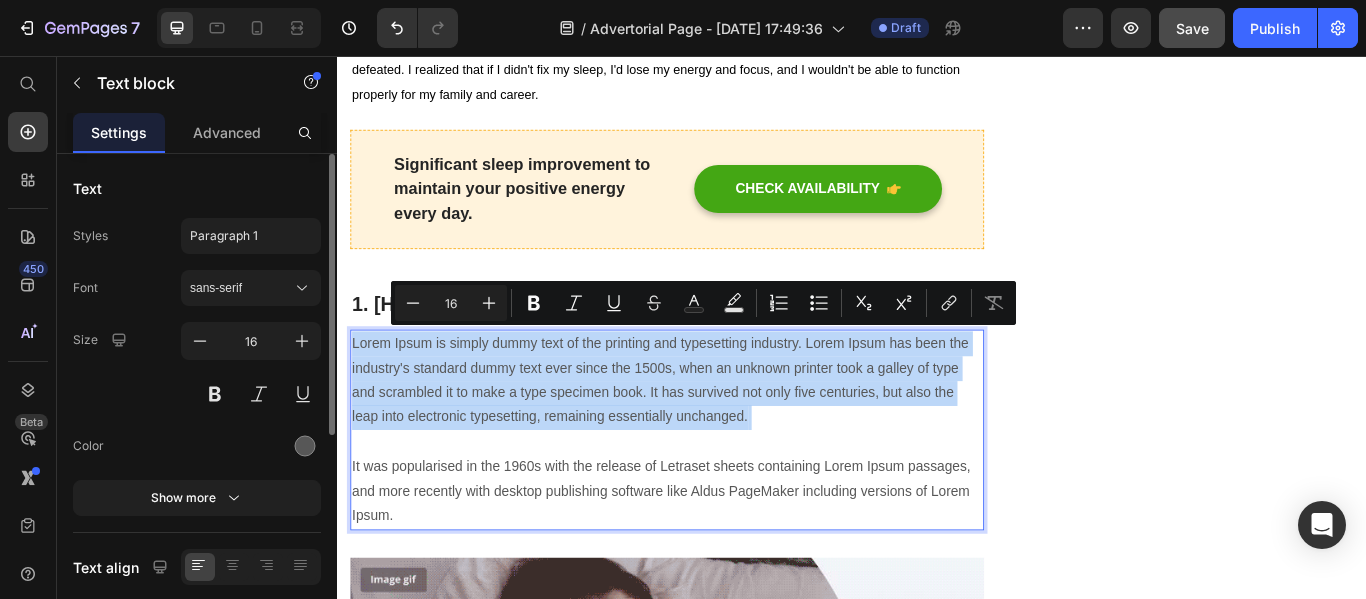 click on "Lorem Ipsum is simply dummy text of the printing and typesetting industry. Lorem Ipsum has been the industry's standard dummy text ever since the 1500s, when an unknown printer took a galley of type and scrambled it to make a type specimen book. It has survived not only five centuries, but also the leap into electronic typesetting, remaining essentially unchanged.  It was popularised in the 1960s with the release of Letraset sheets containing Lorem Ipsum passages, and more recently with desktop publishing software like Aldus PageMaker including versions of Lorem Ipsum." at bounding box center [721, 492] 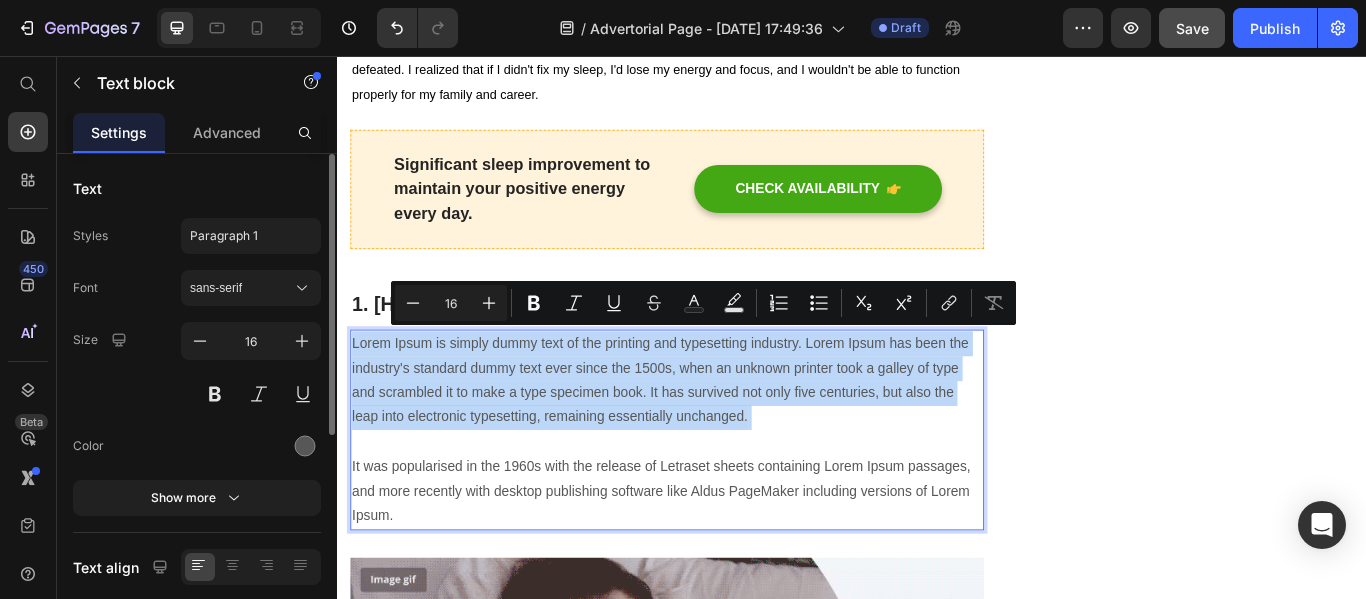 click on "Lorem Ipsum is simply dummy text of the printing and typesetting industry. Lorem Ipsum has been the industry's standard dummy text ever since the 1500s, when an unknown printer took a galley of type and scrambled it to make a type specimen book. It has survived not only five centuries, but also the leap into electronic typesetting, remaining essentially unchanged.  It was popularised in the 1960s with the release of Letraset sheets containing Lorem Ipsum passages, and more recently with desktop publishing software like Aldus PageMaker including versions of Lorem Ipsum." at bounding box center [721, 492] 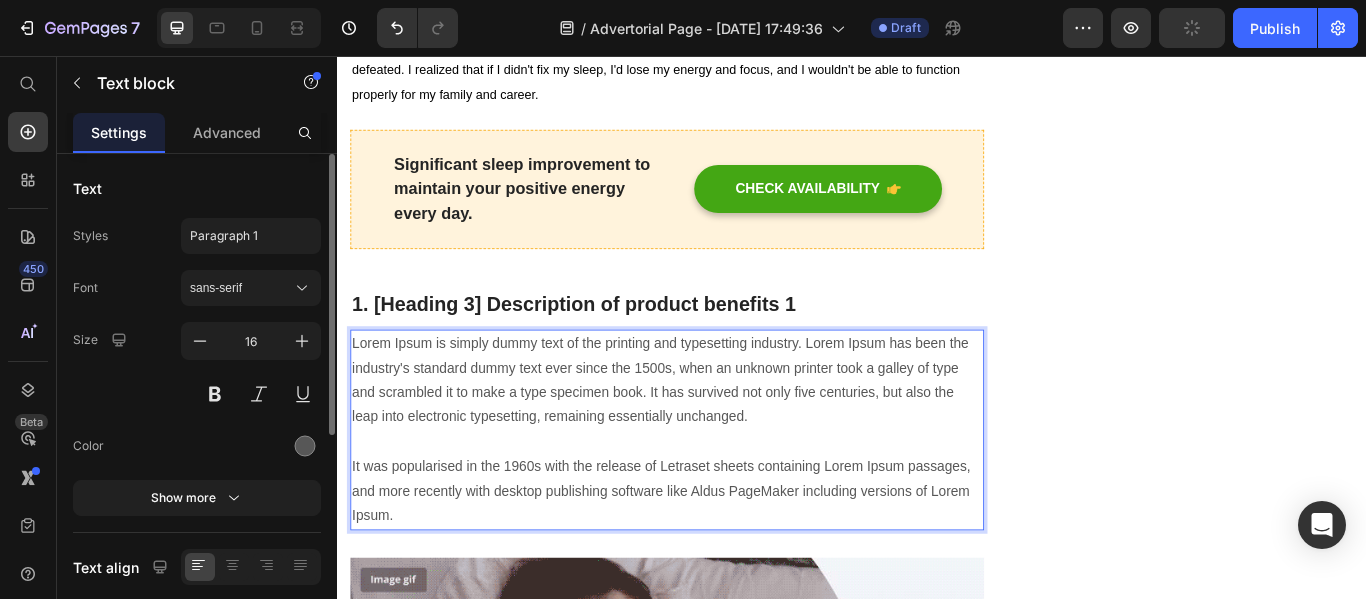 click on "Lorem Ipsum is simply dummy text of the printing and typesetting industry. Lorem Ipsum has been the industry's standard dummy text ever since the 1500s, when an unknown printer took a galley of type and scrambled it to make a type specimen book. It has survived not only five centuries, but also the leap into electronic typesetting, remaining essentially unchanged.  It was popularised in the 1960s with the release of Letraset sheets containing Lorem Ipsum passages, and more recently with desktop publishing software like Aldus PageMaker including versions of Lorem Ipsum." at bounding box center [721, 492] 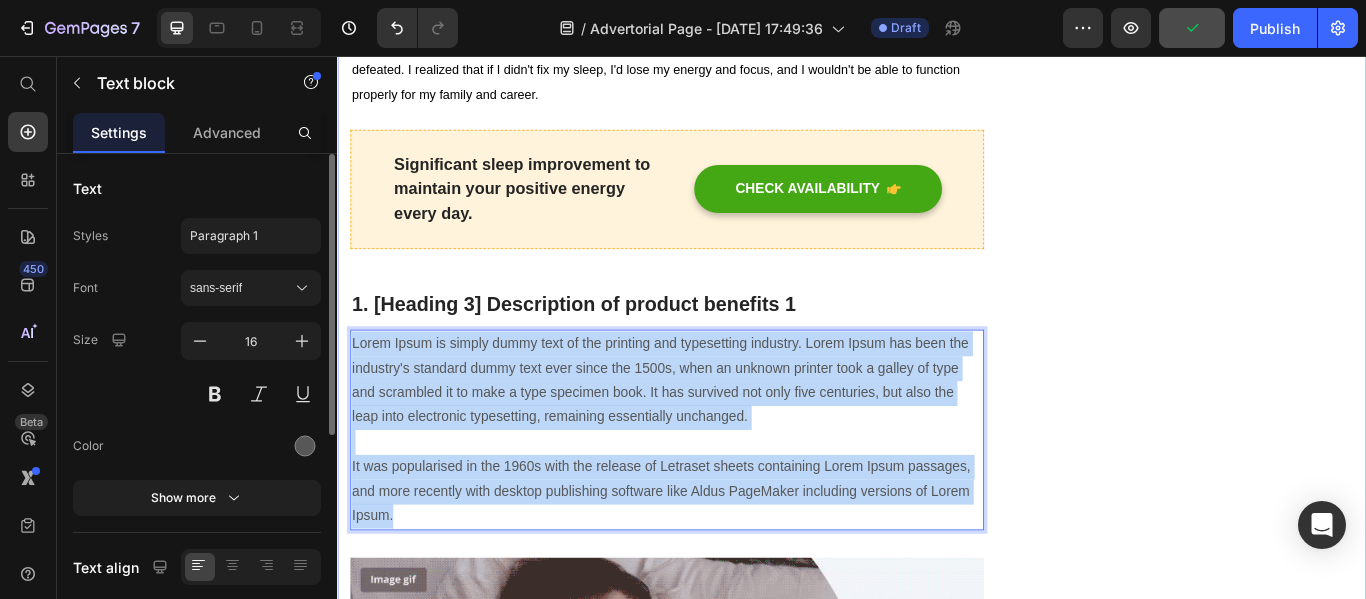drag, startPoint x: 412, startPoint y: 579, endPoint x: 349, endPoint y: 379, distance: 209.68787 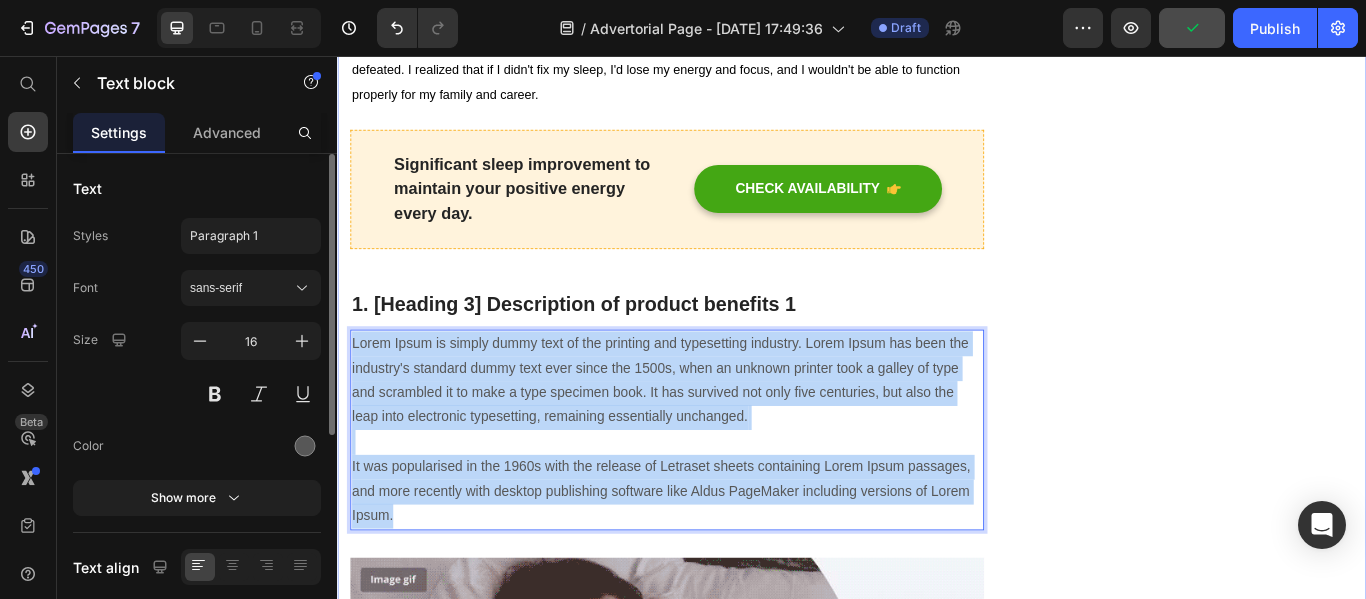 click on "⁠⁠⁠⁠⁠⁠⁠ The Dirty Secret About Morning [MEDICAL_DATA] That Sleep Specialists Don't Want You to Know Heading Written by  [PERSON_NAME]   Text block Published on  [DATE] Text block Row Image Do your legs have [MEDICAL_DATA] or pain? don't worry, We have moderate [MEDICAL_DATA] like with GemCSO compression used to reduce the risk of serious conditions like [MEDICAL_DATA] (DVT), [MEDICAL_DATA], [MEDICAL_DATA], and [MEDICAL_DATA]. Text block As I was pushing 47, I came to recognize the importance of quality sleep and proper spinal alignment as we age. I faced challenges in terms of finding restful sleep and waking up without pain. I've never really been into sleep gadgets, outside of a nice mattress here and there just to stay comfortable. But during the pandemic, I found myself working from home with [MEDICAL_DATA], and my neck and shoulders haven't recovered since. Text block Significant sleep improvement to maintain your positive energy  every day. Text block  	   Button Row   32" at bounding box center (937, 1525) 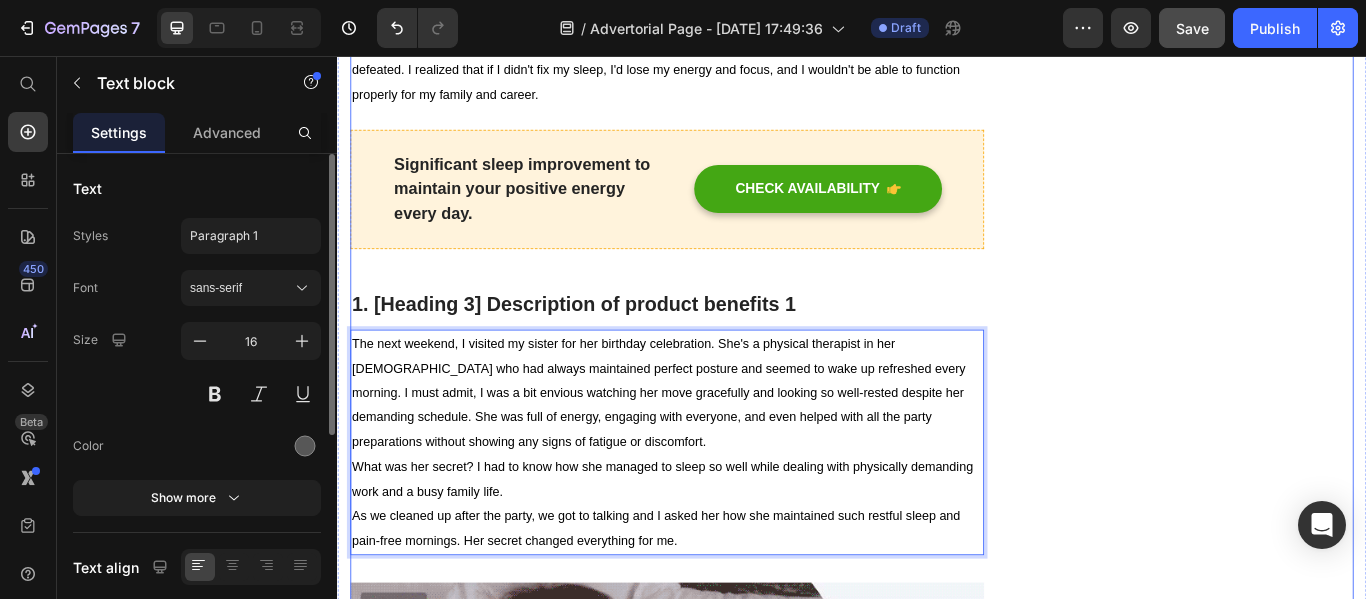scroll, scrollTop: 44, scrollLeft: 0, axis: vertical 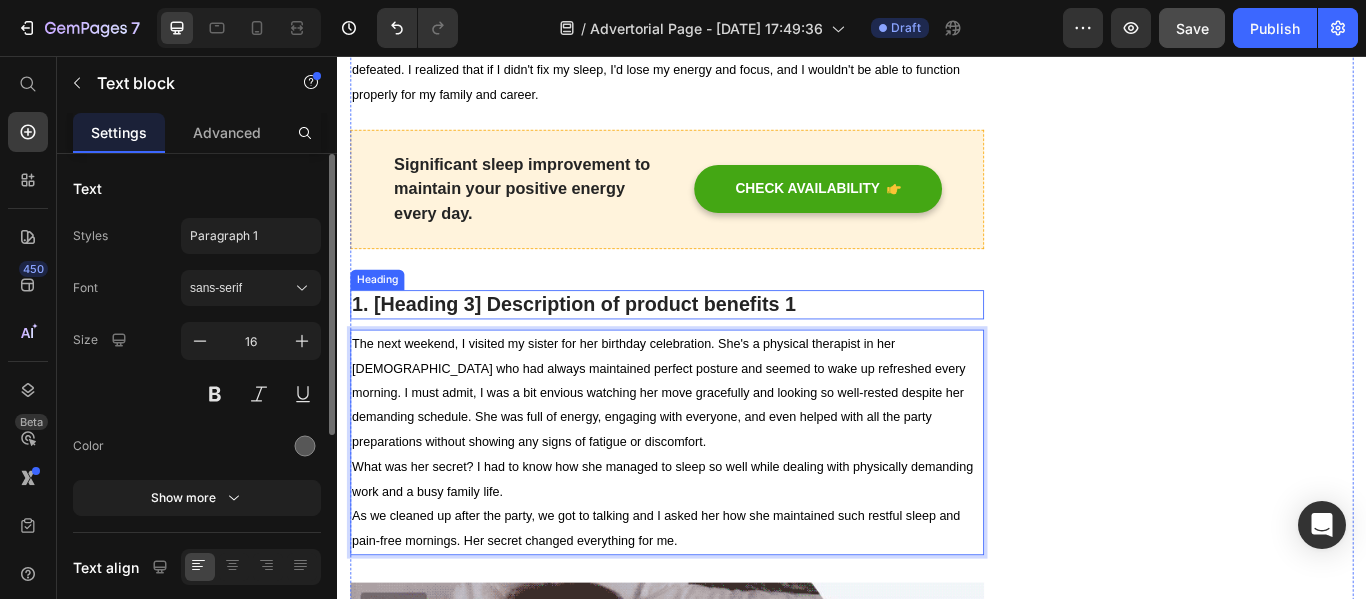 click on "1. [Heading 3] Description of product benefits 1" at bounding box center [721, 346] 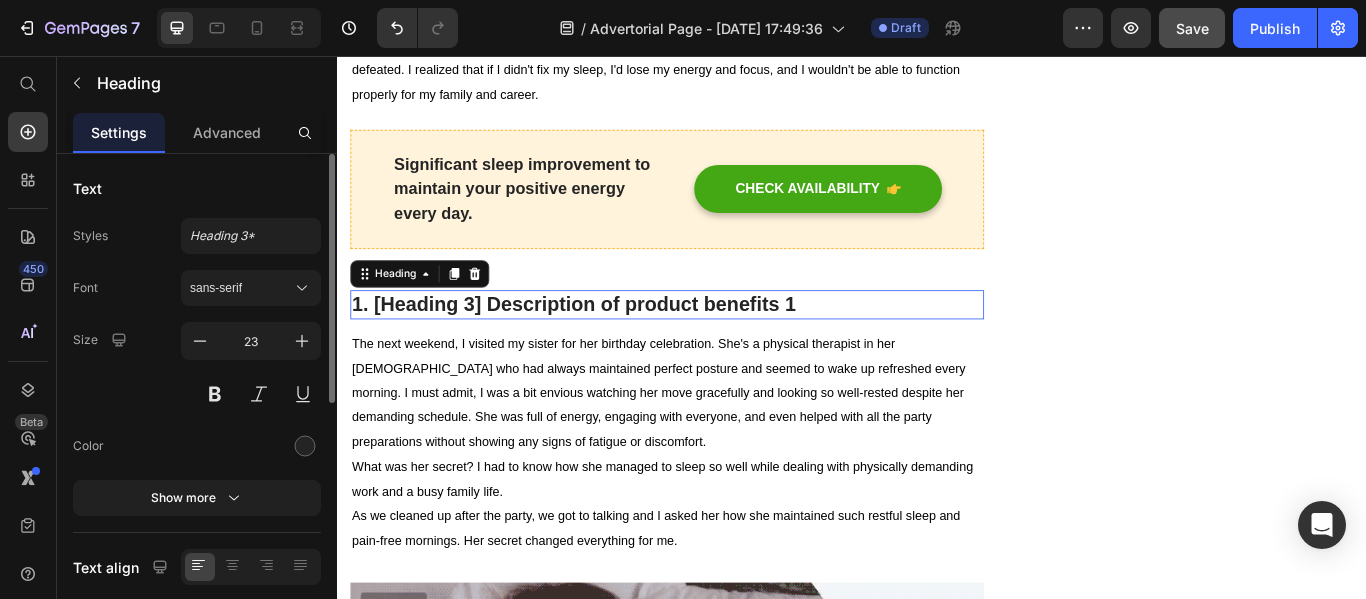 click on "1. [Heading 3] Description of product benefits 1" at bounding box center (721, 346) 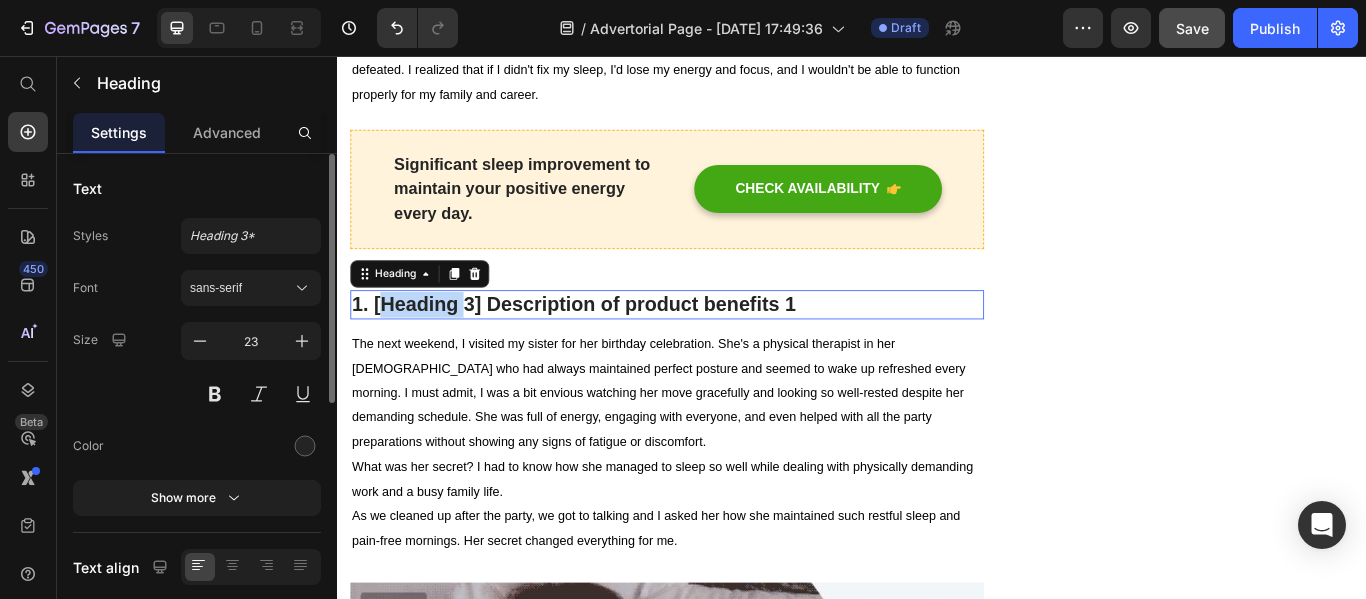 scroll, scrollTop: 0, scrollLeft: 0, axis: both 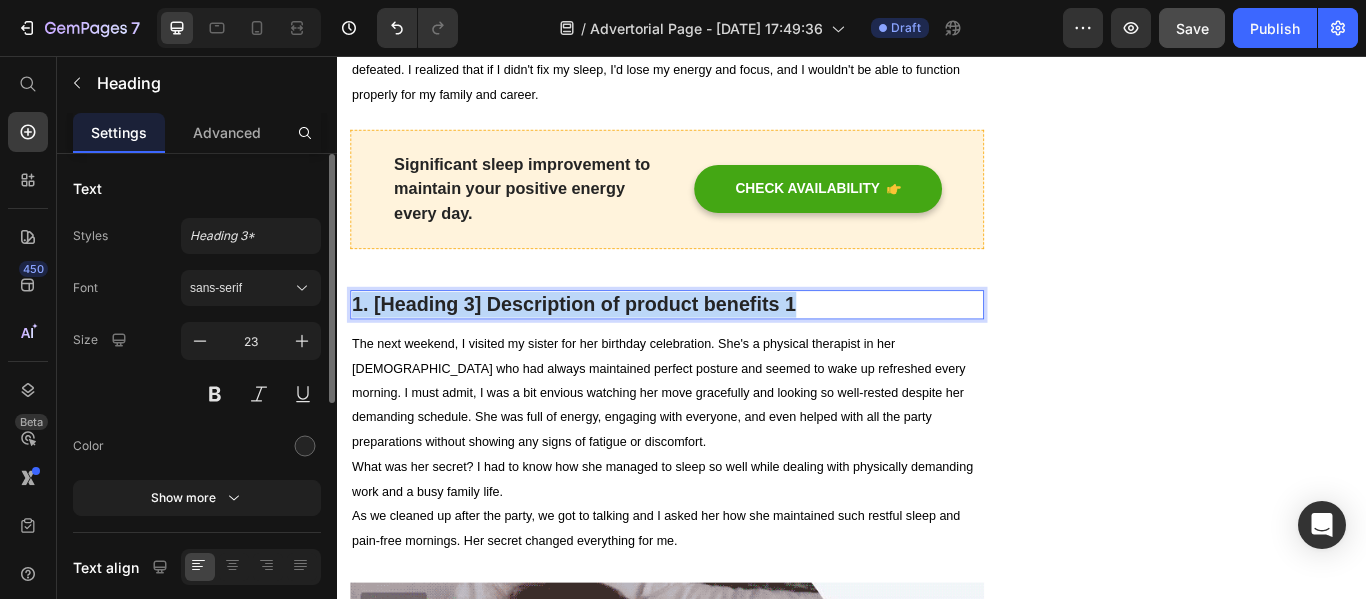 click on "1. [Heading 3] Description of product benefits 1" at bounding box center (721, 346) 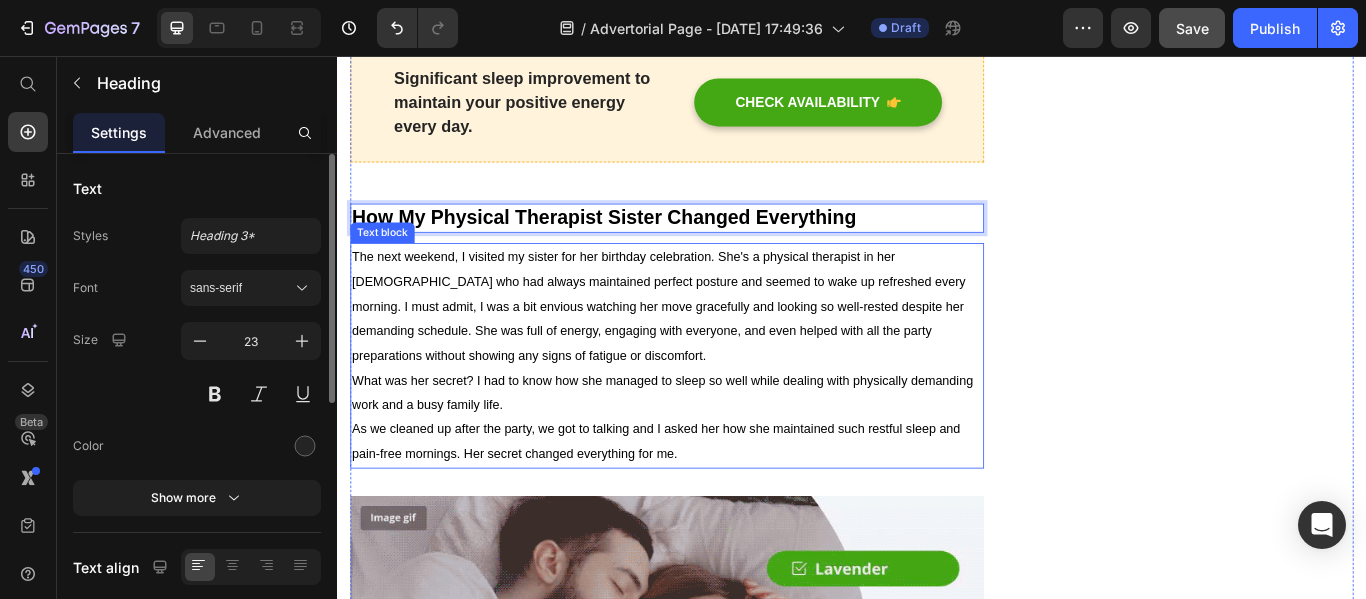 scroll, scrollTop: 1353, scrollLeft: 0, axis: vertical 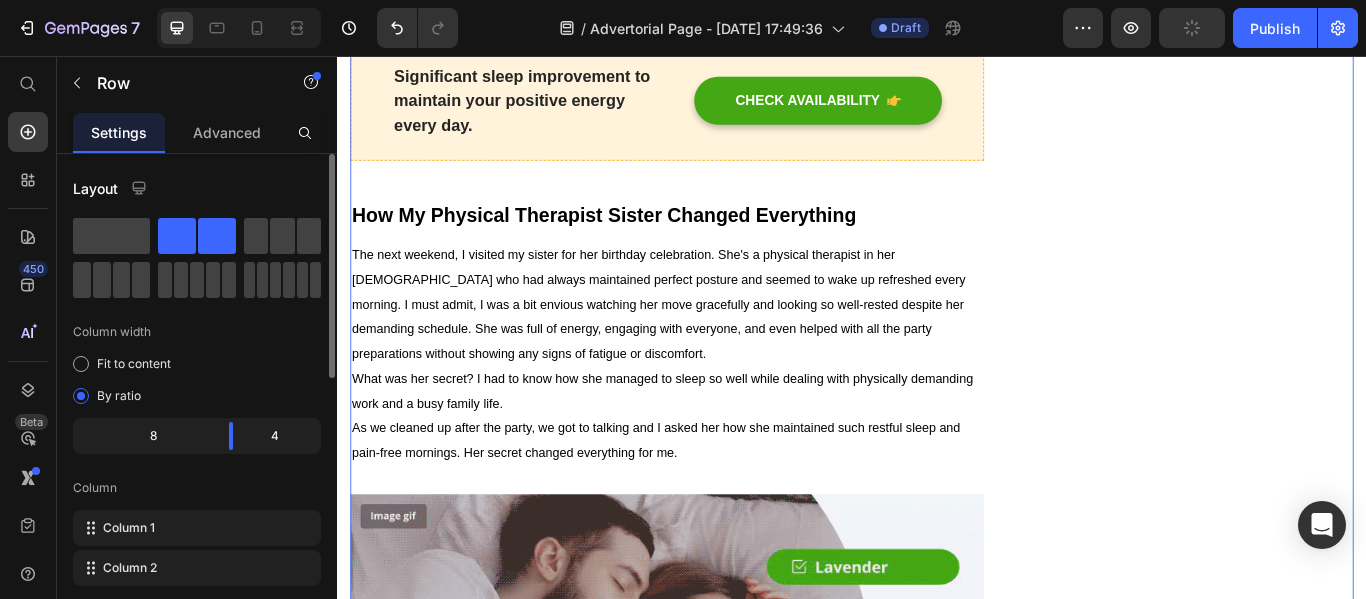 click on "⁠⁠⁠⁠⁠⁠⁠ The Dirty Secret About Morning [MEDICAL_DATA] That Sleep Specialists Don't Want You to Know Heading Written by  [PERSON_NAME]   Text block Published on  [DATE] Text block Row Image Do your legs have [MEDICAL_DATA] or pain? don't worry, We have moderate [MEDICAL_DATA] like with GemCSO compression used to reduce the risk of serious conditions like [MEDICAL_DATA] (DVT), [MEDICAL_DATA], [MEDICAL_DATA], and [MEDICAL_DATA]. Text block As I was pushing 47, I came to recognize the importance of quality sleep and proper spinal alignment as we age. I faced challenges in terms of finding restful sleep and waking up without pain. I've never really been into sleep gadgets, outside of a nice mattress here and there just to stay comfortable. But during the pandemic, I found myself working from home with [MEDICAL_DATA], and my neck and shoulders haven't recovered since. Text block Significant sleep improvement to maintain your positive energy  every day. Text block  	   Button Row Icon" at bounding box center (721, 1476) 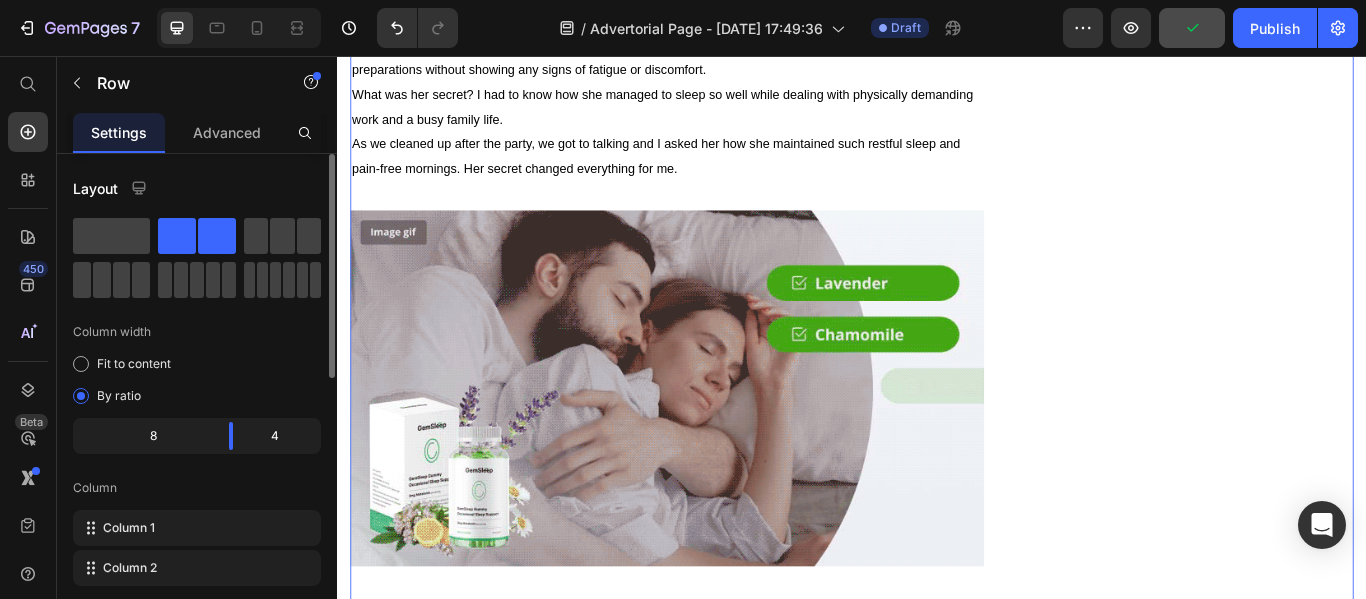 scroll, scrollTop: 1685, scrollLeft: 0, axis: vertical 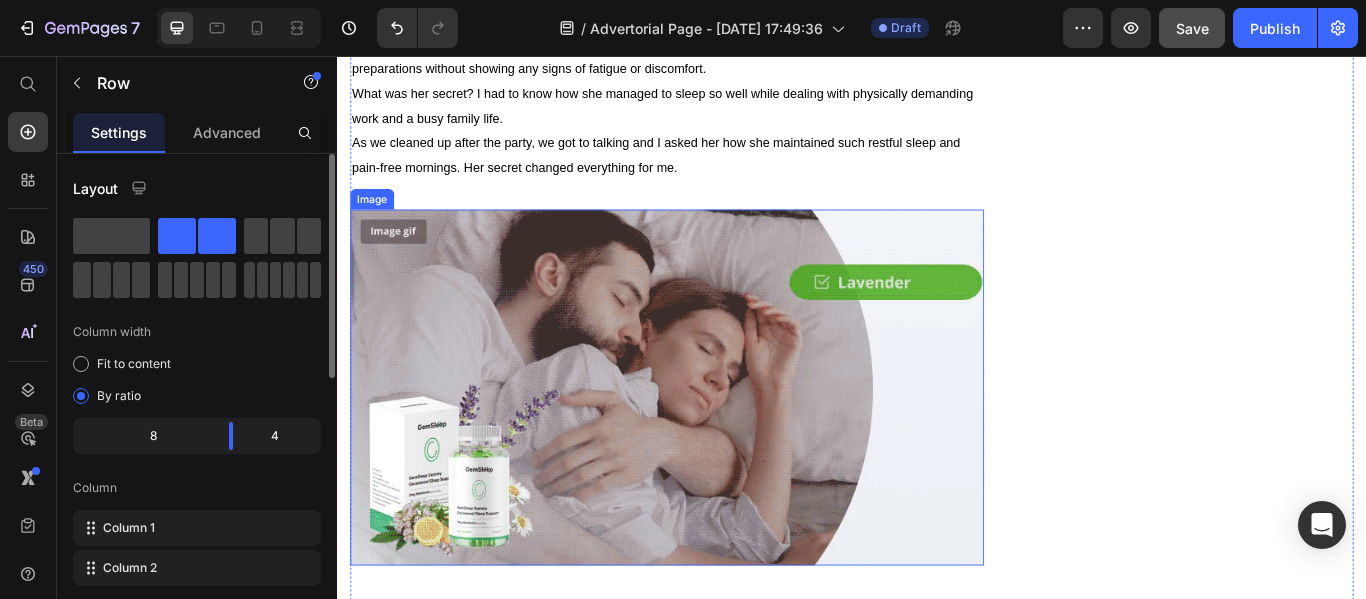 click at bounding box center [721, 442] 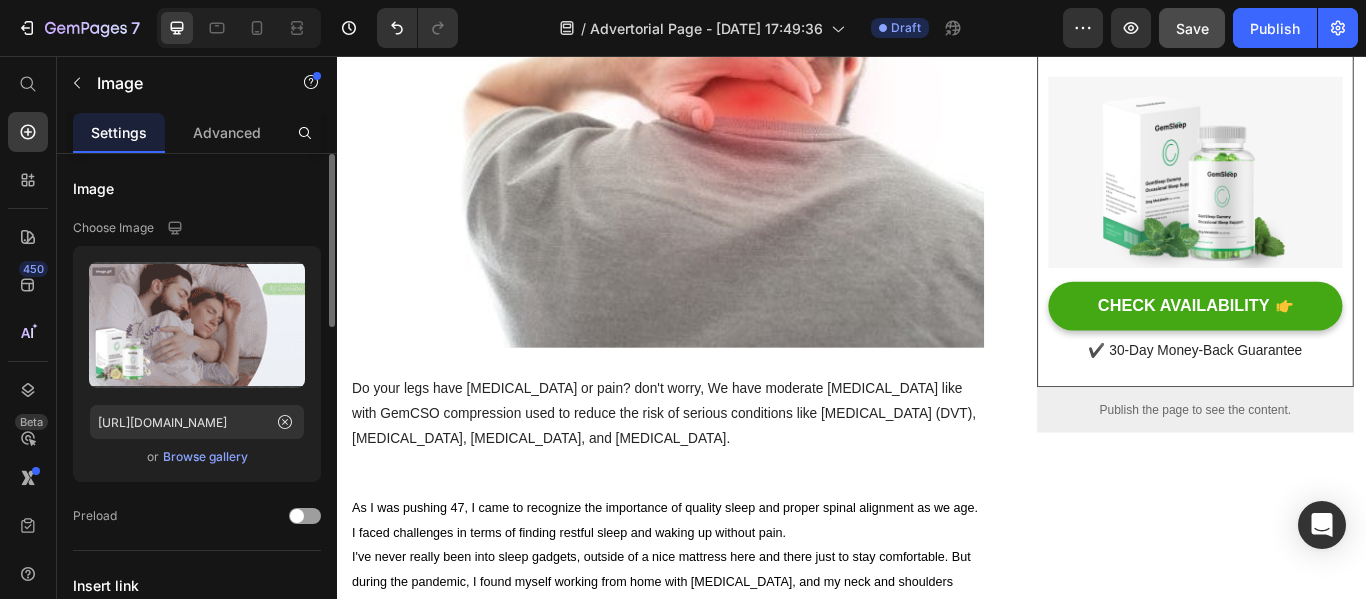 scroll, scrollTop: 479, scrollLeft: 0, axis: vertical 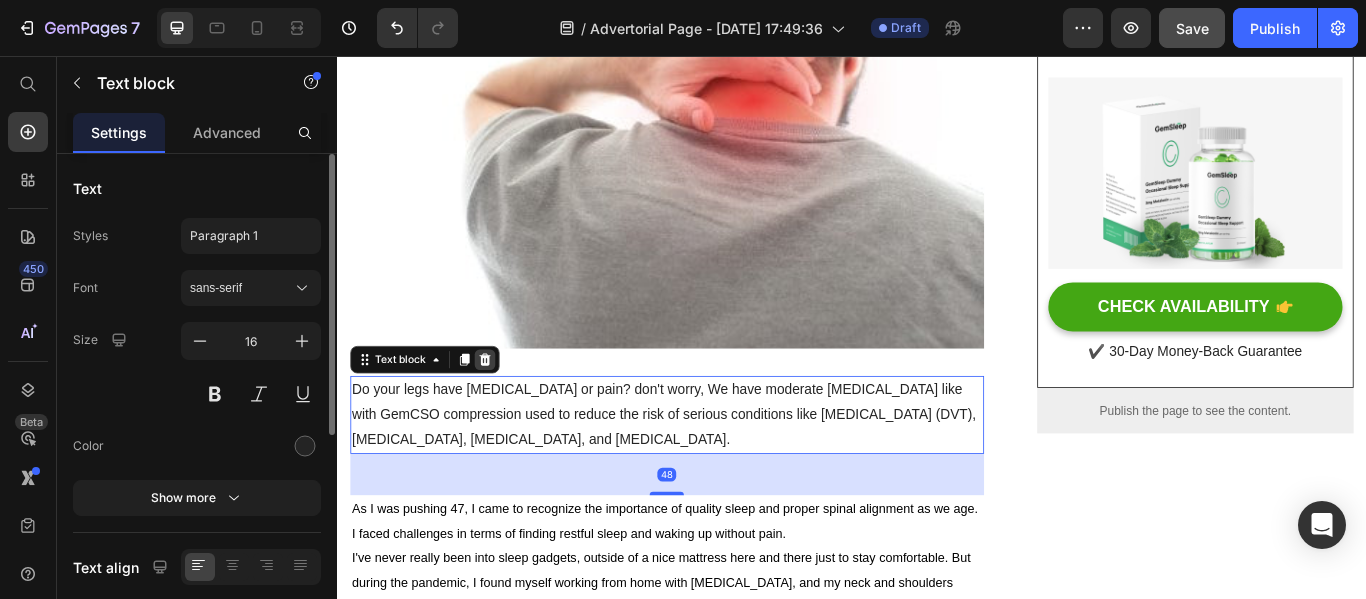 click 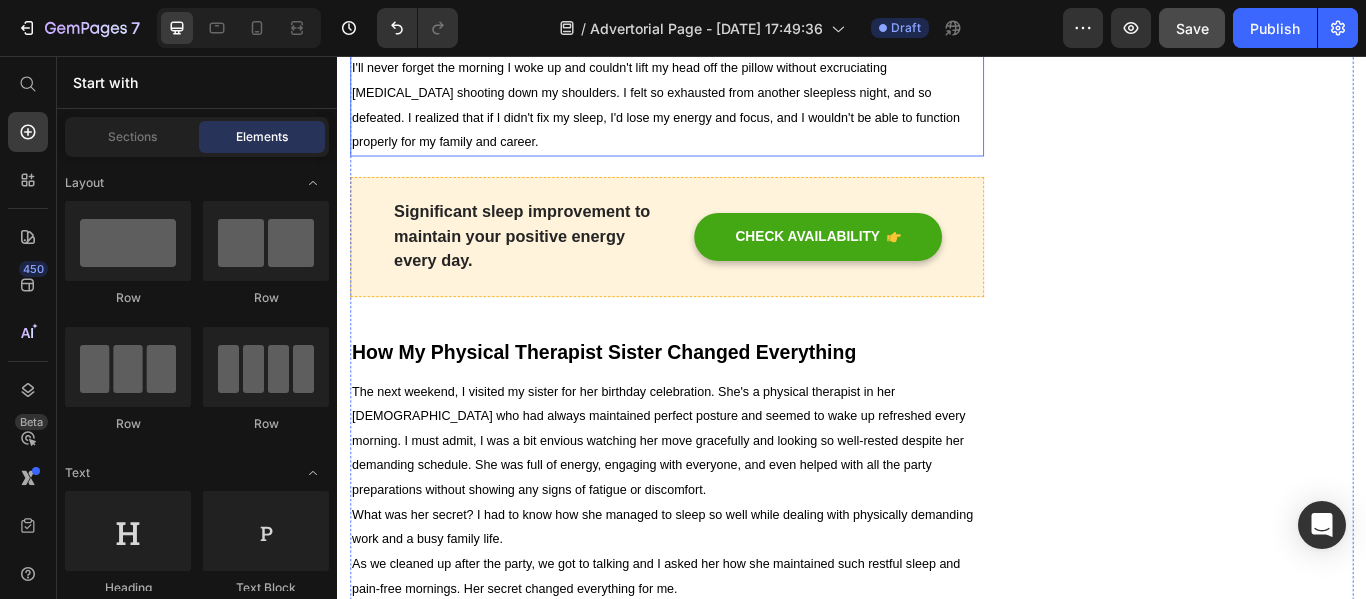 scroll, scrollTop: 1059, scrollLeft: 0, axis: vertical 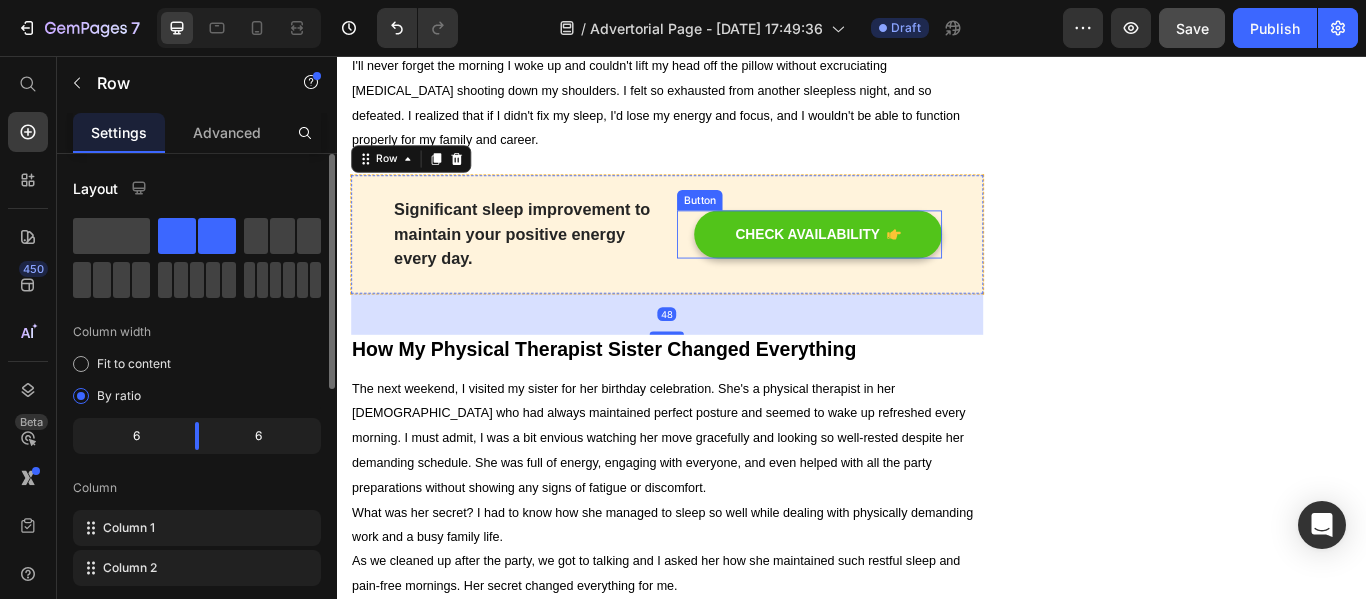 click on "CHECK AVAILABILITY" at bounding box center [897, 264] 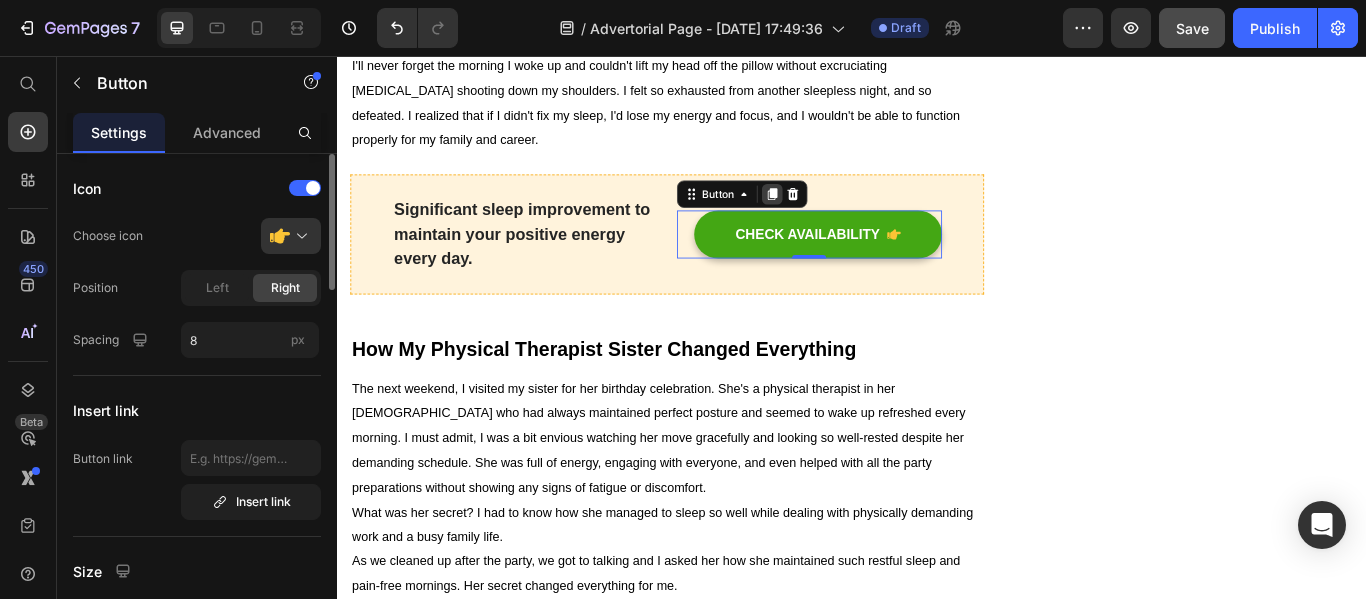 click 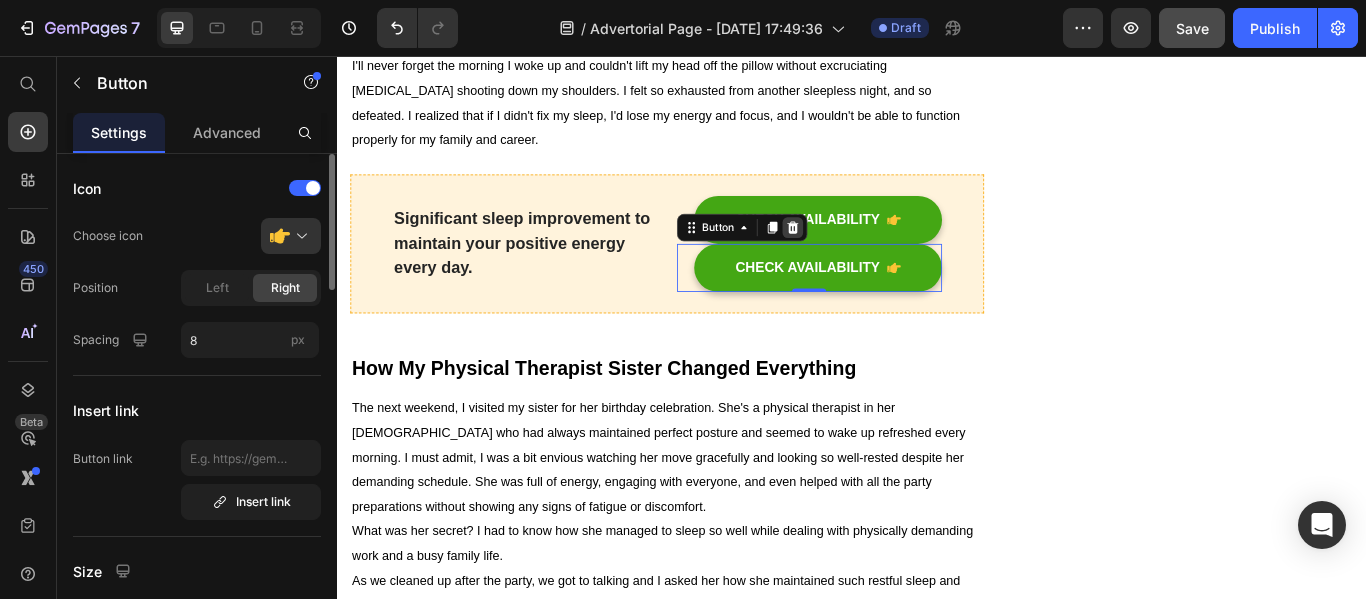 click at bounding box center (868, 256) 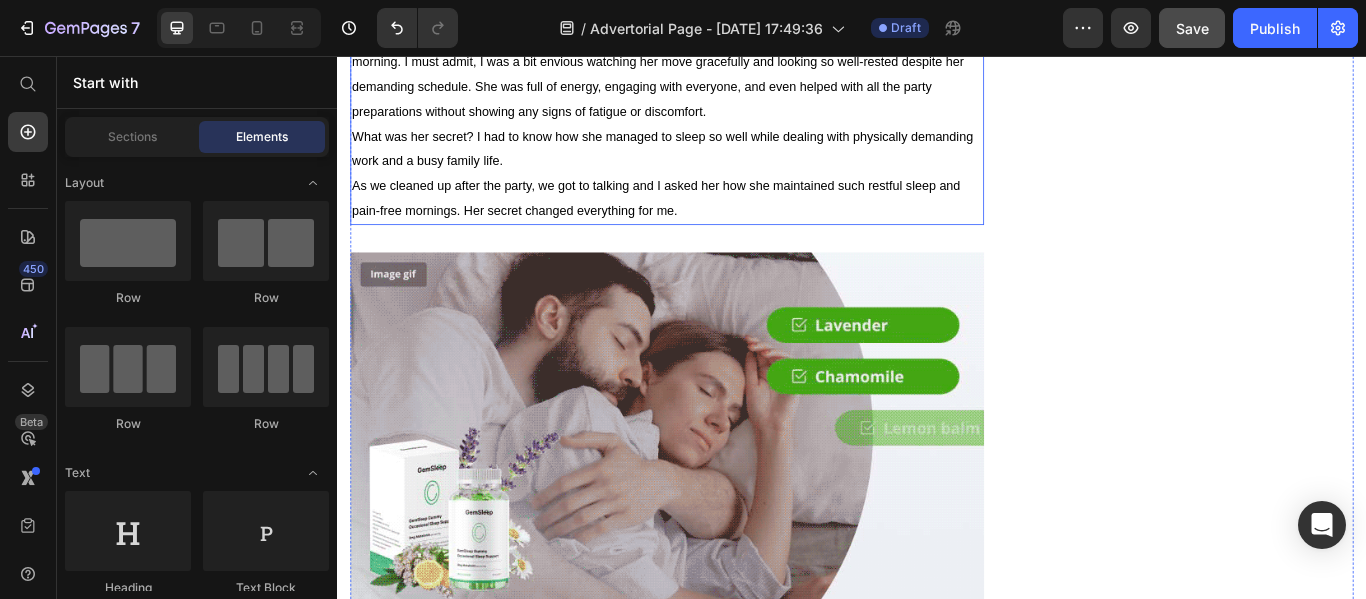 scroll, scrollTop: 1501, scrollLeft: 0, axis: vertical 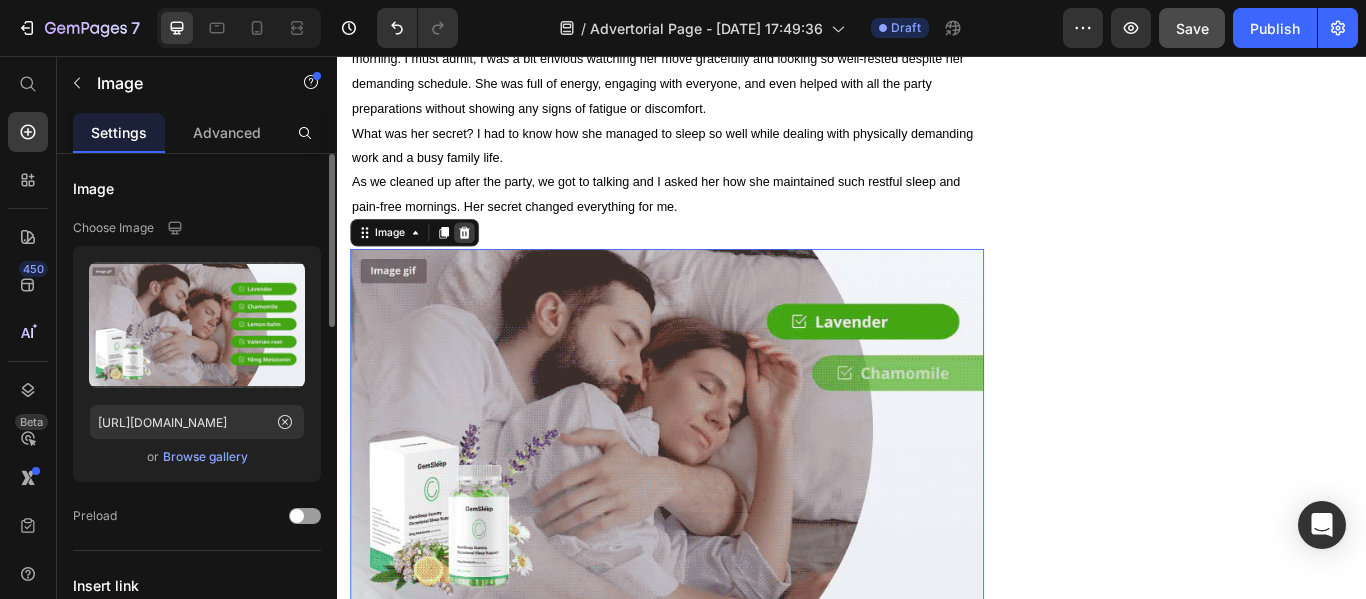 click 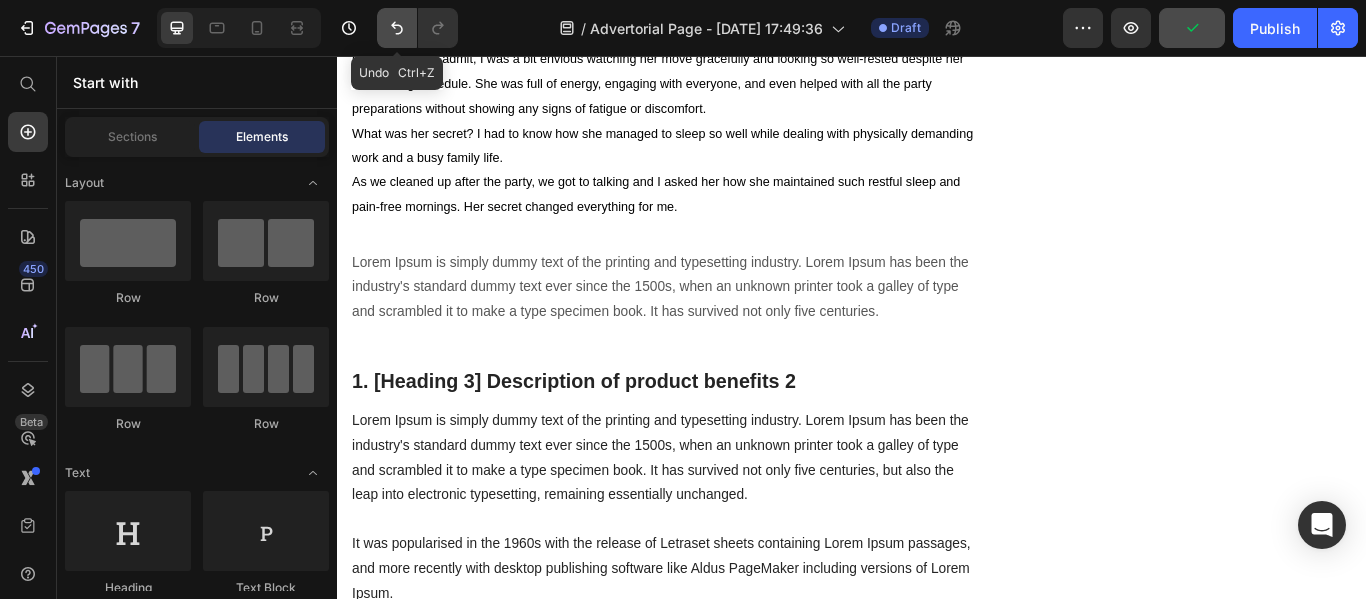 click 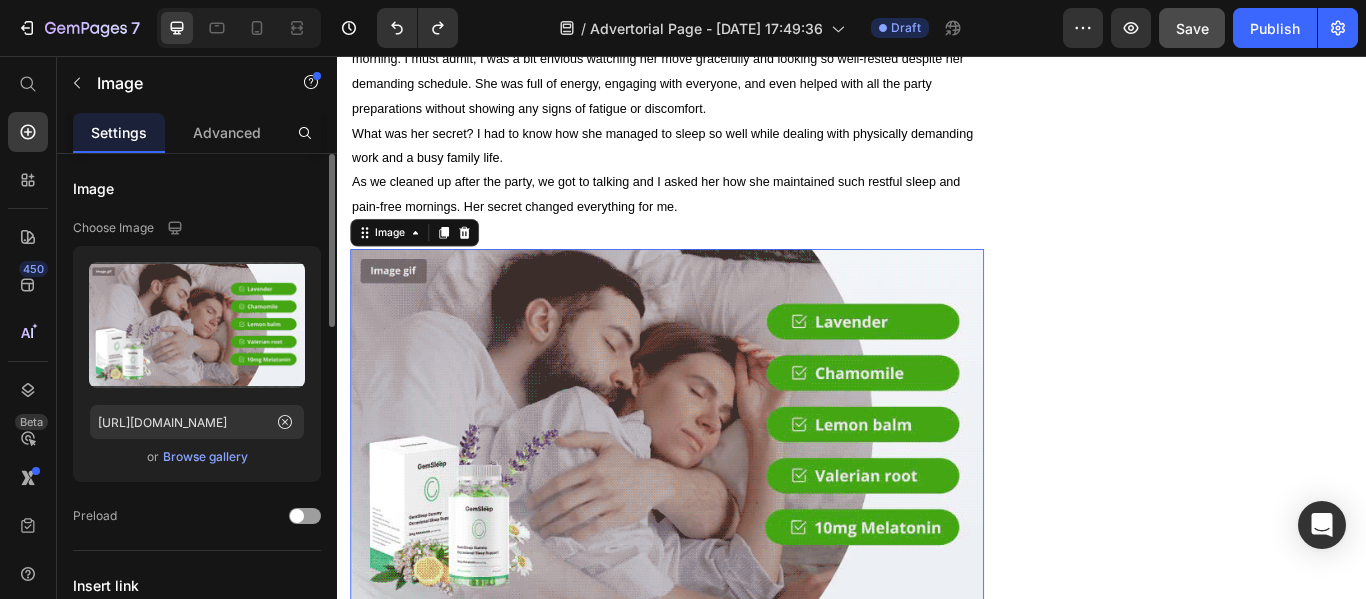 click at bounding box center (721, 488) 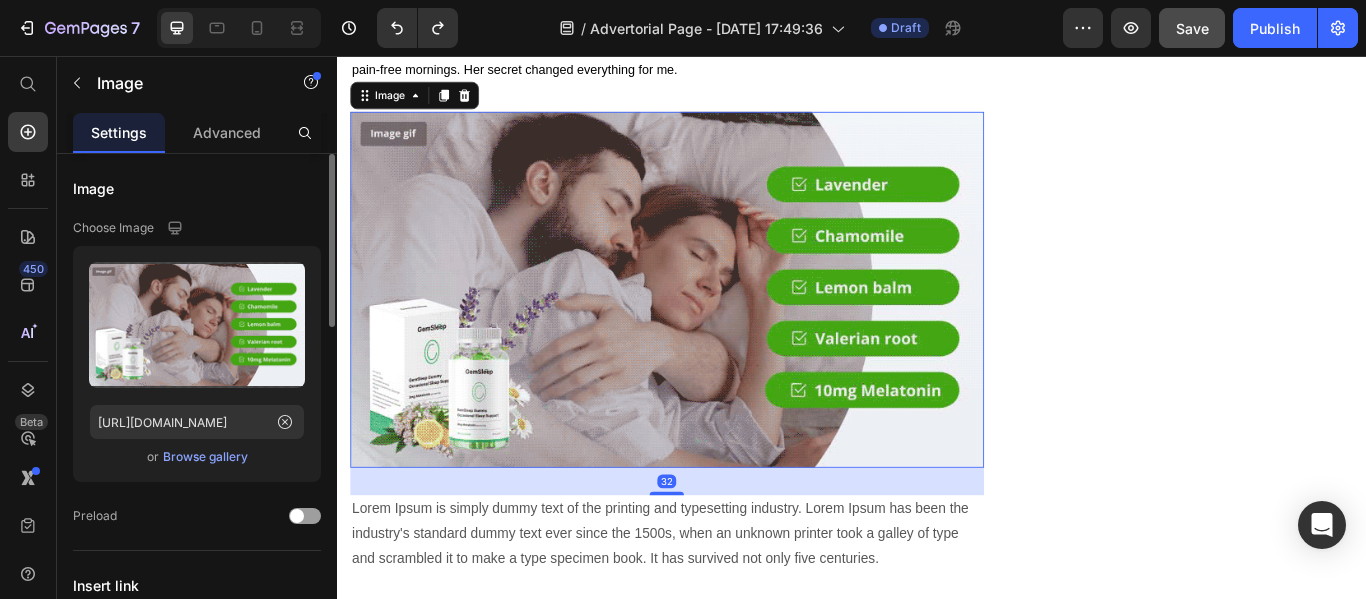 scroll, scrollTop: 1660, scrollLeft: 0, axis: vertical 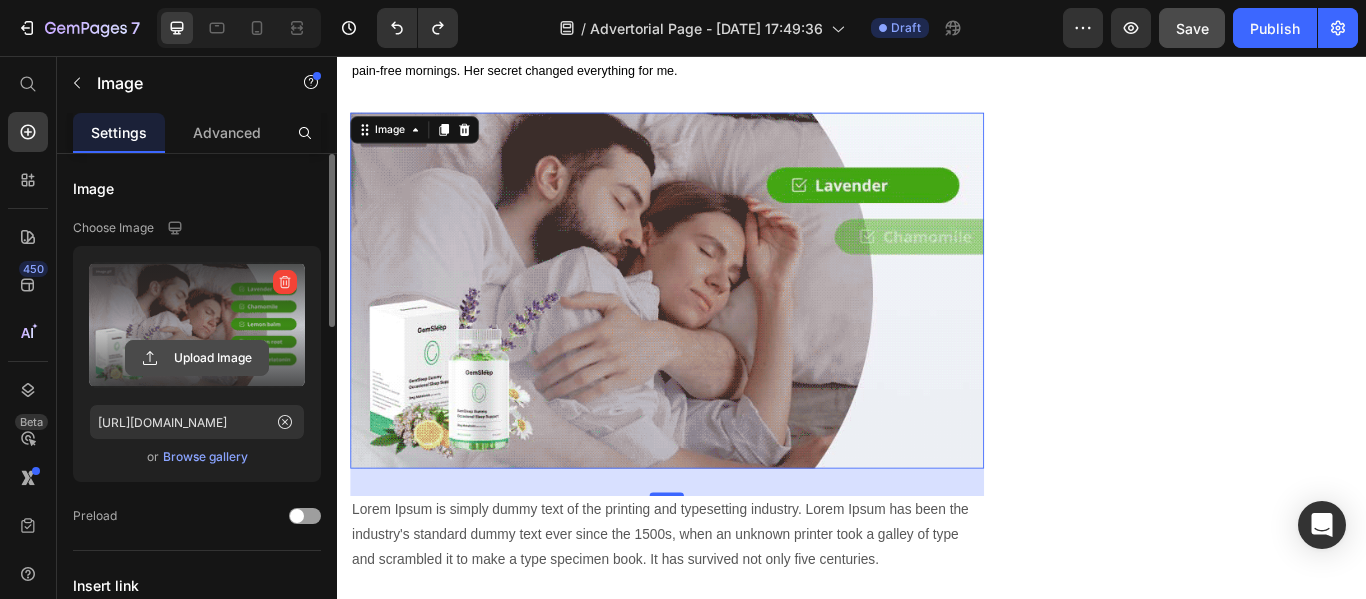 click 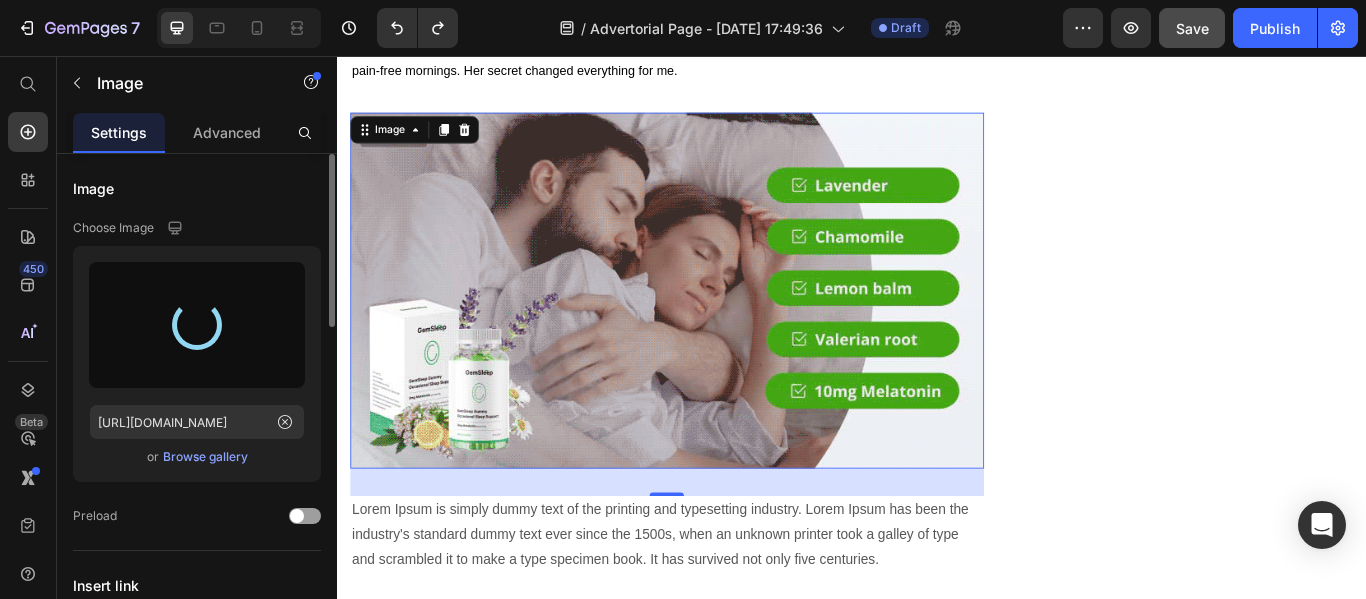 type on "[URL][DOMAIN_NAME]" 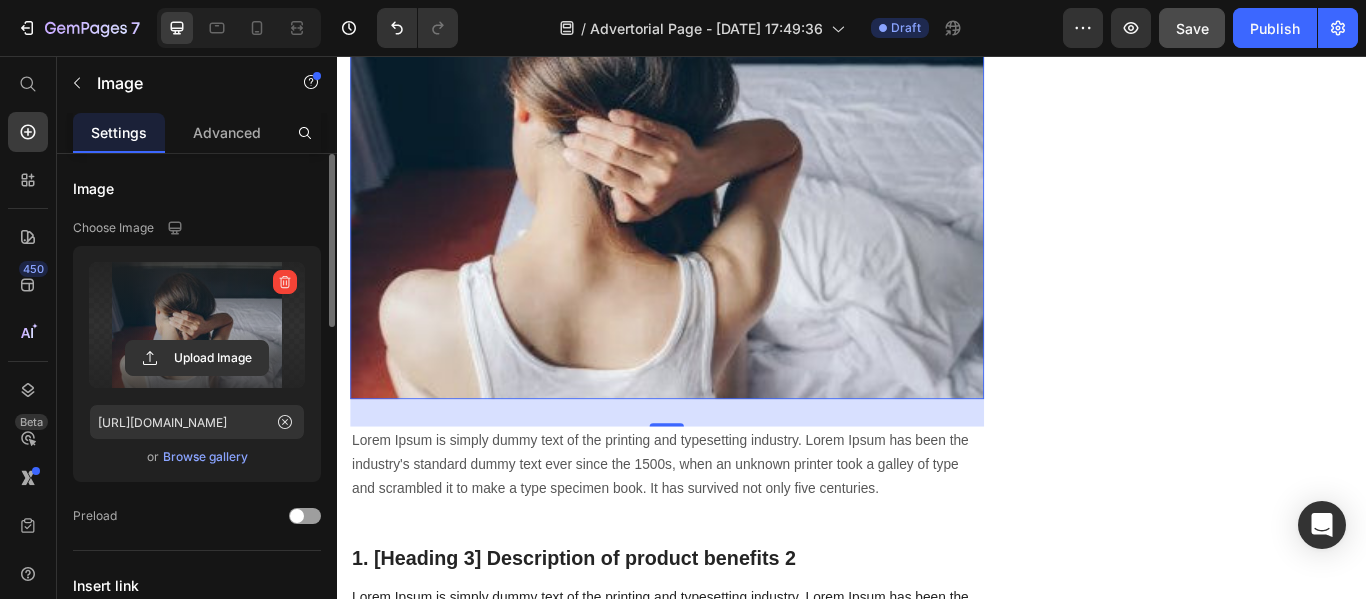 scroll, scrollTop: 1875, scrollLeft: 0, axis: vertical 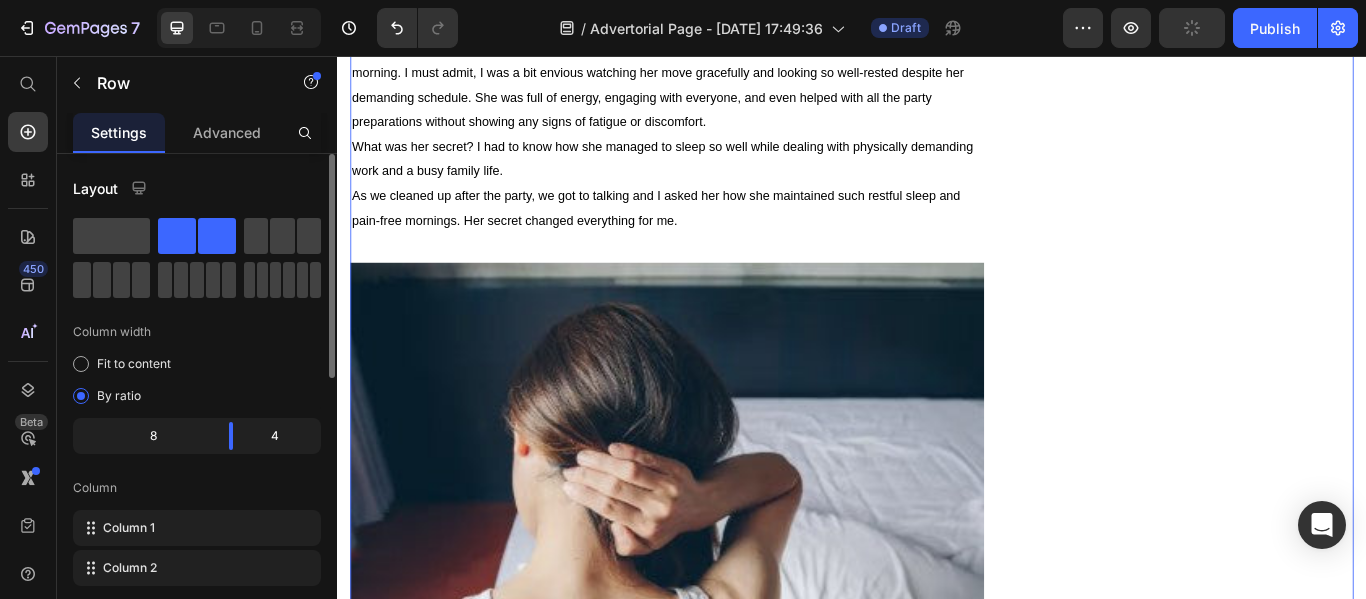 click on "Unique Value Proposition Heading
Icon Product benefit 1 Text block
Icon Product benefit 2 Text block
Icon Product benefit 3  Text block
Icon Product benefit 4   Text block Icon List Row Image  	   CHECK AVAILABILITY Button ✔️ 30-Day Money-Back Guarantee Text block Row
Publish the page to see the content.
Sticky sidebar" at bounding box center [1337, 1341] 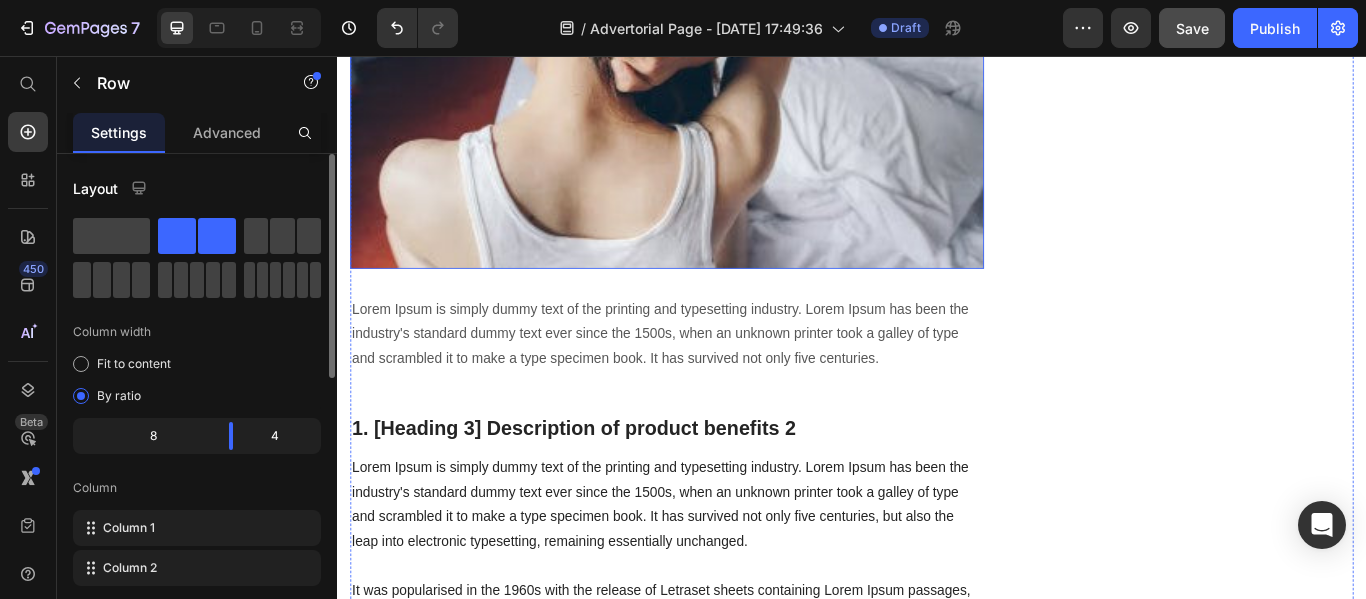 scroll, scrollTop: 2027, scrollLeft: 0, axis: vertical 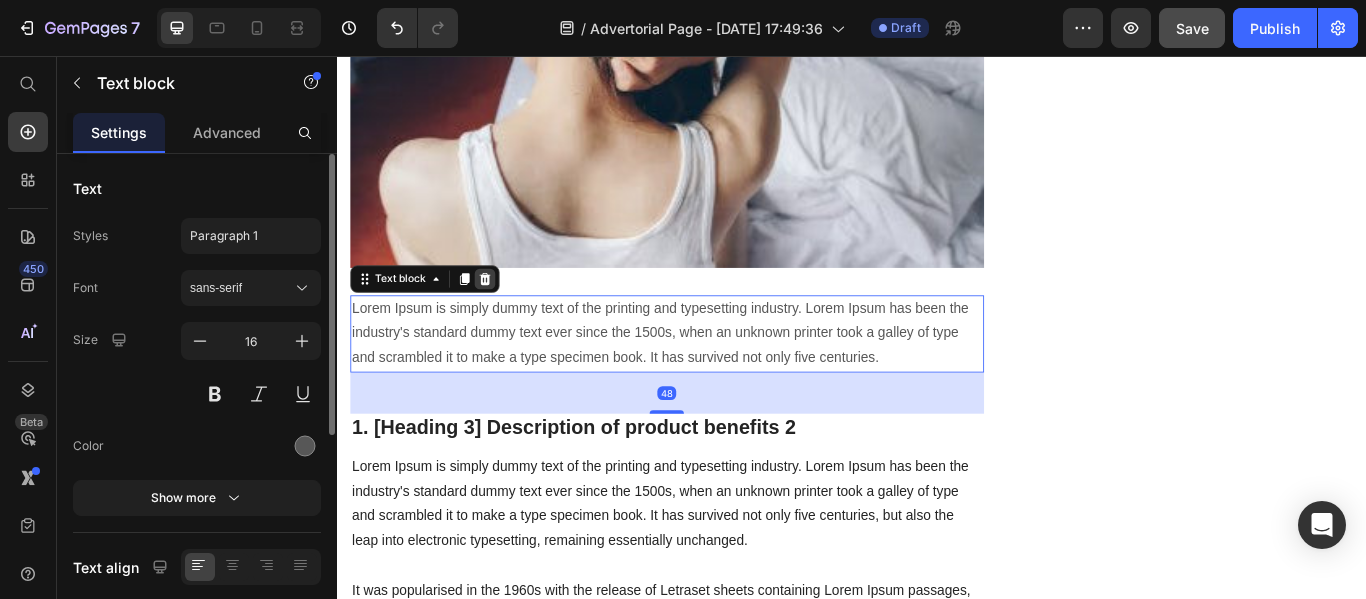click 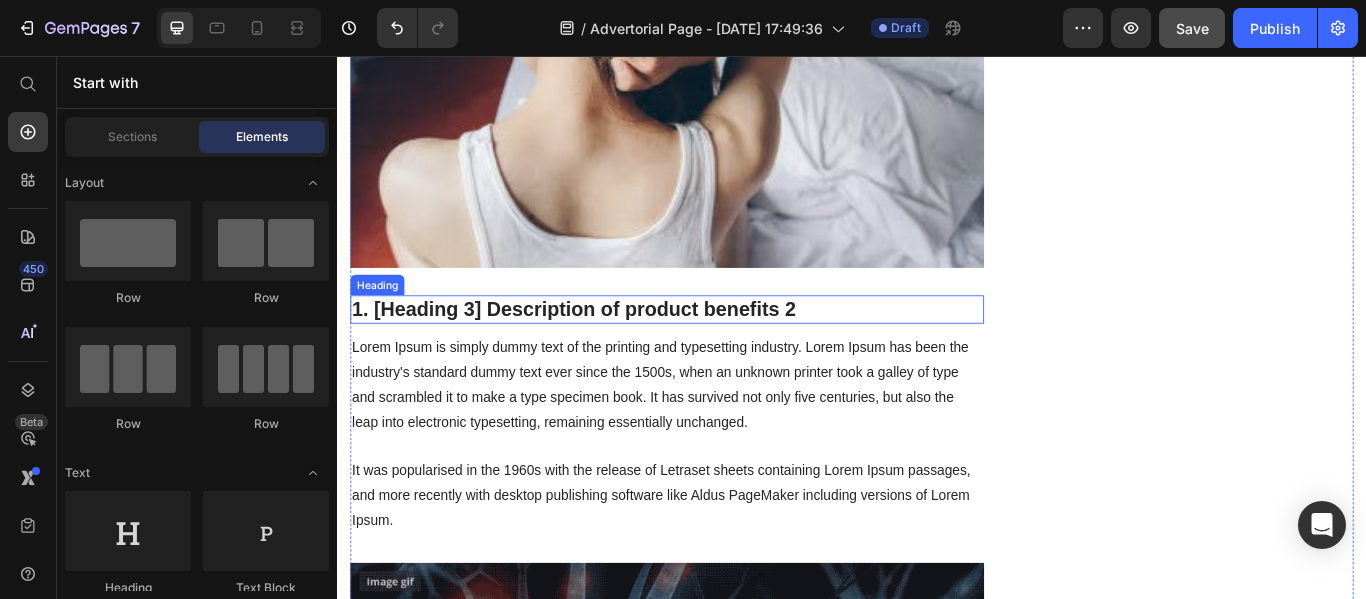click on "1. [Heading 3] Description of product benefits 2" at bounding box center [721, 352] 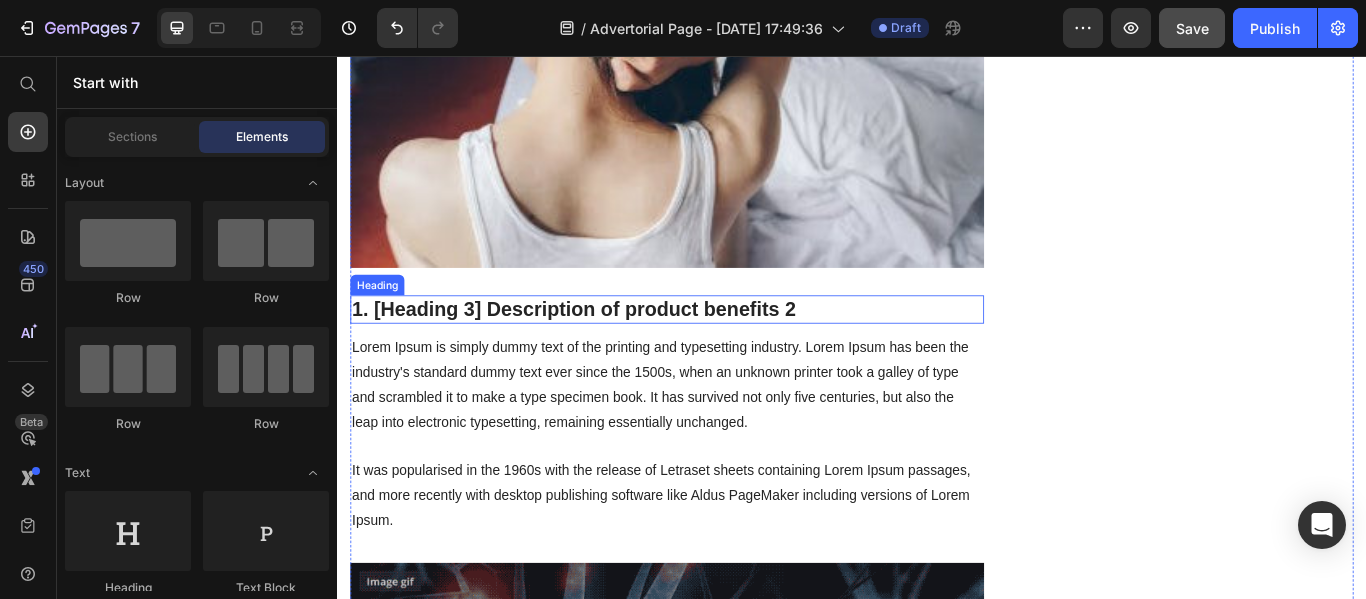 click on "1. [Heading 3] Description of product benefits 2" at bounding box center [721, 352] 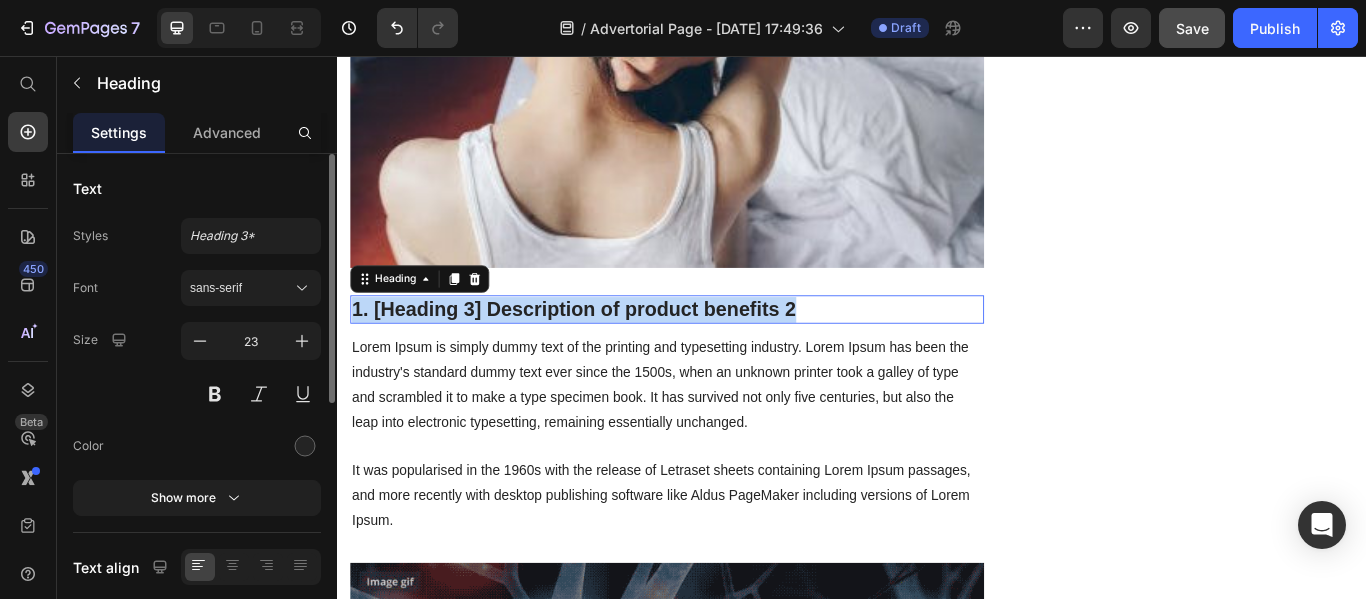 click on "1. [Heading 3] Description of product benefits 2" at bounding box center (721, 352) 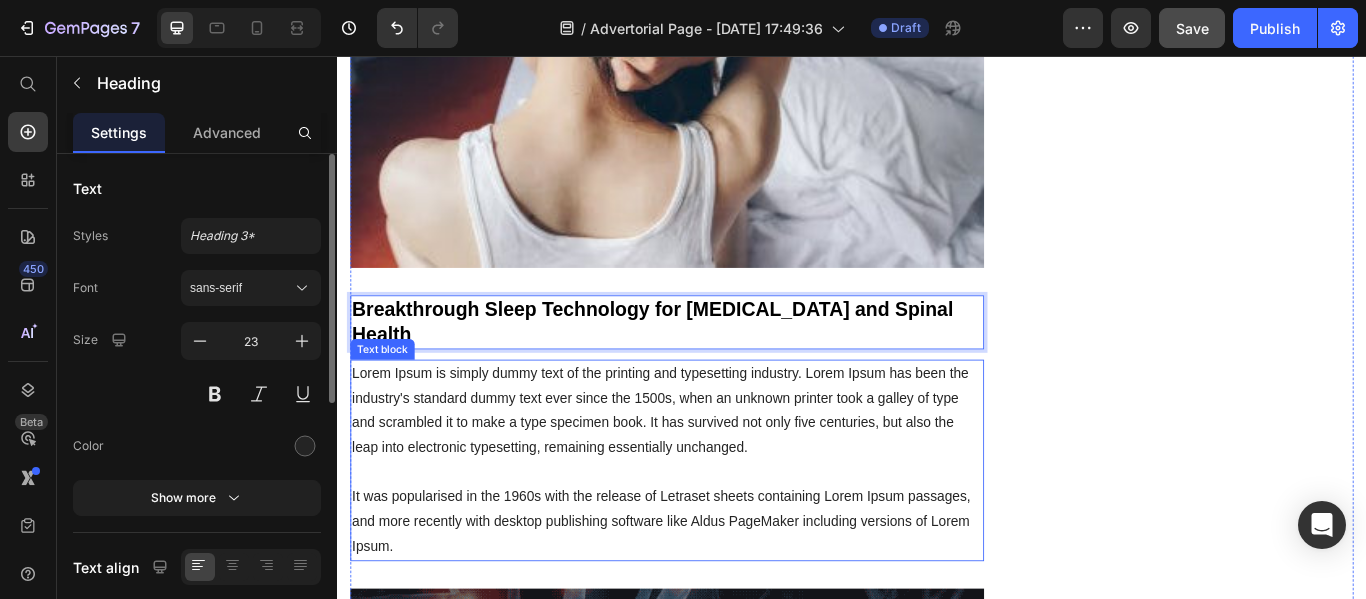 click on "Lorem Ipsum is simply dummy text of the printing and typesetting industry. Lorem Ipsum has been the industry's standard dummy text ever since the 1500s, when an unknown printer took a galley of type and scrambled it to make a type specimen book. It has survived not only five centuries, but also the leap into electronic typesetting, remaining essentially unchanged.  It was popularised in the 1960s with the release of Letraset sheets containing Lorem Ipsum passages, and more recently with desktop publishing software like Aldus PageMaker including versions of Lorem Ipsum." at bounding box center (721, 527) 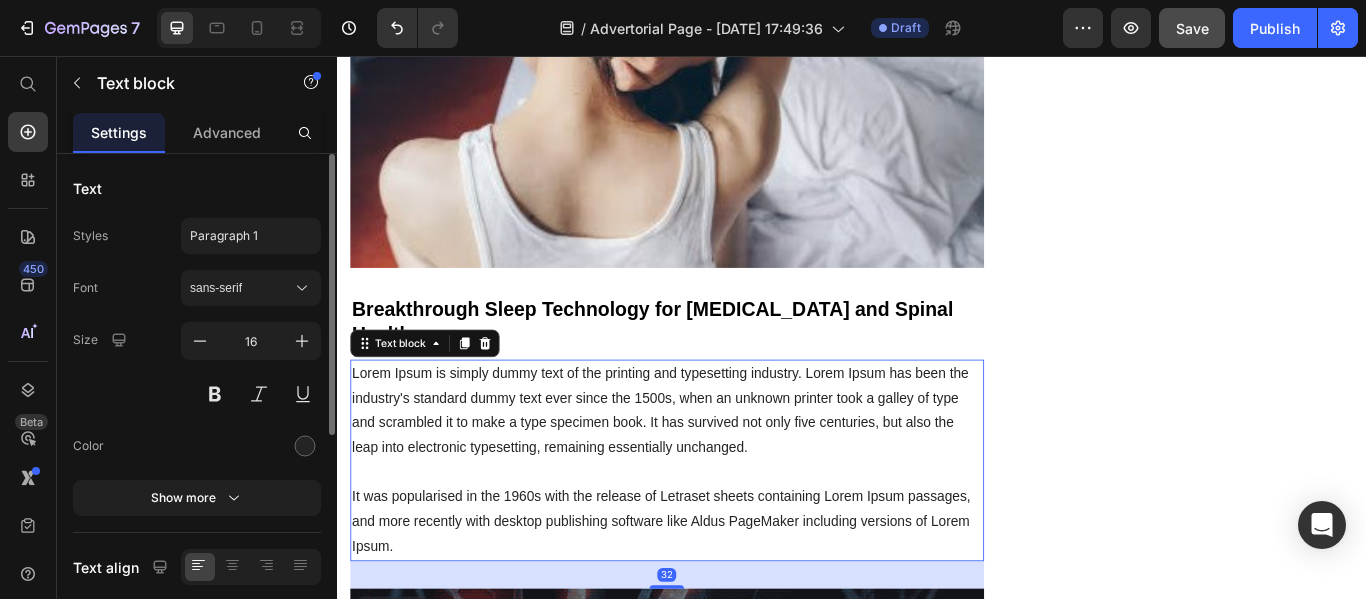 click on "Lorem Ipsum is simply dummy text of the printing and typesetting industry. Lorem Ipsum has been the industry's standard dummy text ever since the 1500s, when an unknown printer took a galley of type and scrambled it to make a type specimen book. It has survived not only five centuries, but also the leap into electronic typesetting, remaining essentially unchanged.  It was popularised in the 1960s with the release of Letraset sheets containing Lorem Ipsum passages, and more recently with desktop publishing software like Aldus PageMaker including versions of Lorem Ipsum." at bounding box center [721, 527] 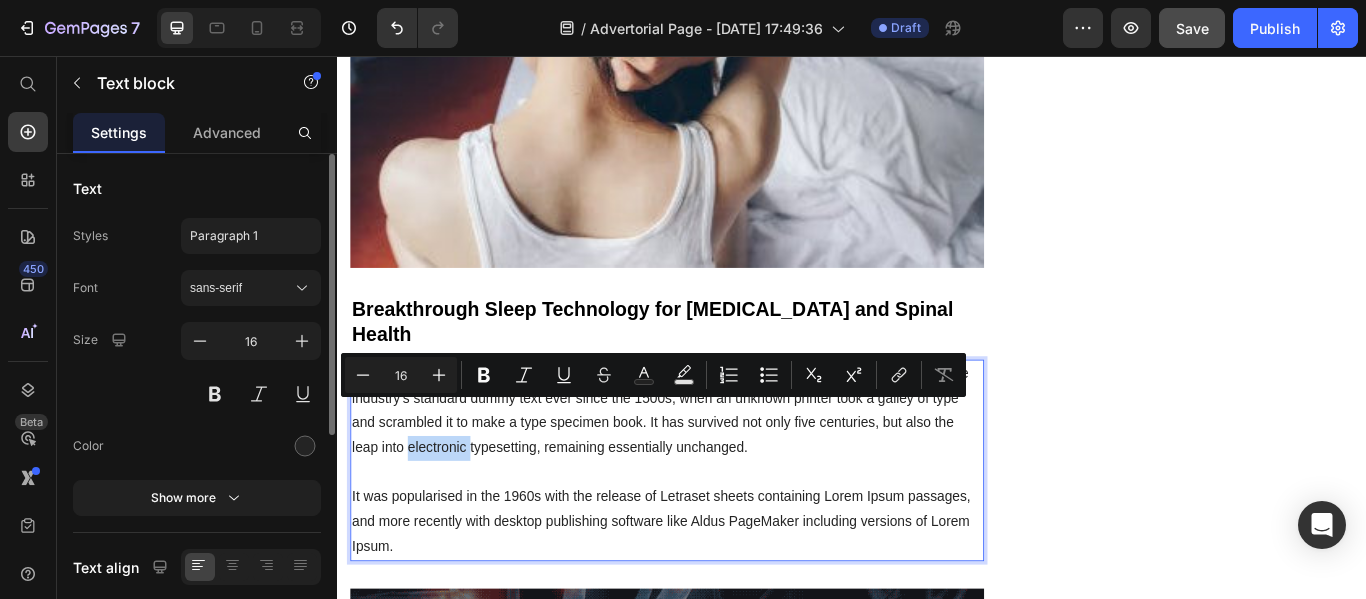 click on "Lorem Ipsum is simply dummy text of the printing and typesetting industry. Lorem Ipsum has been the industry's standard dummy text ever since the 1500s, when an unknown printer took a galley of type and scrambled it to make a type specimen book. It has survived not only five centuries, but also the leap into electronic typesetting, remaining essentially unchanged.  It was popularised in the 1960s with the release of Letraset sheets containing Lorem Ipsum passages, and more recently with desktop publishing software like Aldus PageMaker including versions of Lorem Ipsum." at bounding box center [721, 527] 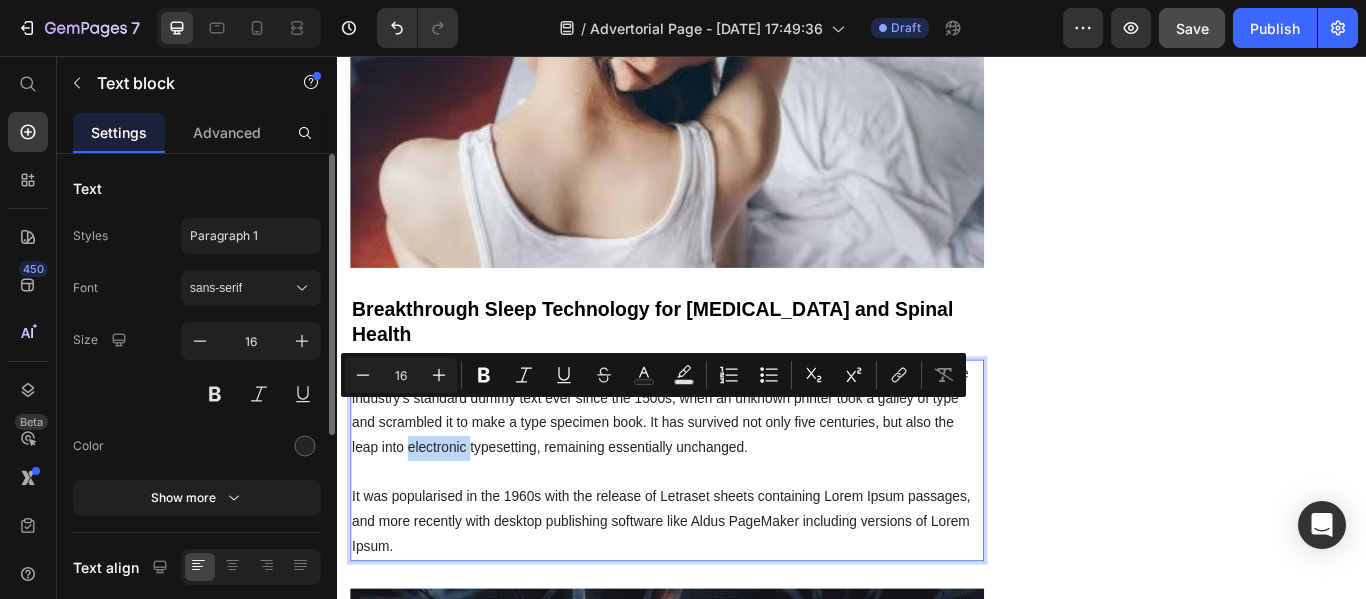 click on "Lorem Ipsum is simply dummy text of the printing and typesetting industry. Lorem Ipsum has been the industry's standard dummy text ever since the 1500s, when an unknown printer took a galley of type and scrambled it to make a type specimen book. It has survived not only five centuries, but also the leap into electronic typesetting, remaining essentially unchanged.  It was popularised in the 1960s with the release of Letraset sheets containing Lorem Ipsum passages, and more recently with desktop publishing software like Aldus PageMaker including versions of Lorem Ipsum." at bounding box center (721, 527) 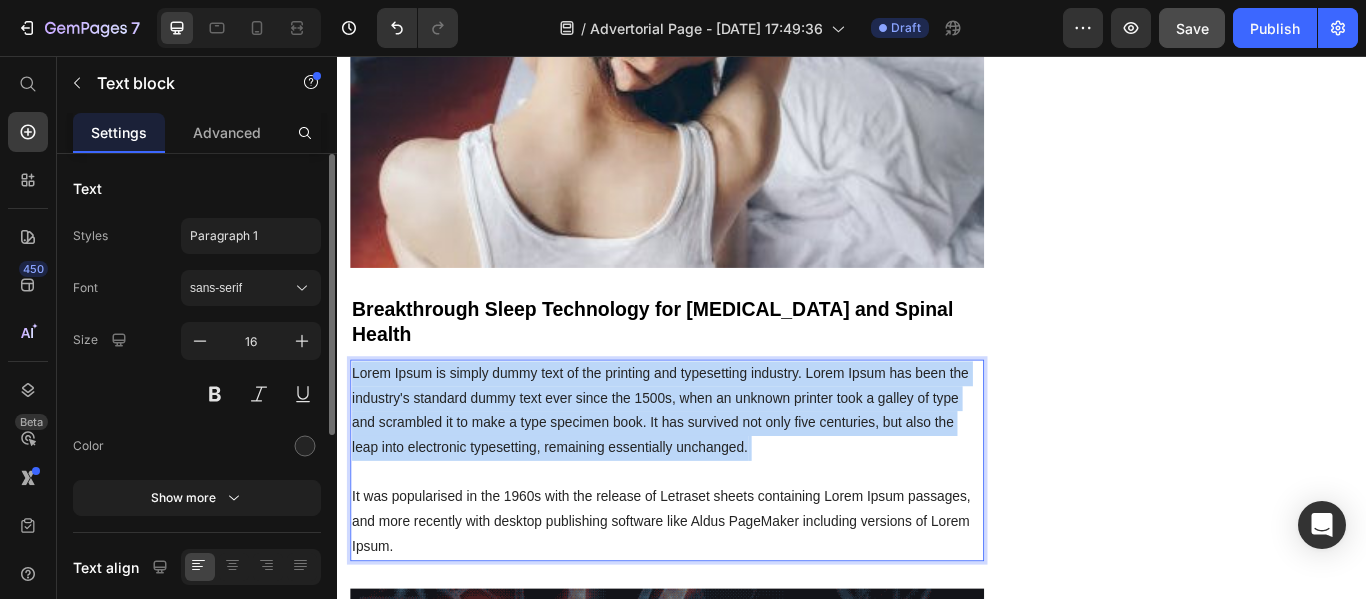 click on "Lorem Ipsum is simply dummy text of the printing and typesetting industry. Lorem Ipsum has been the industry's standard dummy text ever since the 1500s, when an unknown printer took a galley of type and scrambled it to make a type specimen book. It has survived not only five centuries, but also the leap into electronic typesetting, remaining essentially unchanged.  It was popularised in the 1960s with the release of Letraset sheets containing Lorem Ipsum passages, and more recently with desktop publishing software like Aldus PageMaker including versions of Lorem Ipsum." at bounding box center [721, 527] 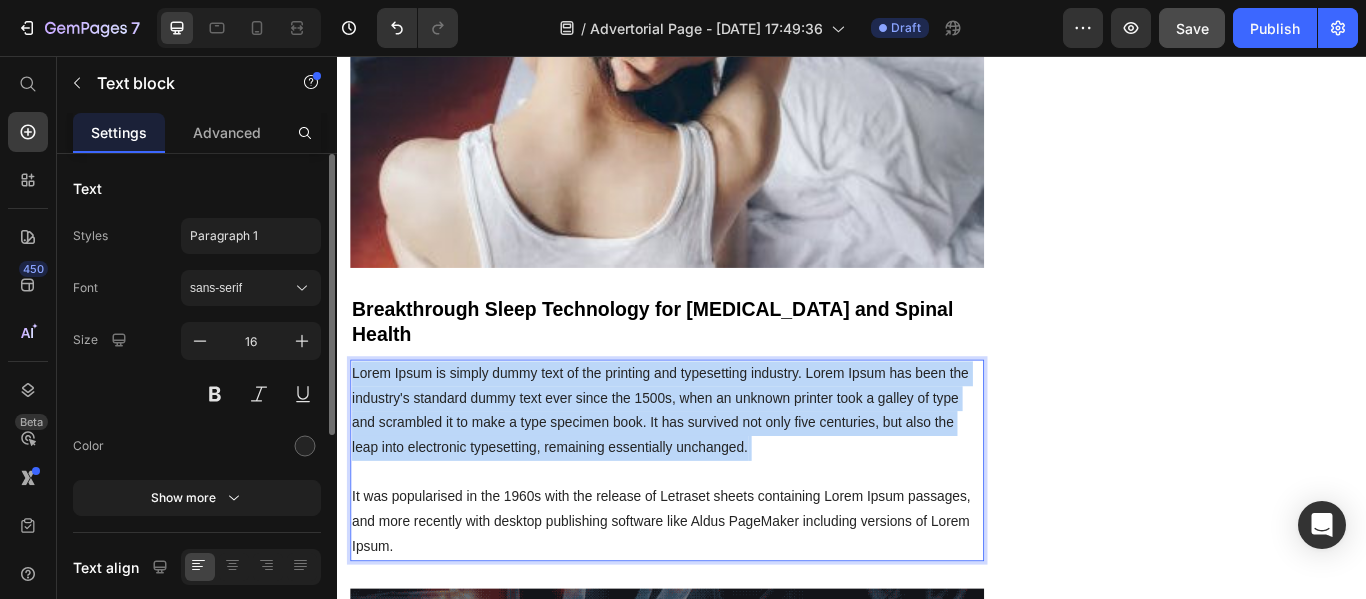 click on "Lorem Ipsum is simply dummy text of the printing and typesetting industry. Lorem Ipsum has been the industry's standard dummy text ever since the 1500s, when an unknown printer took a galley of type and scrambled it to make a type specimen book. It has survived not only five centuries, but also the leap into electronic typesetting, remaining essentially unchanged.  It was popularised in the 1960s with the release of Letraset sheets containing Lorem Ipsum passages, and more recently with desktop publishing software like Aldus PageMaker including versions of Lorem Ipsum." at bounding box center [721, 527] 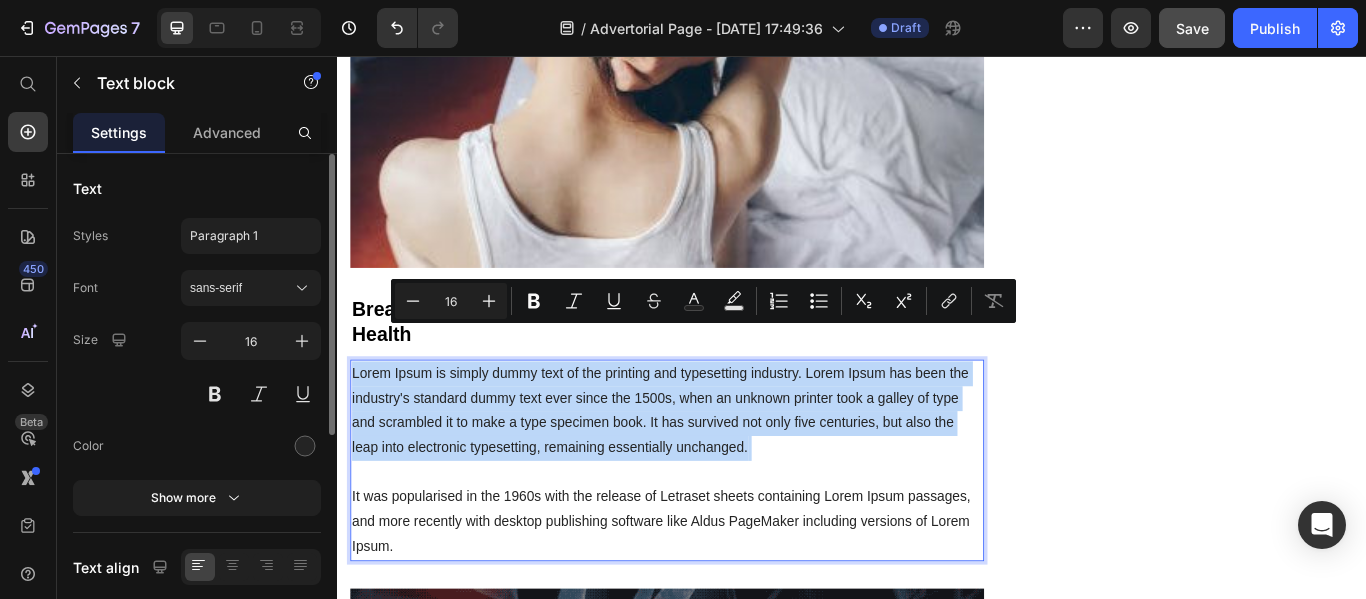 click on "Lorem Ipsum is simply dummy text of the printing and typesetting industry. Lorem Ipsum has been the industry's standard dummy text ever since the 1500s, when an unknown printer took a galley of type and scrambled it to make a type specimen book. It has survived not only five centuries, but also the leap into electronic typesetting, remaining essentially unchanged.  It was popularised in the 1960s with the release of Letraset sheets containing Lorem Ipsum passages, and more recently with desktop publishing software like Aldus PageMaker including versions of Lorem Ipsum." at bounding box center [721, 527] 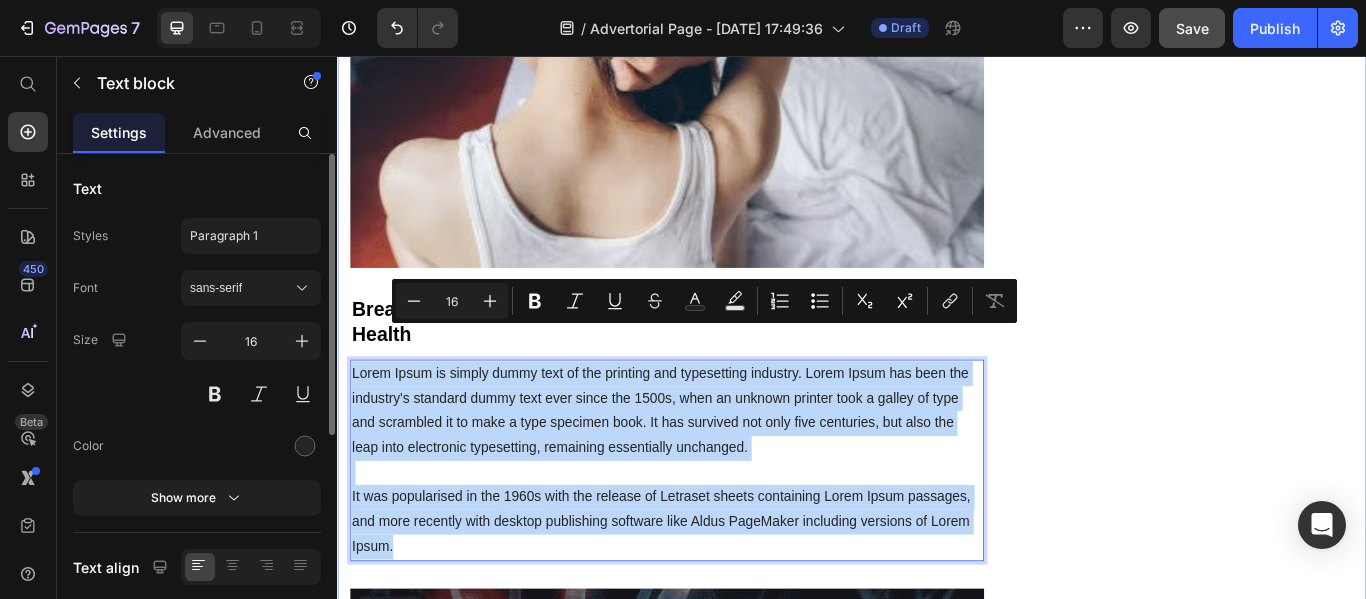 drag, startPoint x: 418, startPoint y: 585, endPoint x: 338, endPoint y: 372, distance: 227.52802 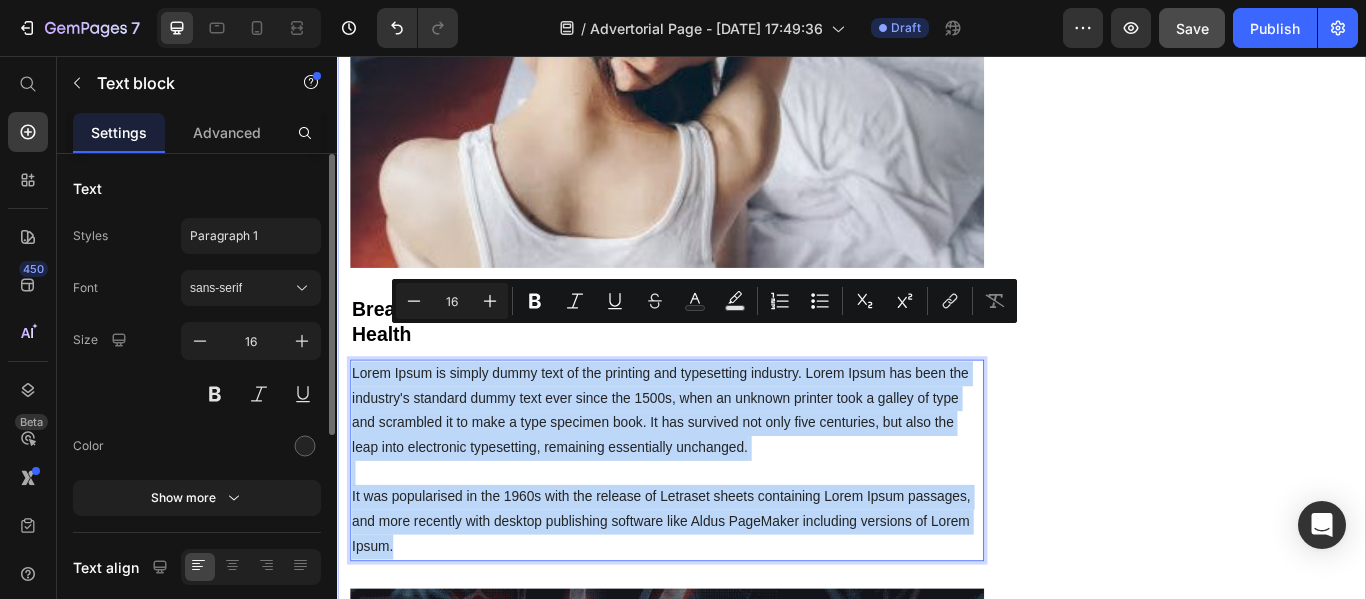 click on "⁠⁠⁠⁠⁠⁠⁠ The Dirty Secret About Morning [MEDICAL_DATA] That Sleep Specialists Don't Want You to Know Heading Written by  [PERSON_NAME]   Text block Published on  [DATE] Text block Row Image As I was pushing 47, I came to recognize the importance of quality sleep and proper spinal alignment as we age. I faced challenges in terms of finding restful sleep and waking up without pain. I've never really been into sleep gadgets, outside of a nice mattress here and there just to stay comfortable. But during the pandemic, I found myself working from home with [MEDICAL_DATA], and my neck and shoulders haven't recovered since. Now nearing 50, balancing work stress and family demands has made it even harder to get restorative sleep, and I just kept waking up stiffer and more miserable. Text block Significant sleep improvement to maintain your positive energy  every day. Text block  	   CHECK AVAILABILITY Button Row ⁠⁠⁠⁠⁠⁠⁠ How My Physical Therapist Sister Changed Everything Heading" at bounding box center [937, 912] 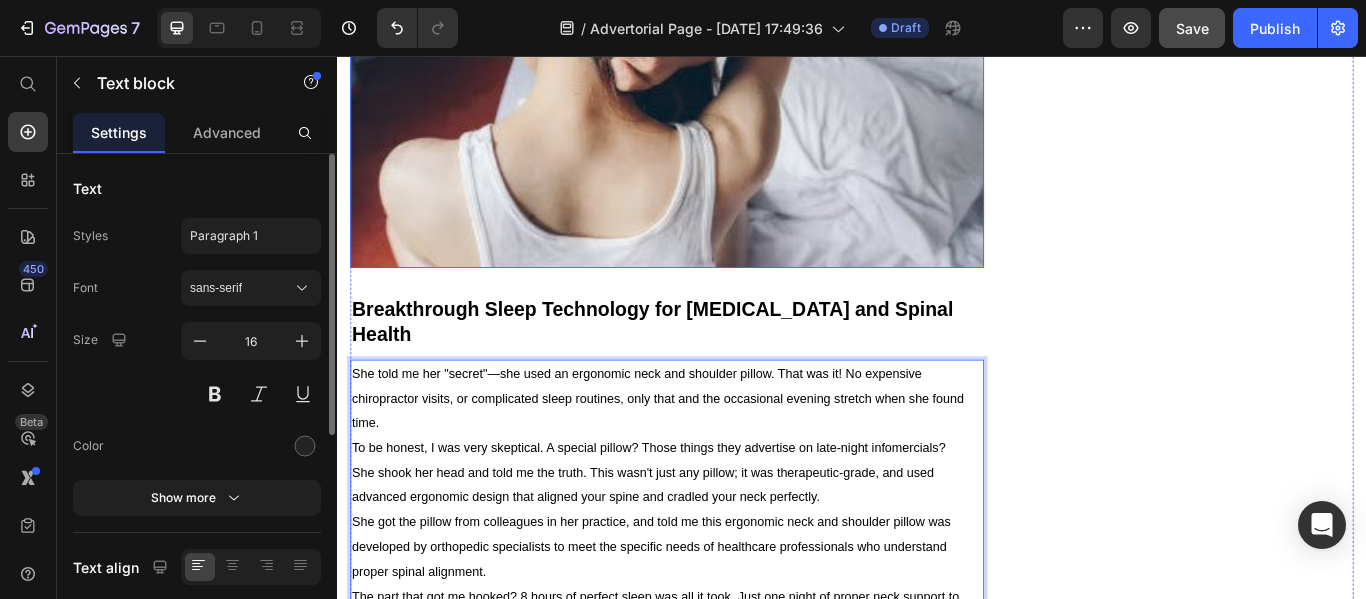 scroll, scrollTop: 2065, scrollLeft: 0, axis: vertical 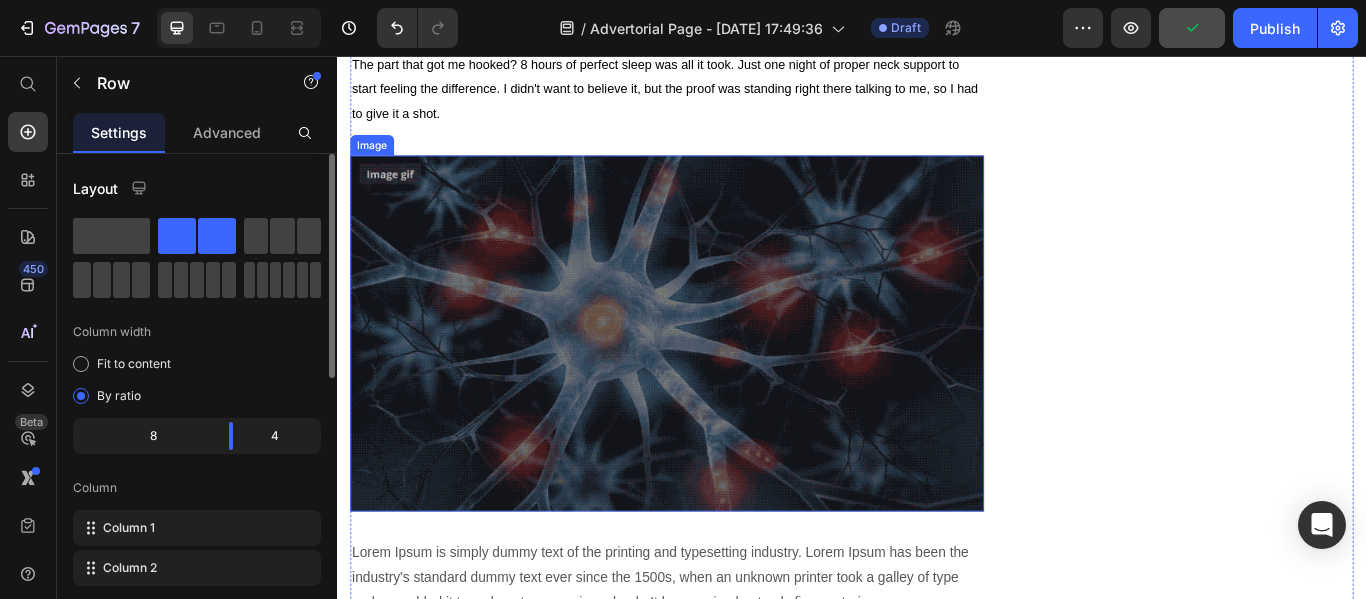 click at bounding box center [721, 379] 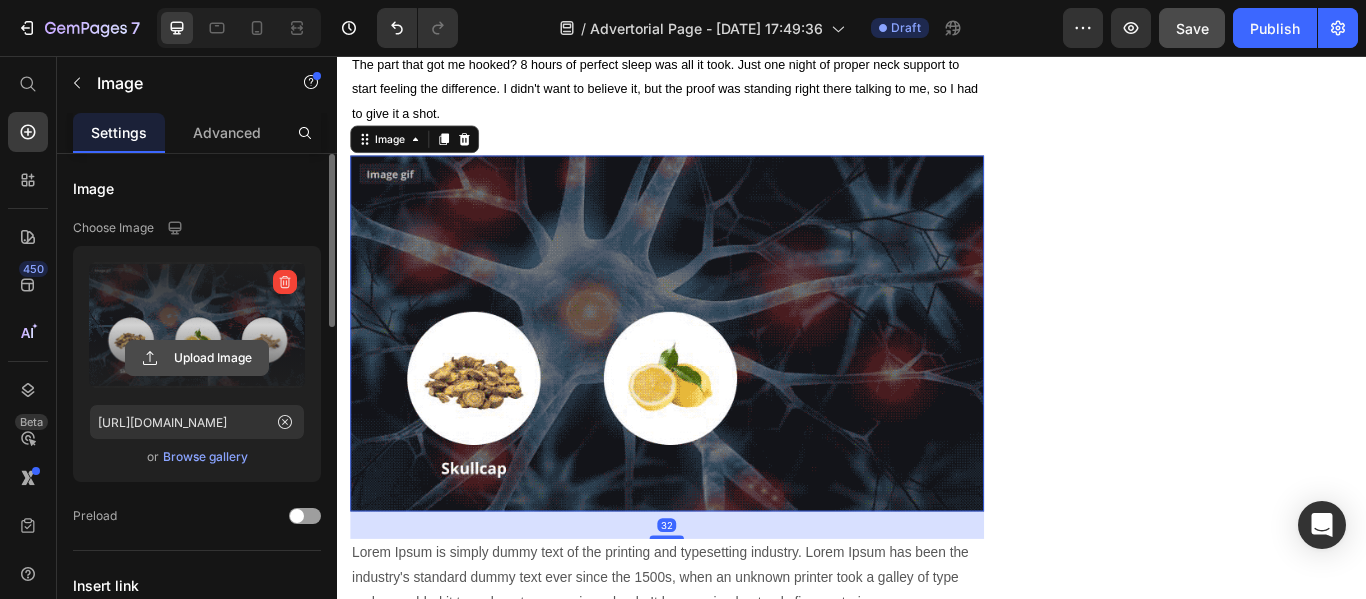 click 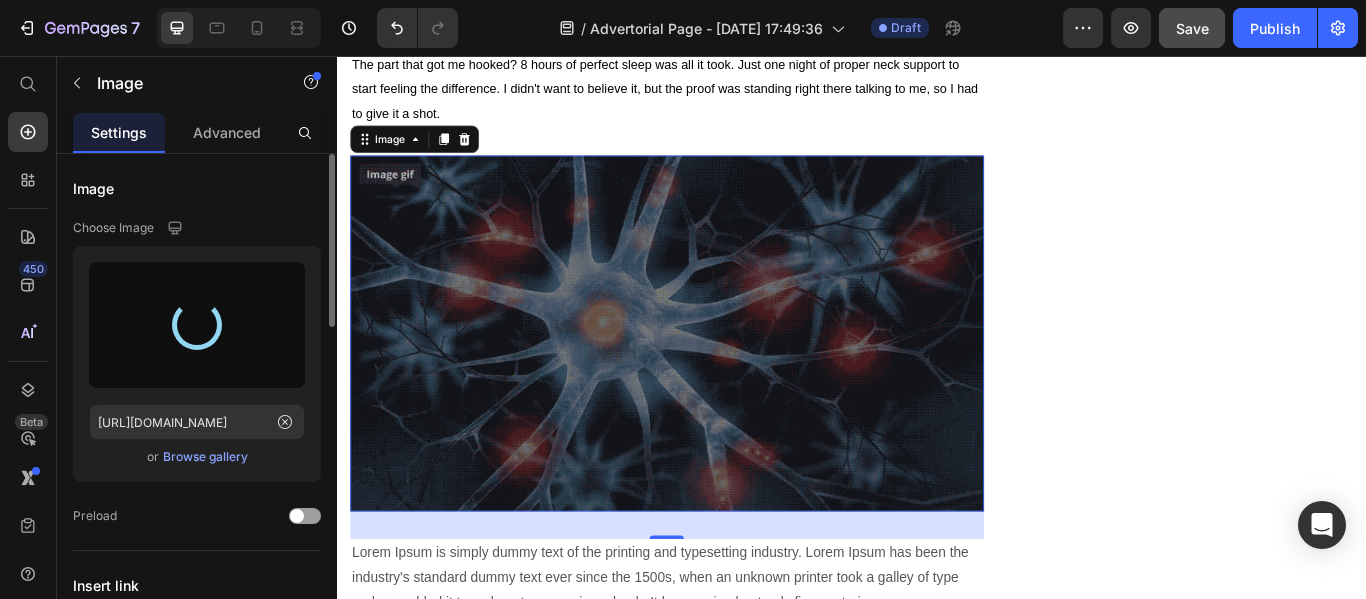 type on "[URL][DOMAIN_NAME]" 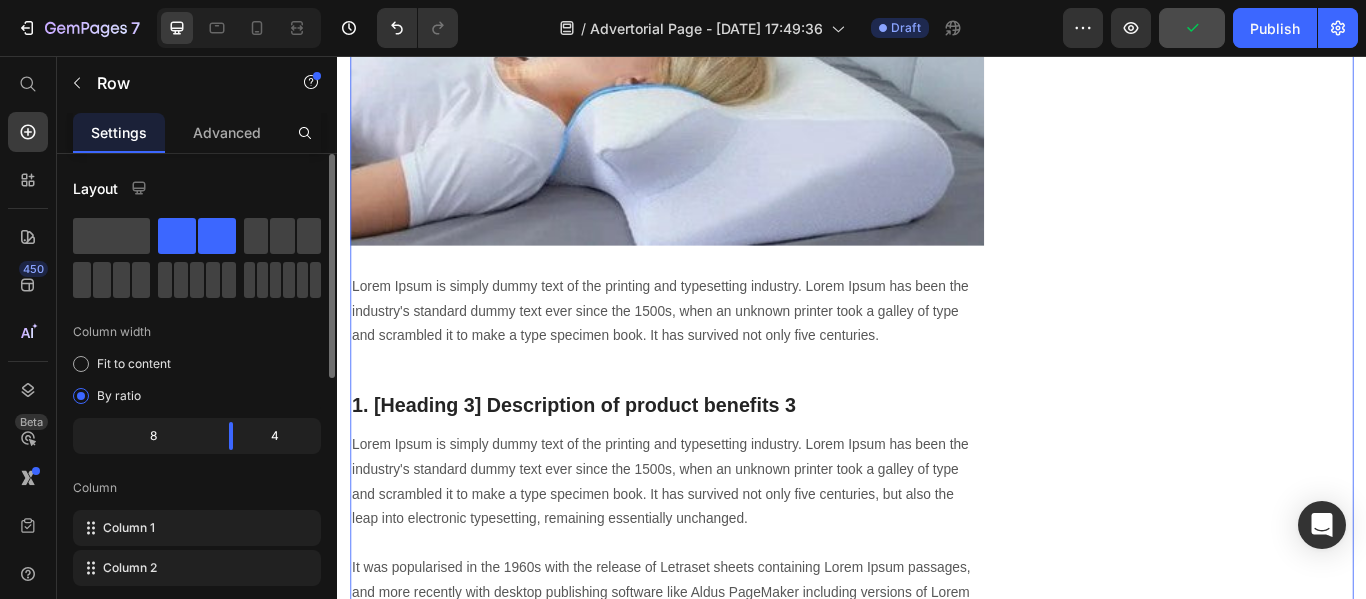 scroll, scrollTop: 2946, scrollLeft: 0, axis: vertical 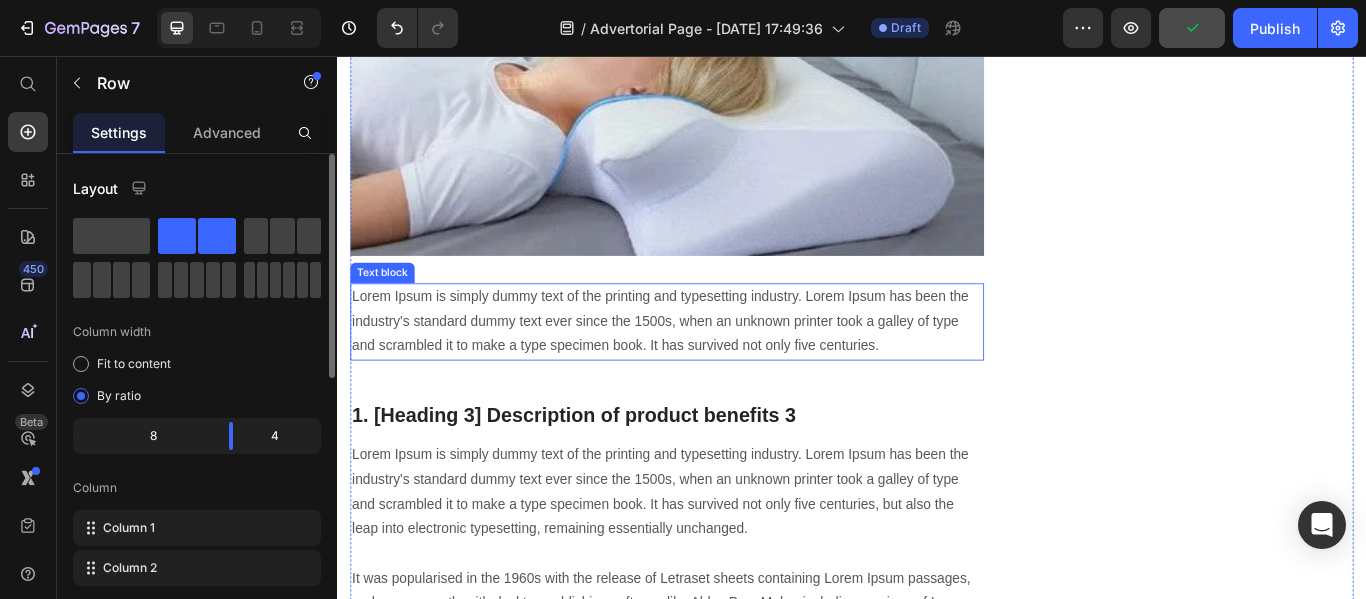 click on "Lorem Ipsum is simply dummy text of the printing and typesetting industry. Lorem Ipsum has been the industry's standard dummy text ever since the 1500s, when an unknown printer took a galley of type and scrambled it to make a type specimen book. It has survived not only five centuries." at bounding box center (721, 366) 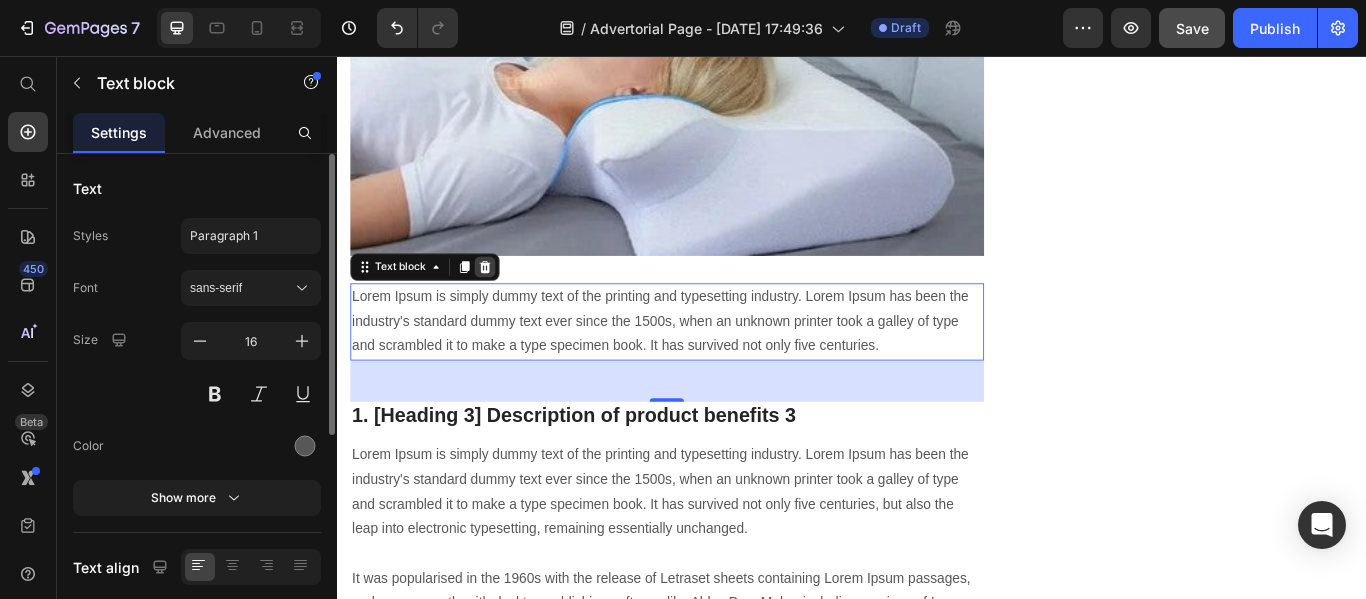 click 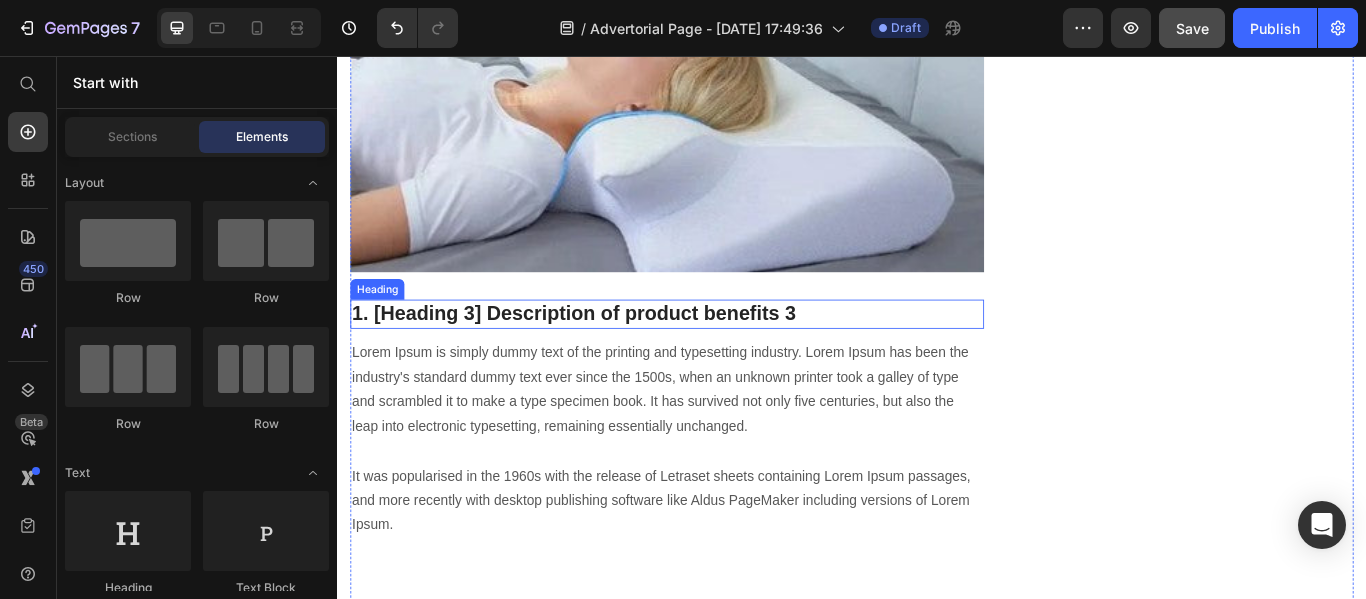 scroll, scrollTop: 2928, scrollLeft: 0, axis: vertical 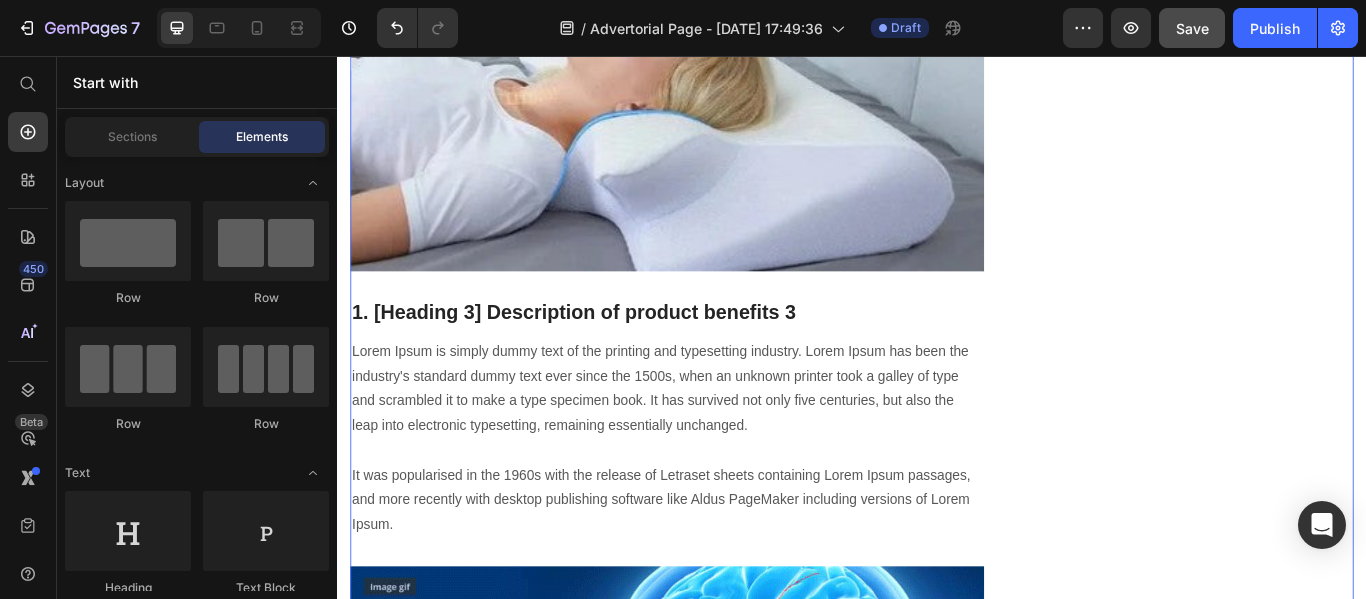 click on "⁠⁠⁠⁠⁠⁠⁠ The Dirty Secret About Morning [MEDICAL_DATA] That Sleep Specialists Don't Want You to Know Heading Written by  [PERSON_NAME]   Text block Published on  [DATE] Text block Row Image As I was pushing 47, I came to recognize the importance of quality sleep and proper spinal alignment as we age. I faced challenges in terms of finding restful sleep and waking up without pain. I've never really been into sleep gadgets, outside of a nice mattress here and there just to stay comfortable. But during the pandemic, I found myself working from home with [MEDICAL_DATA], and my neck and shoulders haven't recovered since. Now nearing 50, balancing work stress and family demands has made it even harder to get restorative sleep, and I just kept waking up stiffer and more miserable. Text block Significant sleep improvement to maintain your positive energy  every day. Text block  	   CHECK AVAILABILITY Button Row ⁠⁠⁠⁠⁠⁠⁠ How My Physical Therapist Sister Changed Everything Heading" at bounding box center (721, 248) 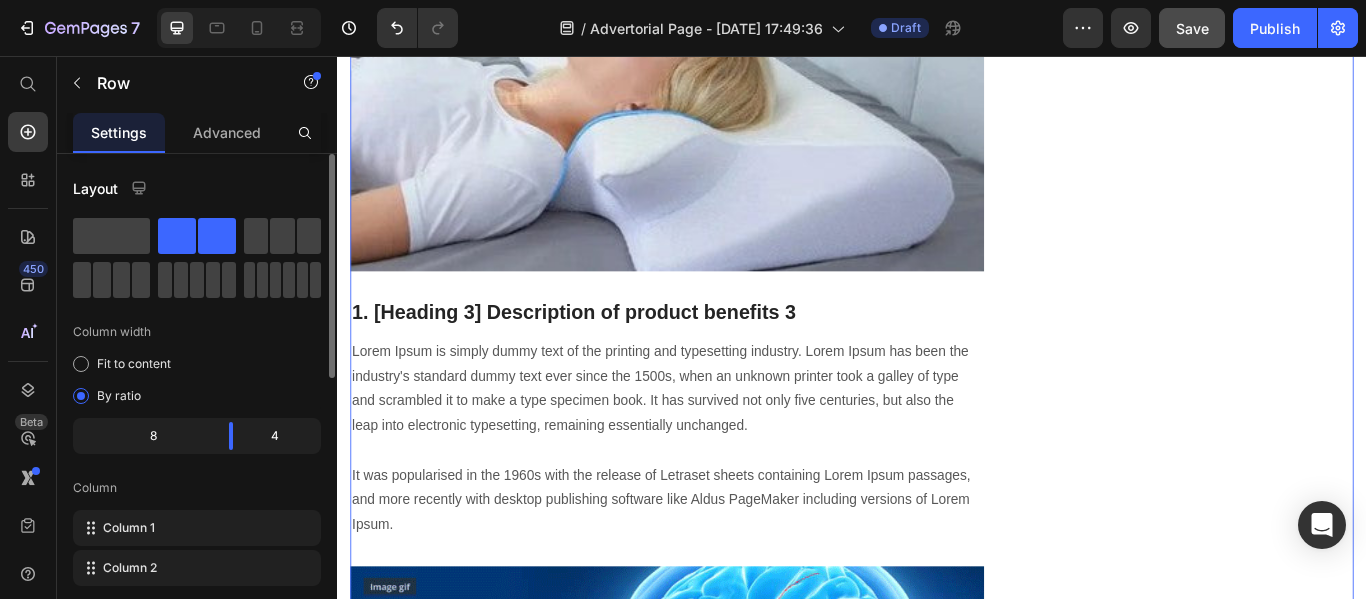 click on "1. [Heading 3] Description of product benefits 3" at bounding box center [721, 356] 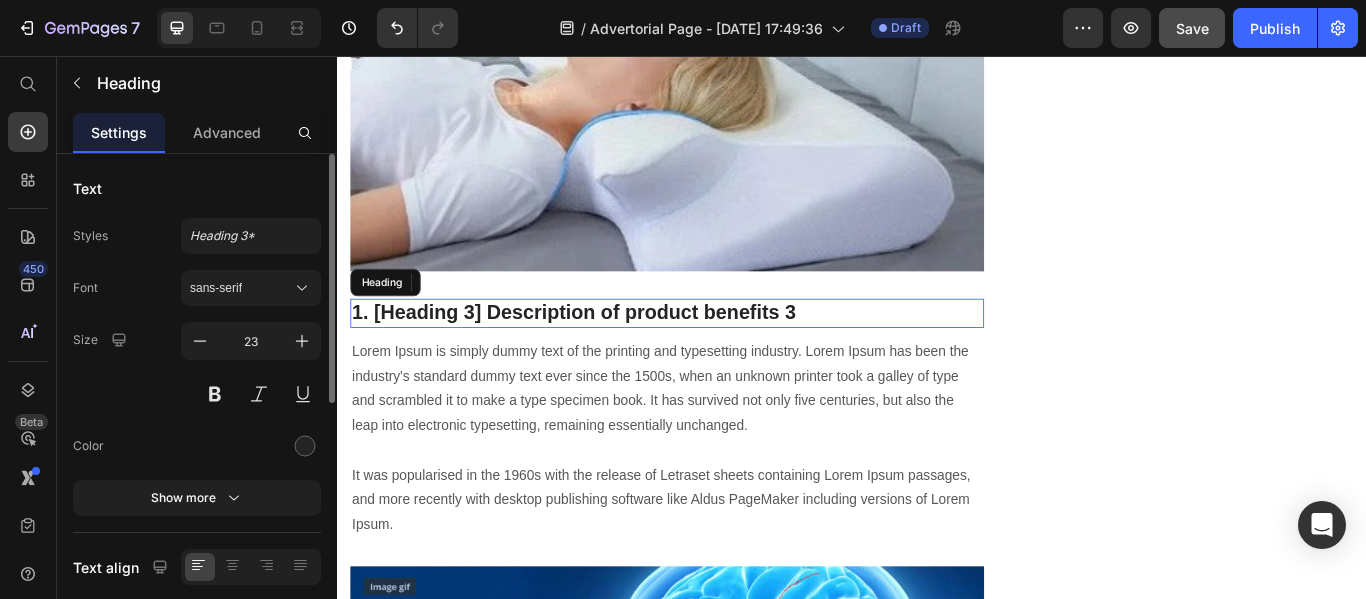 click on "1. [Heading 3] Description of product benefits 3" at bounding box center (721, 356) 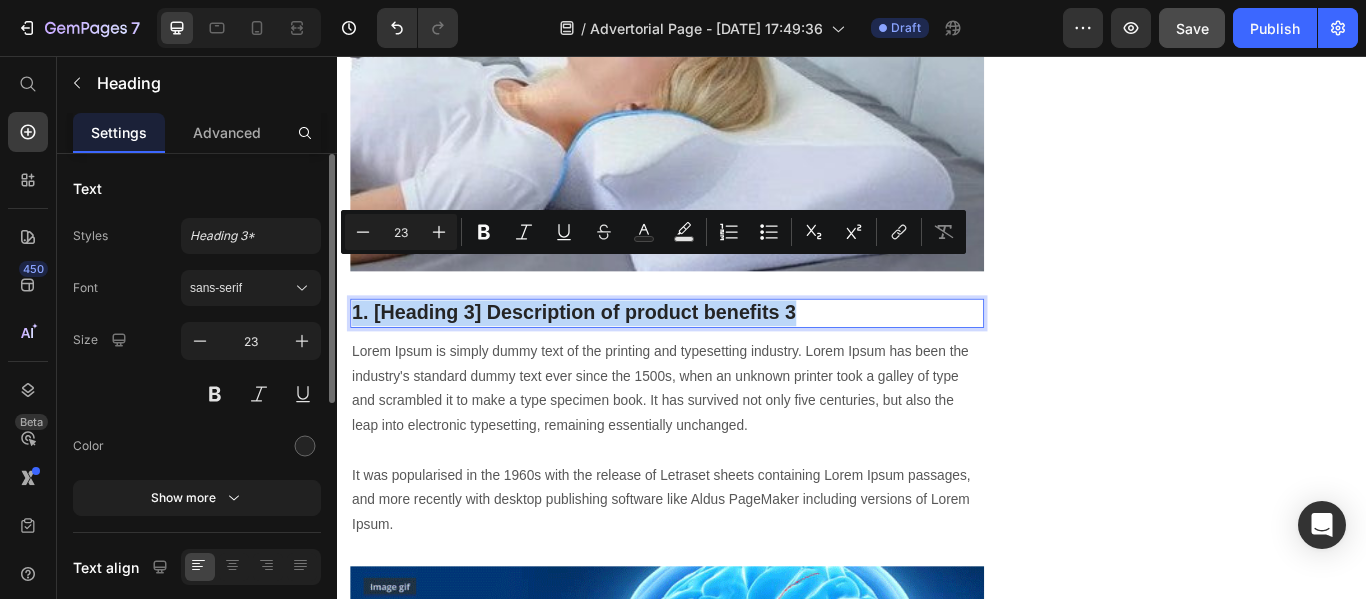 click on "1. [Heading 3] Description of product benefits 3" at bounding box center [721, 356] 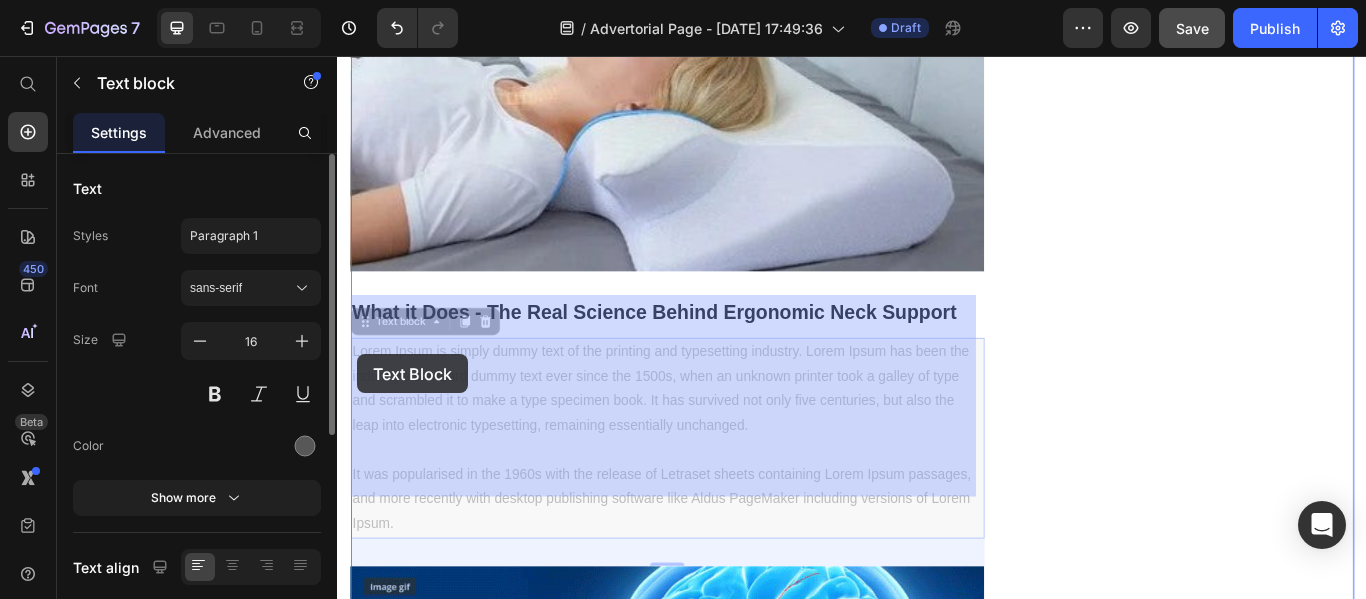 drag, startPoint x: 412, startPoint y: 550, endPoint x: 359, endPoint y: 403, distance: 156.2626 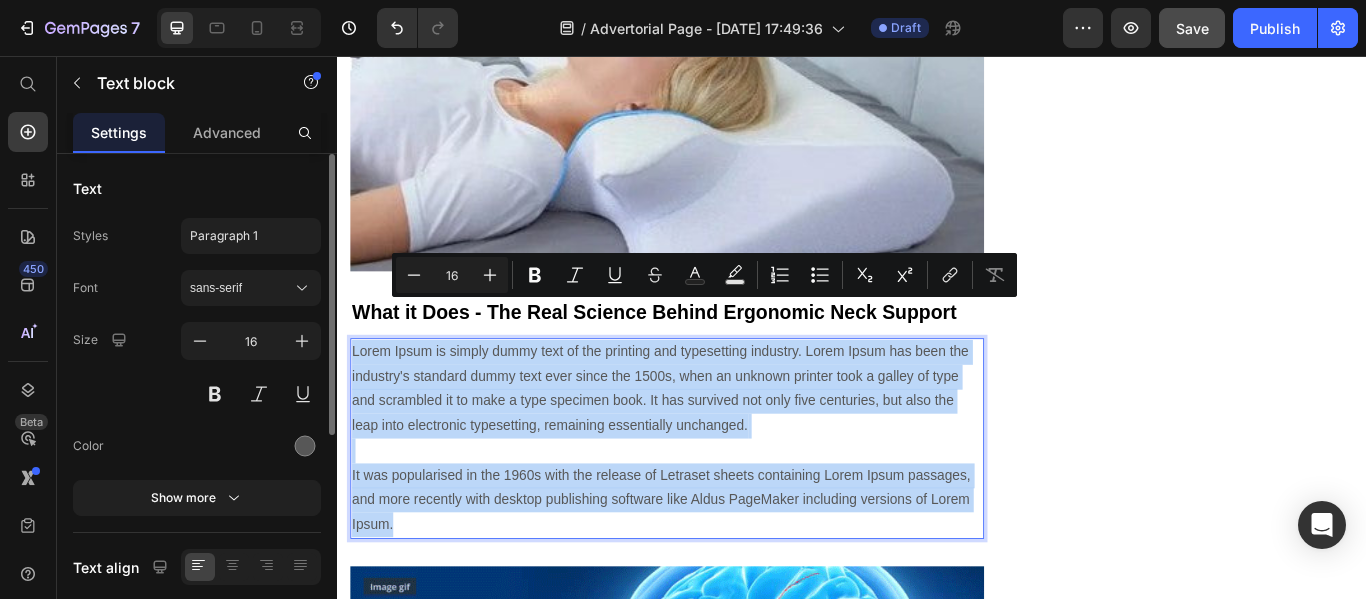 drag, startPoint x: 402, startPoint y: 549, endPoint x: 352, endPoint y: 354, distance: 201.30823 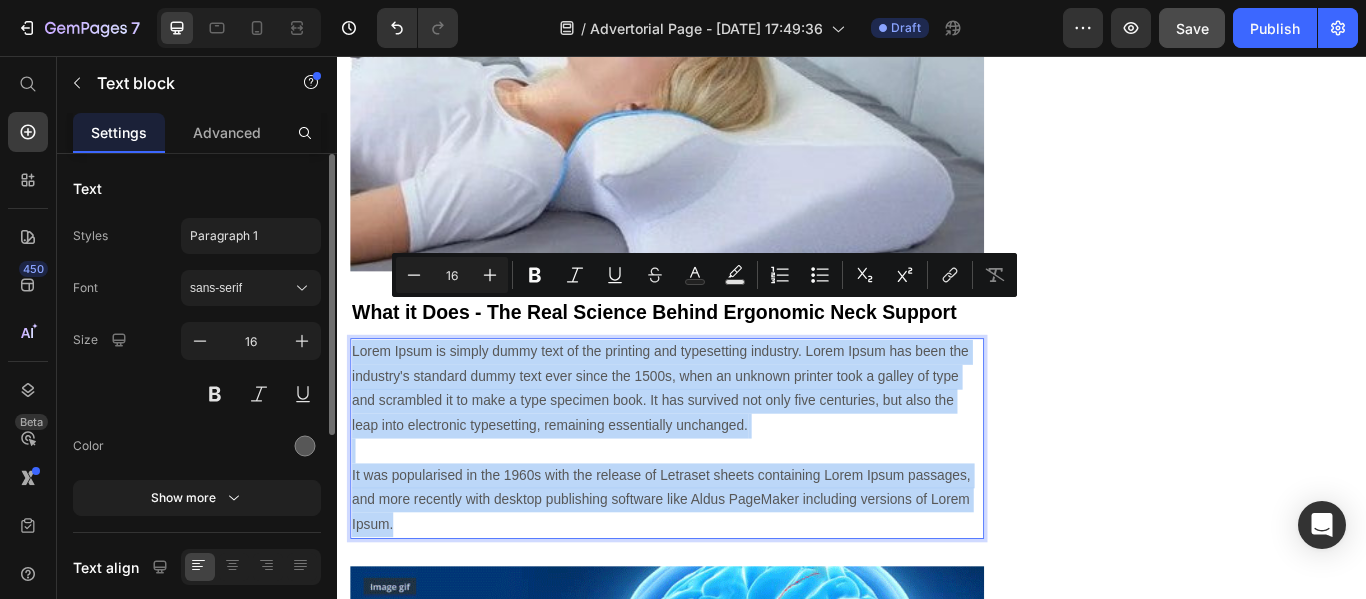 click on "Lorem Ipsum is simply dummy text of the printing and typesetting industry. Lorem Ipsum has been the industry's standard dummy text ever since the 1500s, when an unknown printer took a galley of type and scrambled it to make a type specimen book. It has survived not only five centuries, but also the leap into electronic typesetting, remaining essentially unchanged.  It was popularised in the 1960s with the release of Letraset sheets containing Lorem Ipsum passages, and more recently with desktop publishing software like Aldus PageMaker including versions of Lorem Ipsum." at bounding box center (721, 502) 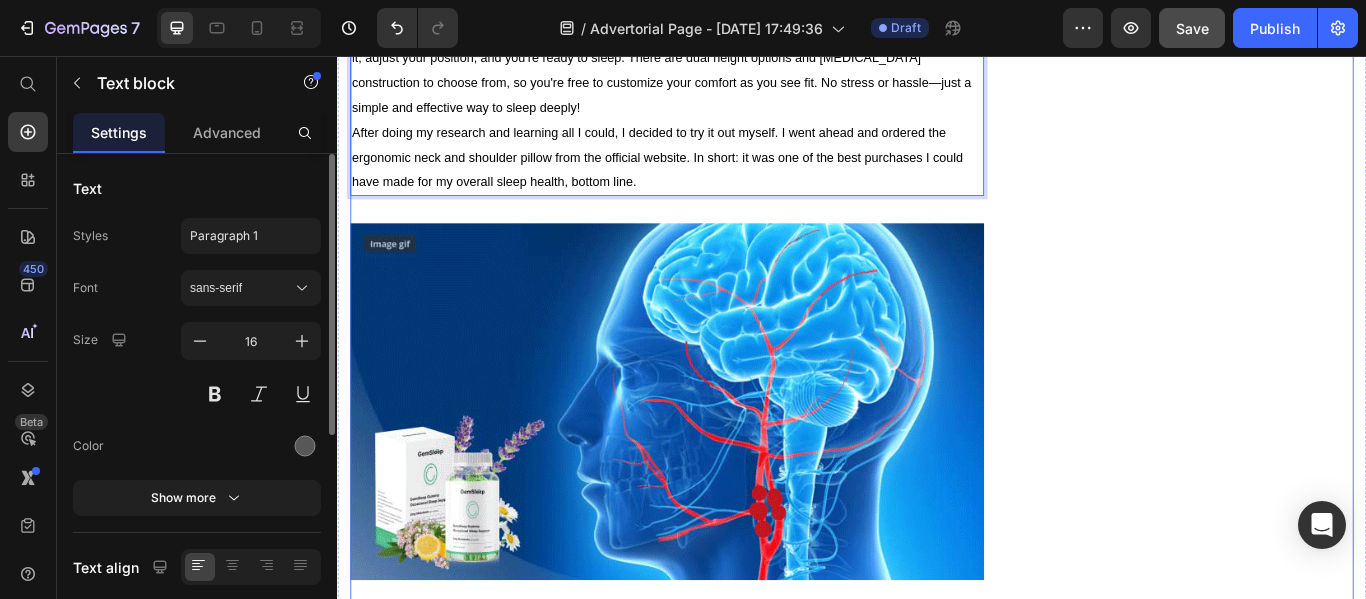 scroll, scrollTop: 4310, scrollLeft: 0, axis: vertical 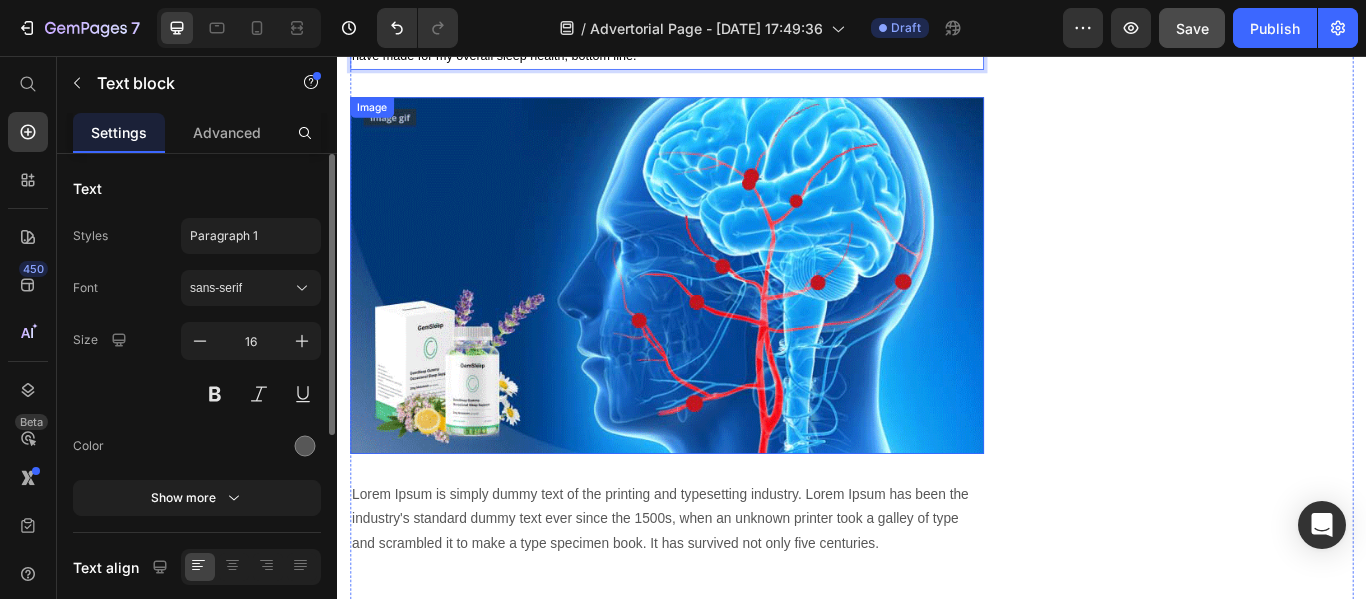 click at bounding box center [721, 311] 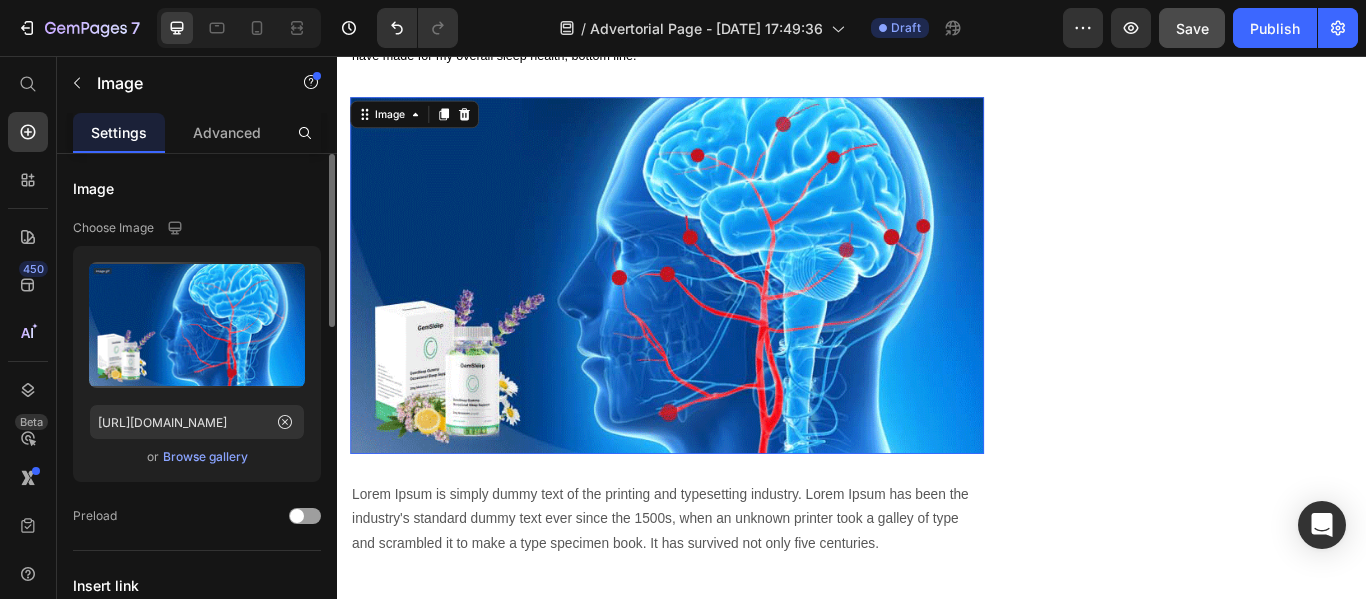 scroll, scrollTop: 0, scrollLeft: 0, axis: both 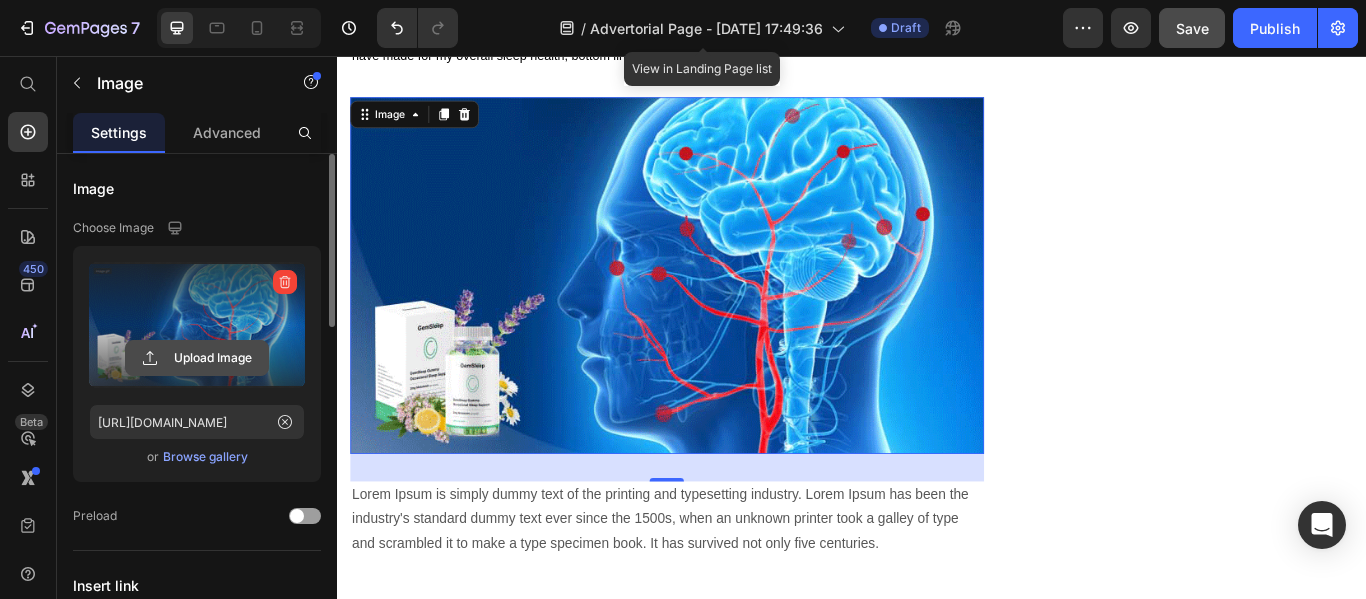 click 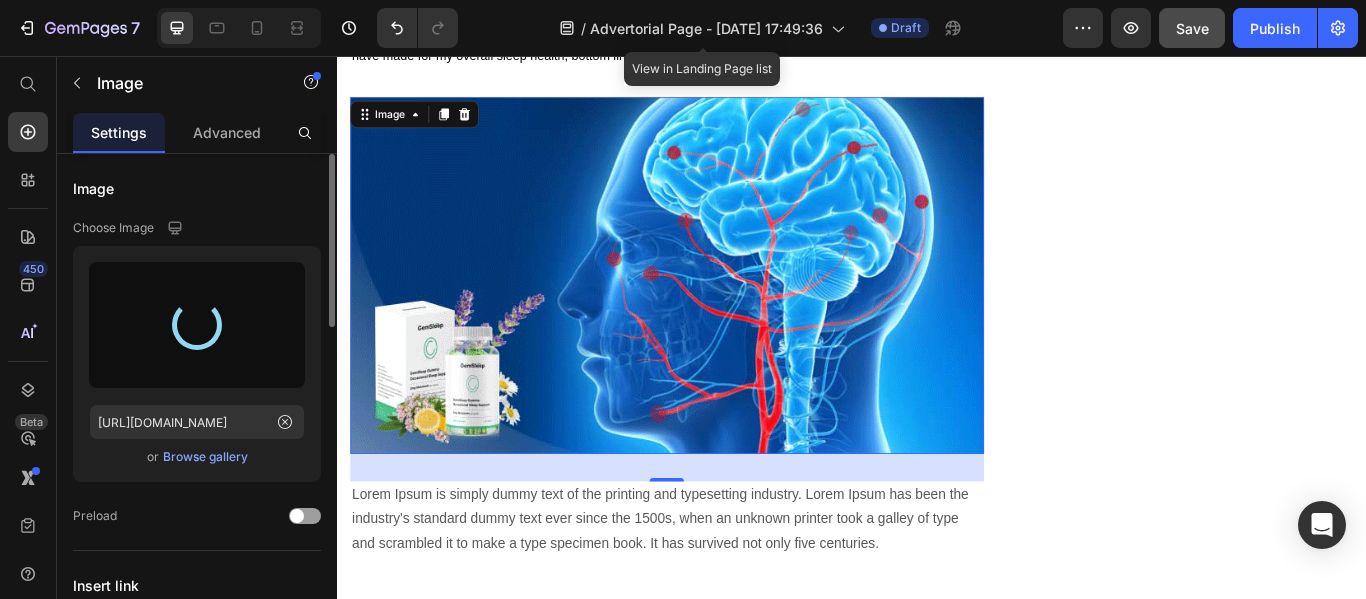 type on "[URL][DOMAIN_NAME]" 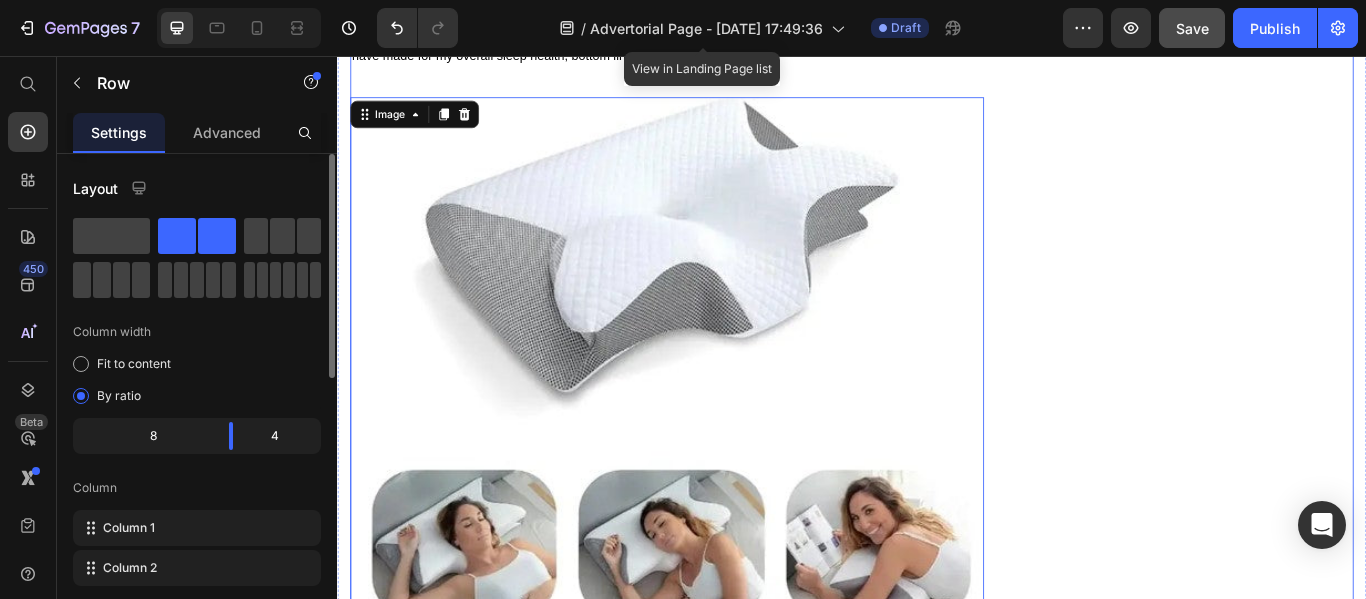 click on "⁠⁠⁠⁠⁠⁠⁠ The Dirty Secret About Morning [MEDICAL_DATA] That Sleep Specialists Don't Want You to Know Heading Written by  [PERSON_NAME]   Text block Published on  [DATE] Text block Row Image As I was pushing 47, I came to recognize the importance of quality sleep and proper spinal alignment as we age. I faced challenges in terms of finding restful sleep and waking up without pain. I've never really been into sleep gadgets, outside of a nice mattress here and there just to stay comfortable. But during the pandemic, I found myself working from home with [MEDICAL_DATA], and my neck and shoulders haven't recovered since. Now nearing 50, balancing work stress and family demands has made it even harder to get restorative sleep, and I just kept waking up stiffer and more miserable. Text block Significant sleep improvement to maintain your positive energy  every day. Text block  	   CHECK AVAILABILITY Button Row ⁠⁠⁠⁠⁠⁠⁠ How My Physical Therapist Sister Changed Everything Heading" at bounding box center [937, -613] 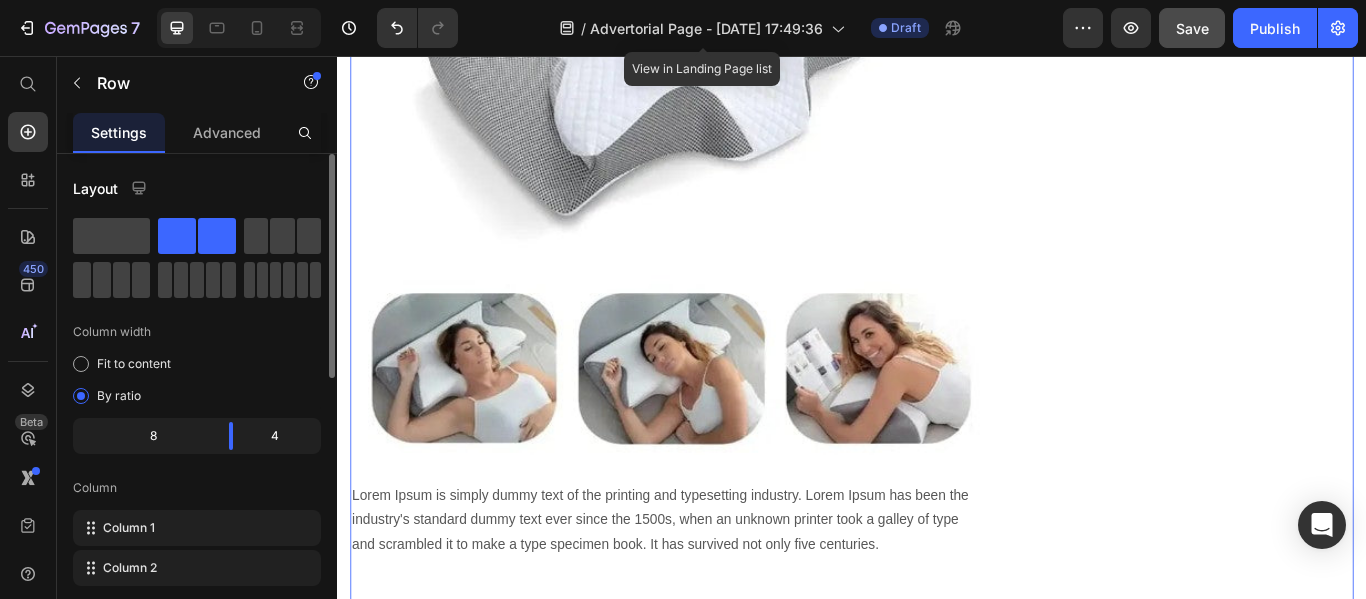 scroll, scrollTop: 4517, scrollLeft: 0, axis: vertical 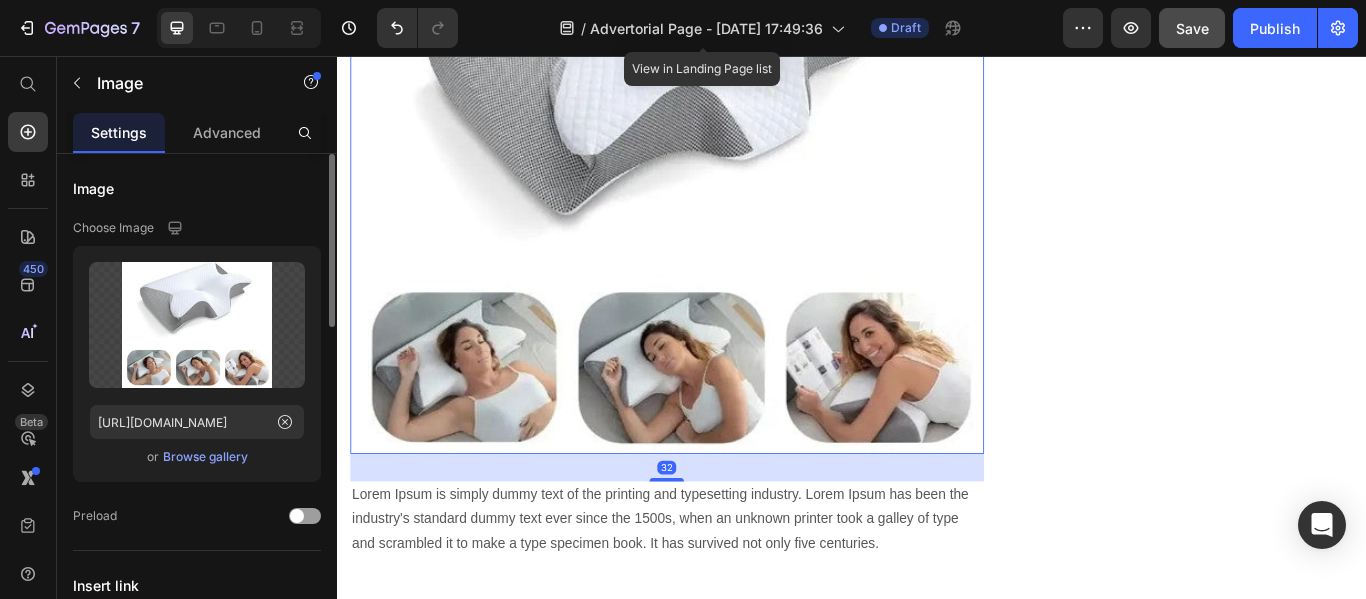 click at bounding box center (721, 208) 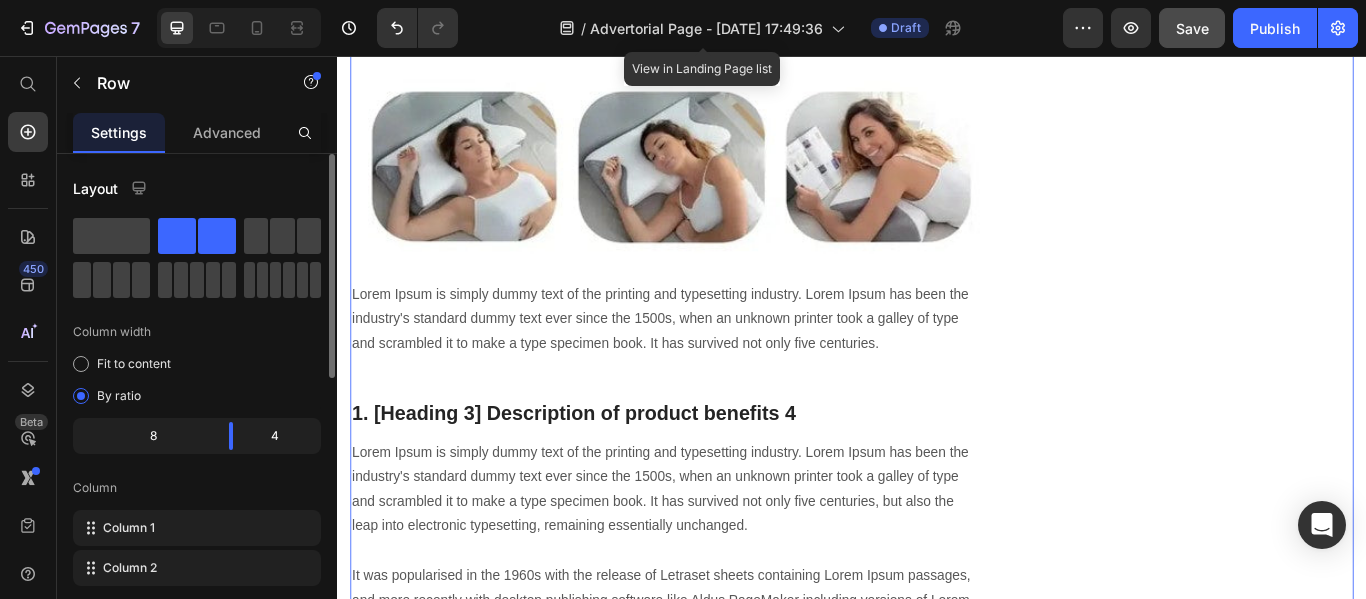 scroll, scrollTop: 4752, scrollLeft: 0, axis: vertical 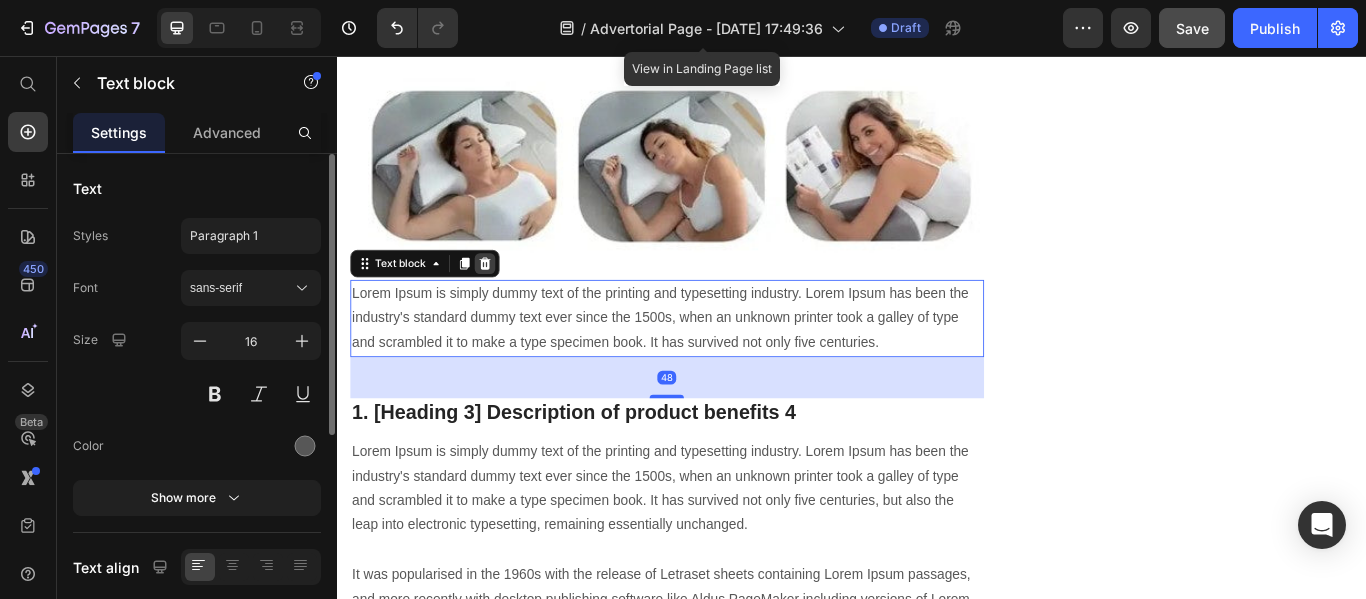 click 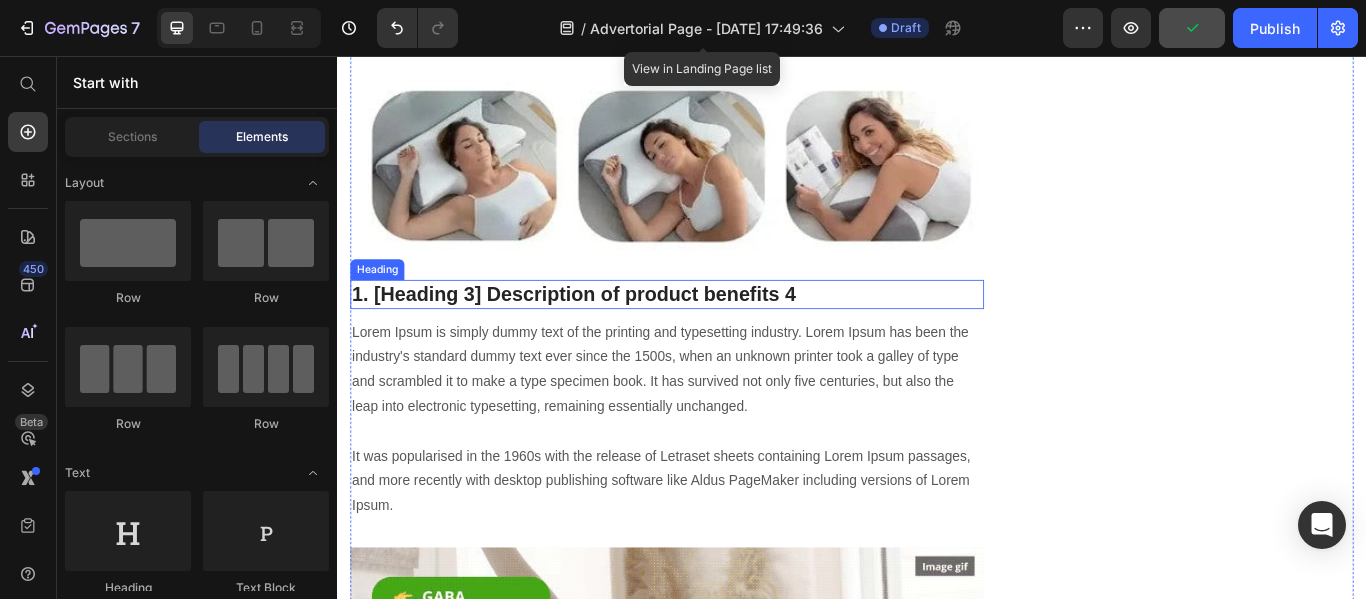 click on "1. [Heading 3] Description of product benefits 4" at bounding box center [721, 334] 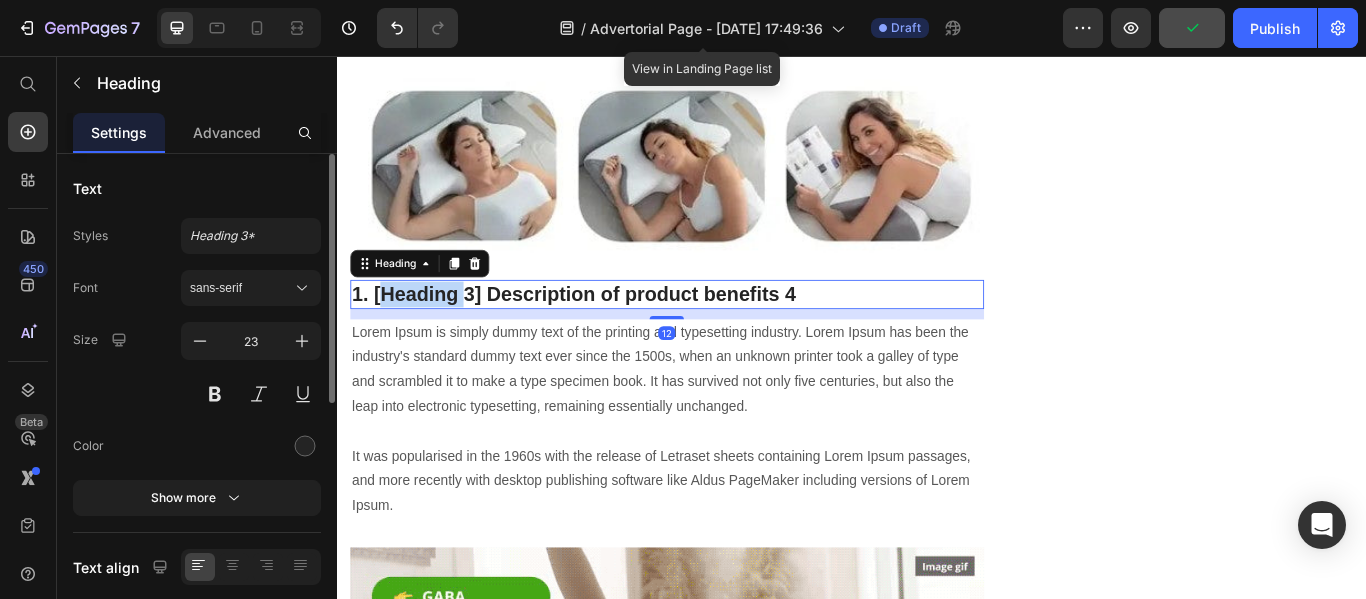 click on "1. [Heading 3] Description of product benefits 4" at bounding box center [721, 334] 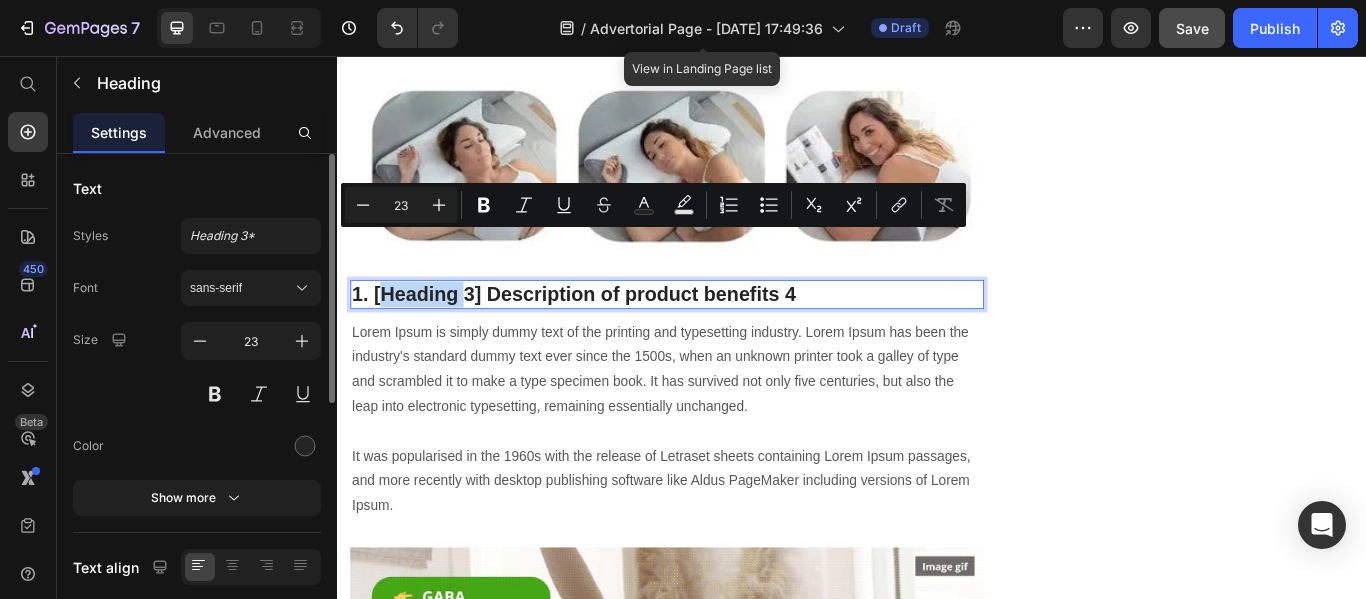 click on "1. [Heading 3] Description of product benefits 4" at bounding box center (721, 334) 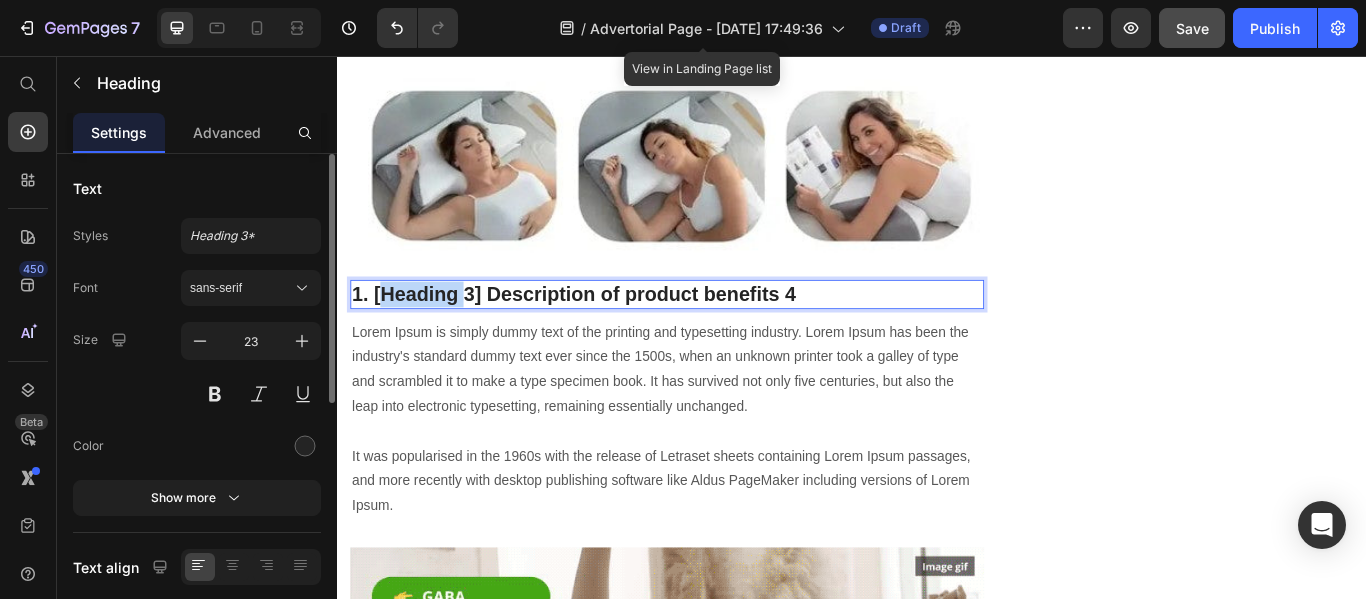 click on "1. [Heading 3] Description of product benefits 4" at bounding box center [721, 334] 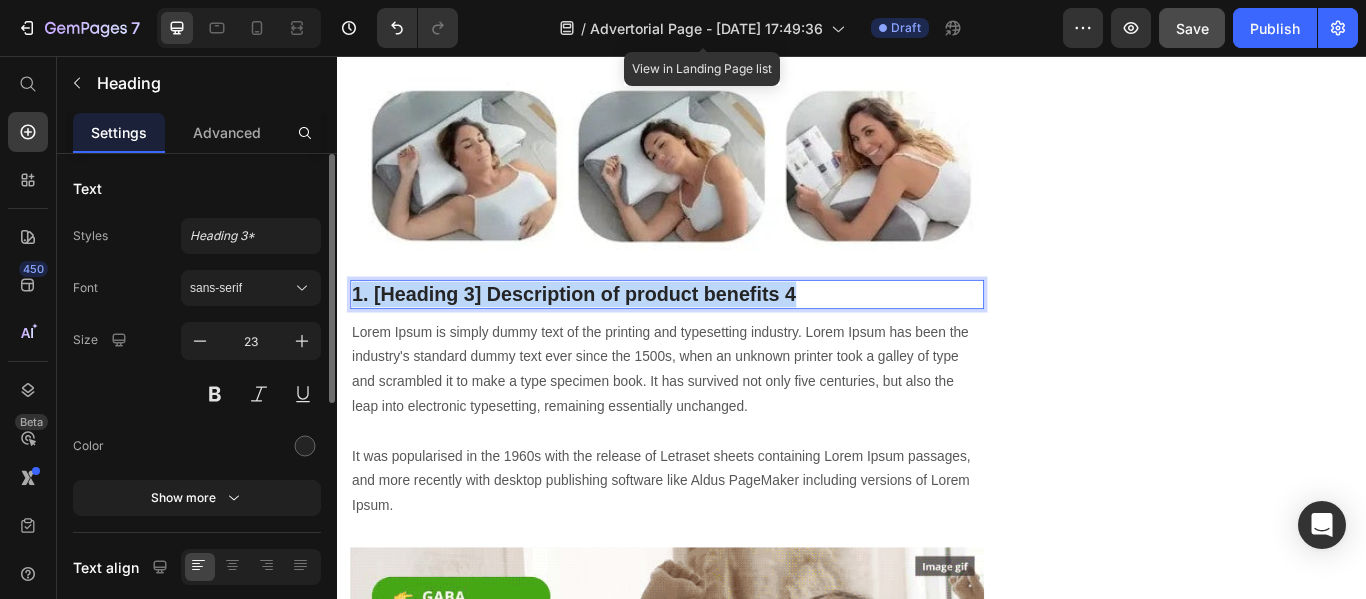 click on "1. [Heading 3] Description of product benefits 4" at bounding box center (721, 334) 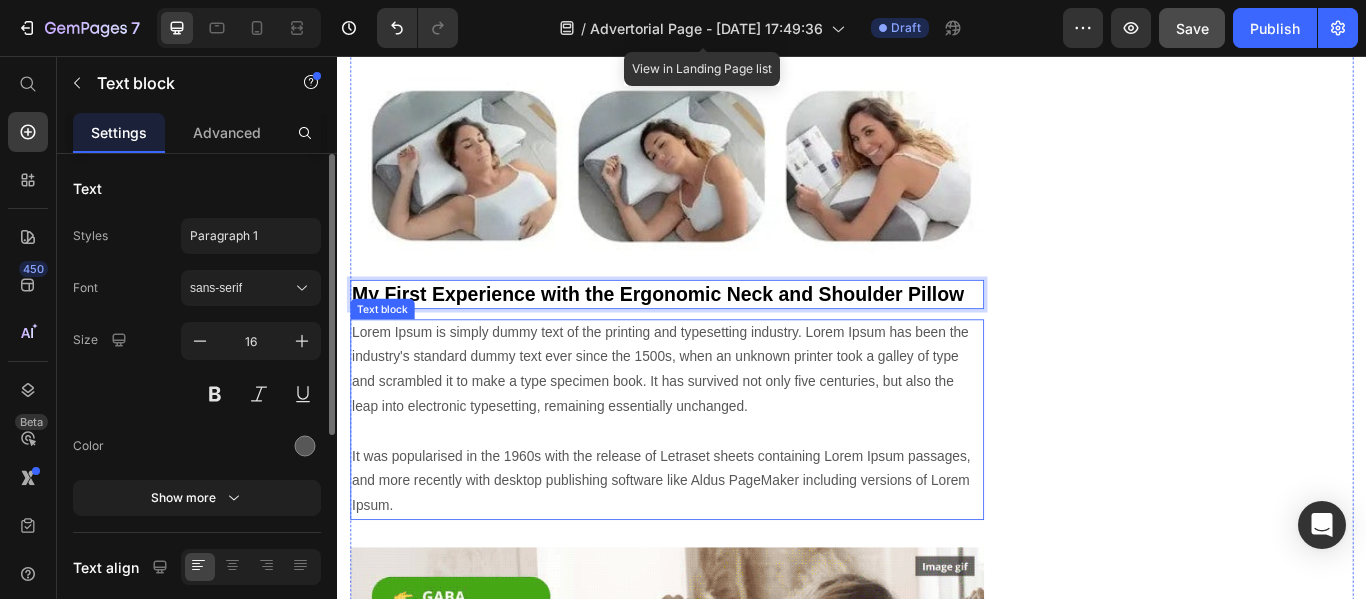 click on "Lorem Ipsum is simply dummy text of the printing and typesetting industry. Lorem Ipsum has been the industry's standard dummy text ever since the 1500s, when an unknown printer took a galley of type and scrambled it to make a type specimen book. It has survived not only five centuries, but also the leap into electronic typesetting, remaining essentially unchanged.  It was popularised in the 1960s with the release of Letraset sheets containing Lorem Ipsum passages, and more recently with desktop publishing software like Aldus PageMaker including versions of Lorem Ipsum." at bounding box center (721, 480) 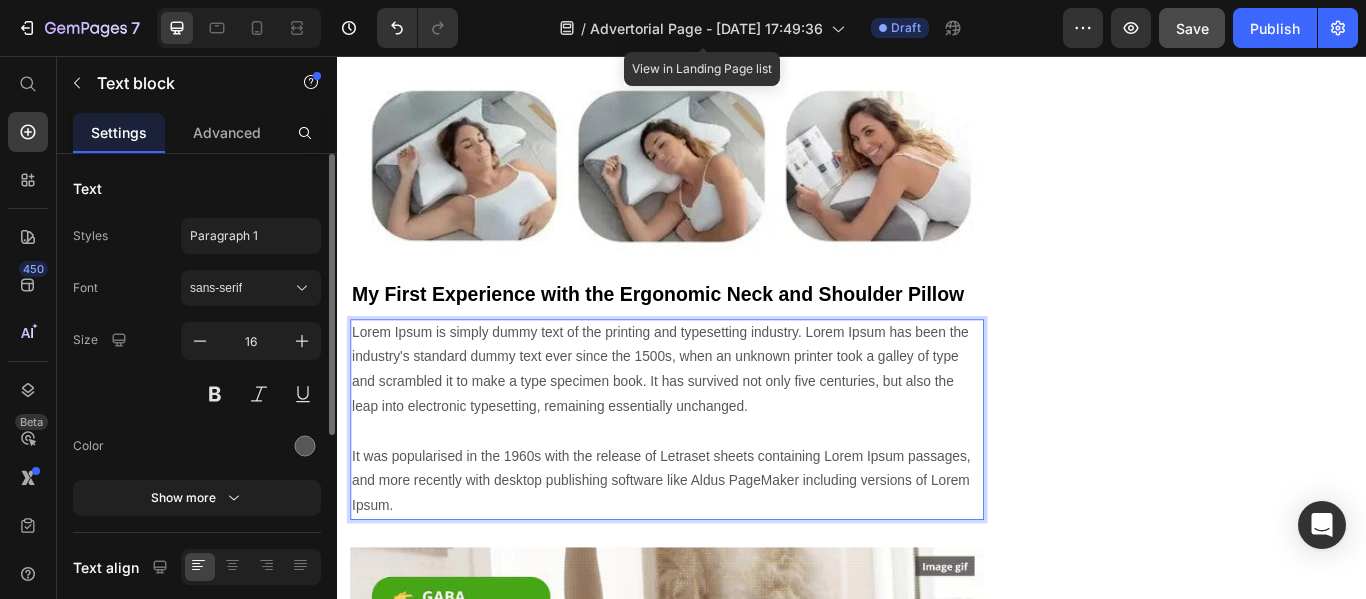 click on "Lorem Ipsum is simply dummy text of the printing and typesetting industry. Lorem Ipsum has been the industry's standard dummy text ever since the 1500s, when an unknown printer took a galley of type and scrambled it to make a type specimen book. It has survived not only five centuries, but also the leap into electronic typesetting, remaining essentially unchanged.  It was popularised in the 1960s with the release of Letraset sheets containing Lorem Ipsum passages, and more recently with desktop publishing software like Aldus PageMaker including versions of Lorem Ipsum." at bounding box center [721, 480] 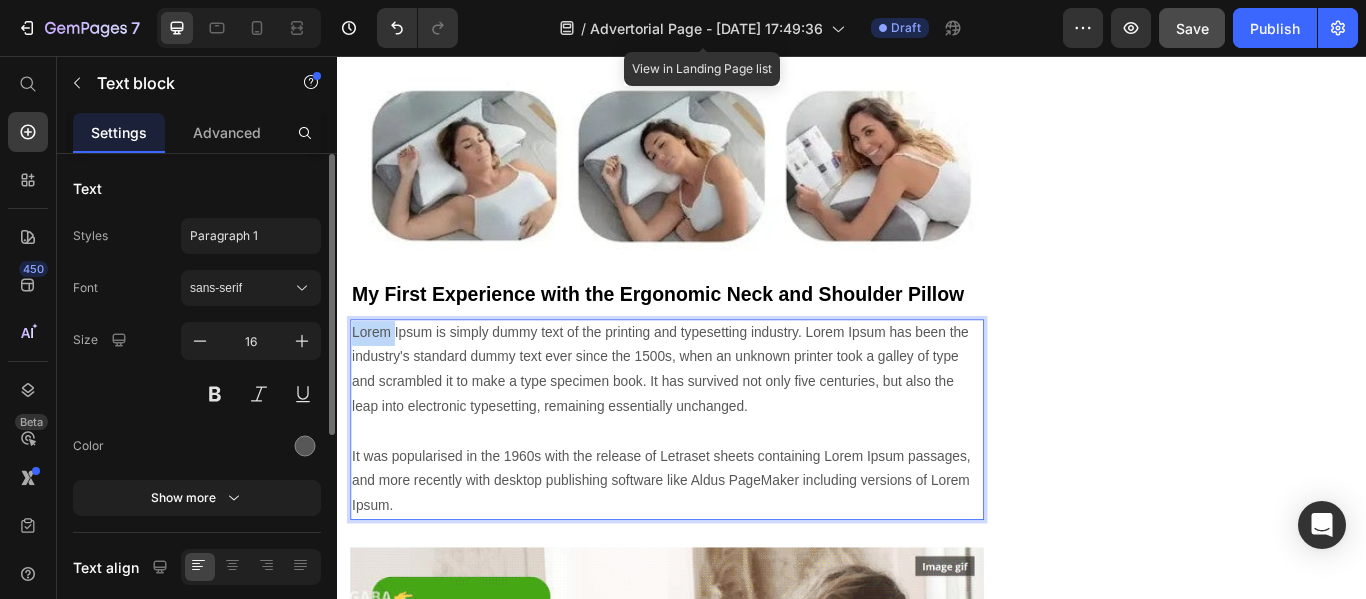 click on "Lorem Ipsum is simply dummy text of the printing and typesetting industry. Lorem Ipsum has been the industry's standard dummy text ever since the 1500s, when an unknown printer took a galley of type and scrambled it to make a type specimen book. It has survived not only five centuries, but also the leap into electronic typesetting, remaining essentially unchanged.  It was popularised in the 1960s with the release of Letraset sheets containing Lorem Ipsum passages, and more recently with desktop publishing software like Aldus PageMaker including versions of Lorem Ipsum." at bounding box center [721, 480] 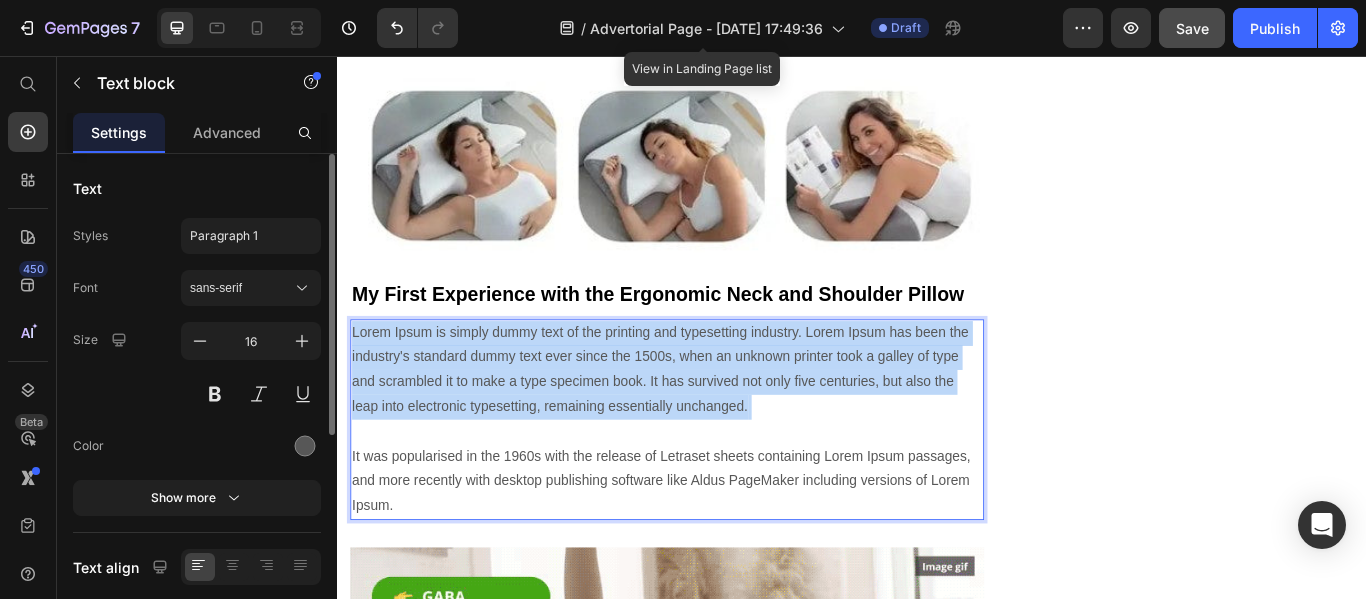 click on "Lorem Ipsum is simply dummy text of the printing and typesetting industry. Lorem Ipsum has been the industry's standard dummy text ever since the 1500s, when an unknown printer took a galley of type and scrambled it to make a type specimen book. It has survived not only five centuries, but also the leap into electronic typesetting, remaining essentially unchanged.  It was popularised in the 1960s with the release of Letraset sheets containing Lorem Ipsum passages, and more recently with desktop publishing software like Aldus PageMaker including versions of Lorem Ipsum." at bounding box center (721, 480) 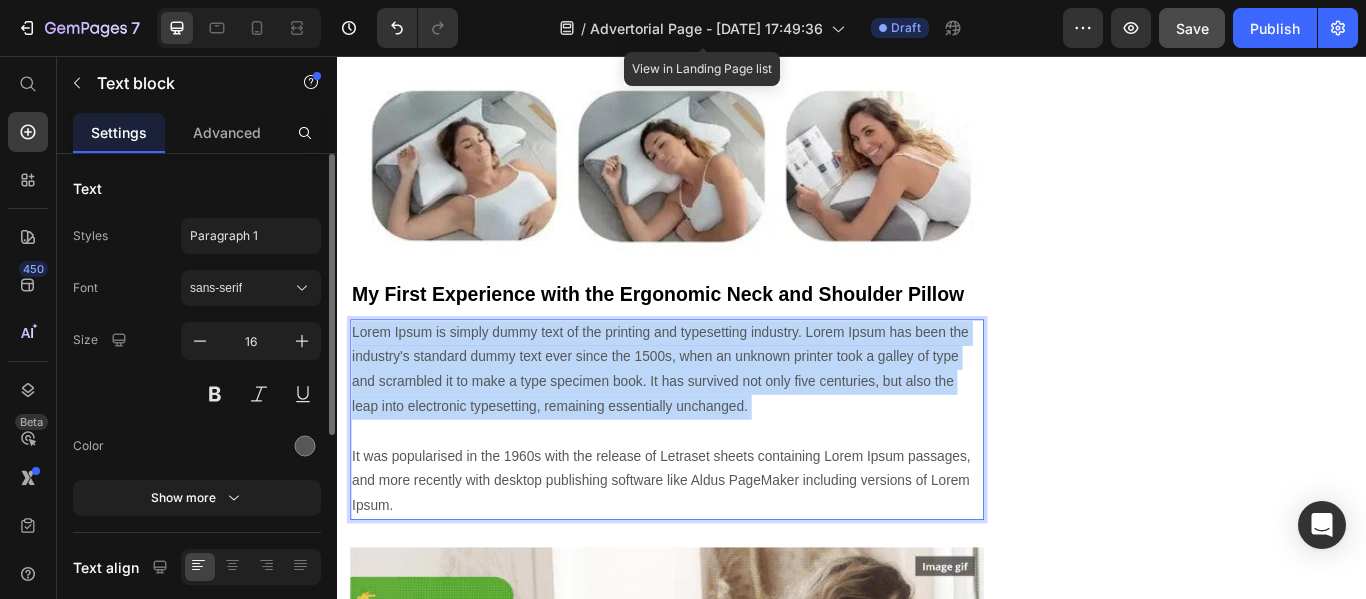 click on "Lorem Ipsum is simply dummy text of the printing and typesetting industry. Lorem Ipsum has been the industry's standard dummy text ever since the 1500s, when an unknown printer took a galley of type and scrambled it to make a type specimen book. It has survived not only five centuries, but also the leap into electronic typesetting, remaining essentially unchanged.  It was popularised in the 1960s with the release of Letraset sheets containing Lorem Ipsum passages, and more recently with desktop publishing software like Aldus PageMaker including versions of Lorem Ipsum." at bounding box center [721, 480] 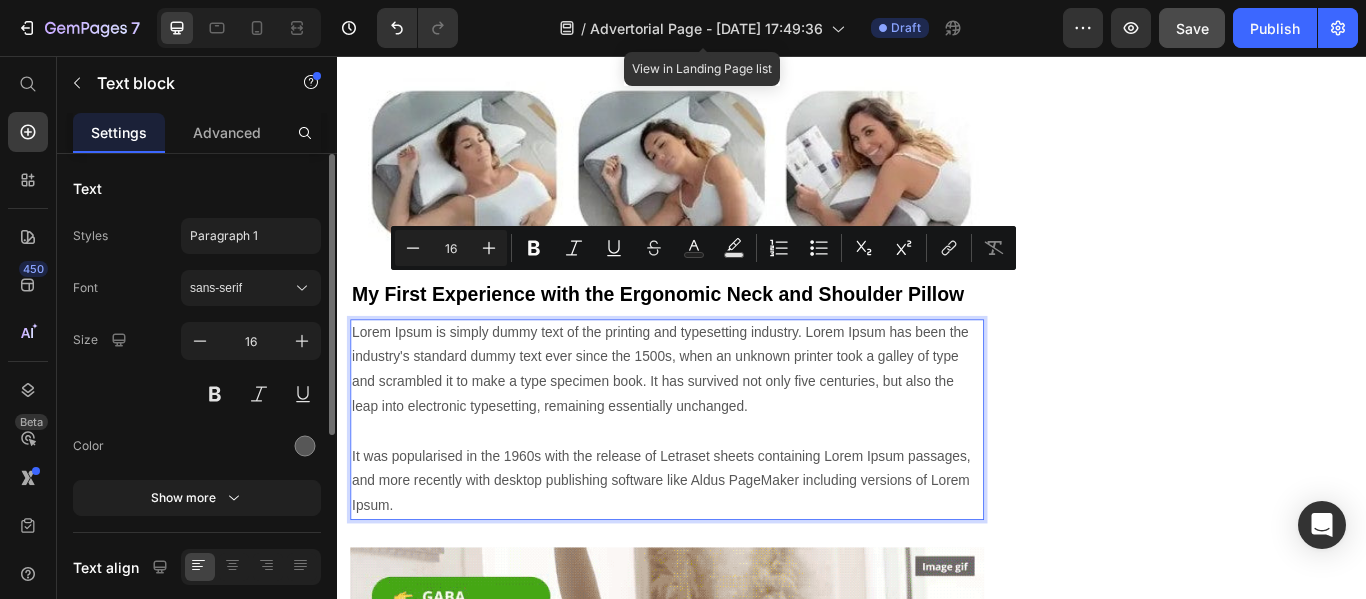 click on "Lorem Ipsum is simply dummy text of the printing and typesetting industry. Lorem Ipsum has been the industry's standard dummy text ever since the 1500s, when an unknown printer took a galley of type and scrambled it to make a type specimen book. It has survived not only five centuries, but also the leap into electronic typesetting, remaining essentially unchanged.  It was popularised in the 1960s with the release of Letraset sheets containing Lorem Ipsum passages, and more recently with desktop publishing software like Aldus PageMaker including versions of Lorem Ipsum." at bounding box center (721, 480) 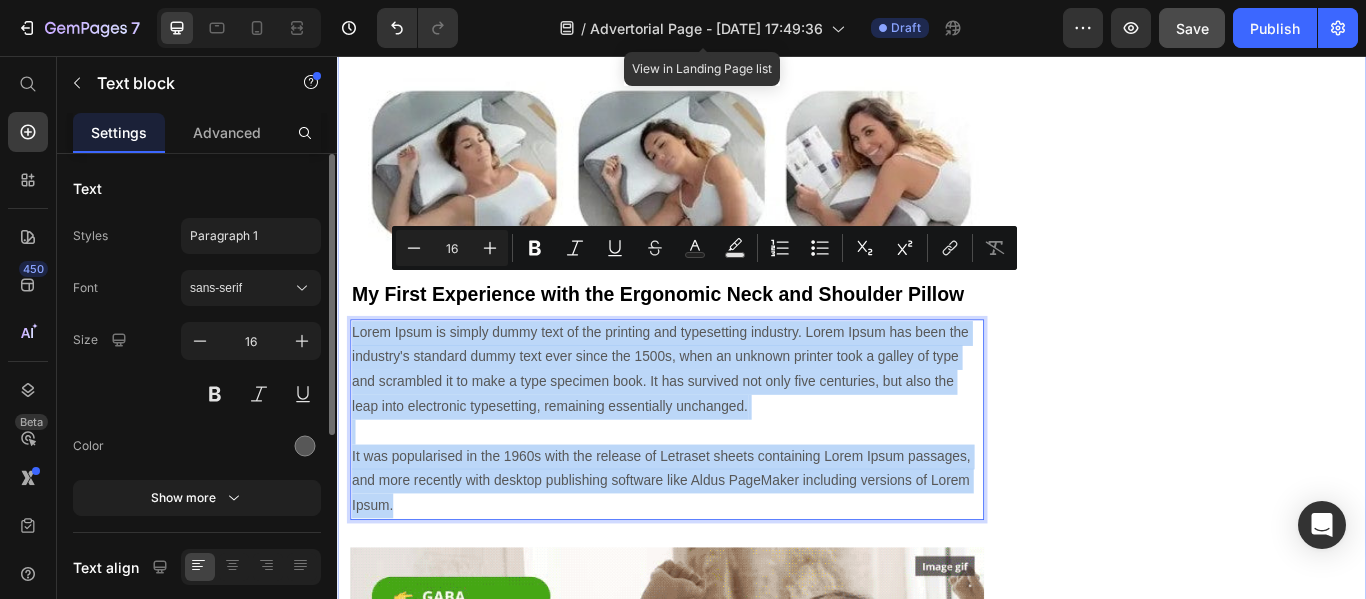drag, startPoint x: 406, startPoint y: 520, endPoint x: 349, endPoint y: 332, distance: 196.45102 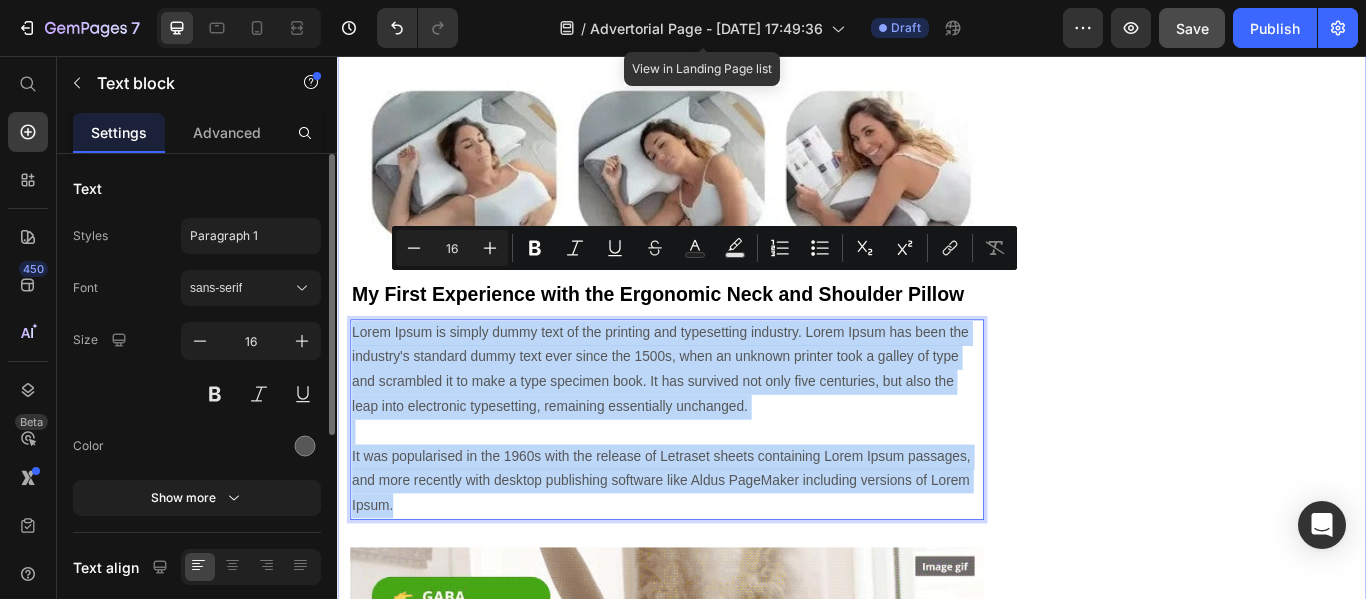 click on "⁠⁠⁠⁠⁠⁠⁠ The Dirty Secret About Morning [MEDICAL_DATA] That Sleep Specialists Don't Want You to Know Heading Written by  [PERSON_NAME]   Text block Published on  [DATE] Text block Row Image As I was pushing 47, I came to recognize the importance of quality sleep and proper spinal alignment as we age. I faced challenges in terms of finding restful sleep and waking up without pain. I've never really been into sleep gadgets, outside of a nice mattress here and there just to stay comfortable. But during the pandemic, I found myself working from home with [MEDICAL_DATA], and my neck and shoulders haven't recovered since. Now nearing 50, balancing work stress and family demands has made it even harder to get restorative sleep, and I just kept waking up stiffer and more miserable. Text block Significant sleep improvement to maintain your positive energy  every day. Text block  	   CHECK AVAILABILITY Button Row ⁠⁠⁠⁠⁠⁠⁠ How My Physical Therapist Sister Changed Everything Heading" at bounding box center [937, -957] 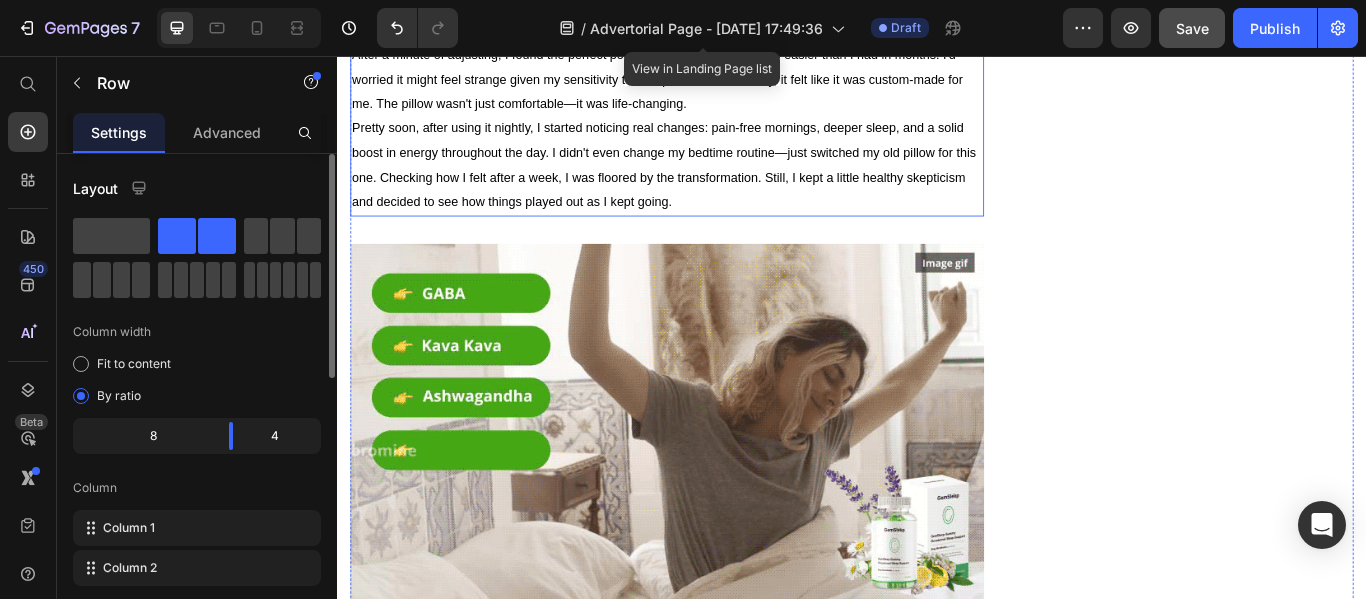 scroll, scrollTop: 5193, scrollLeft: 0, axis: vertical 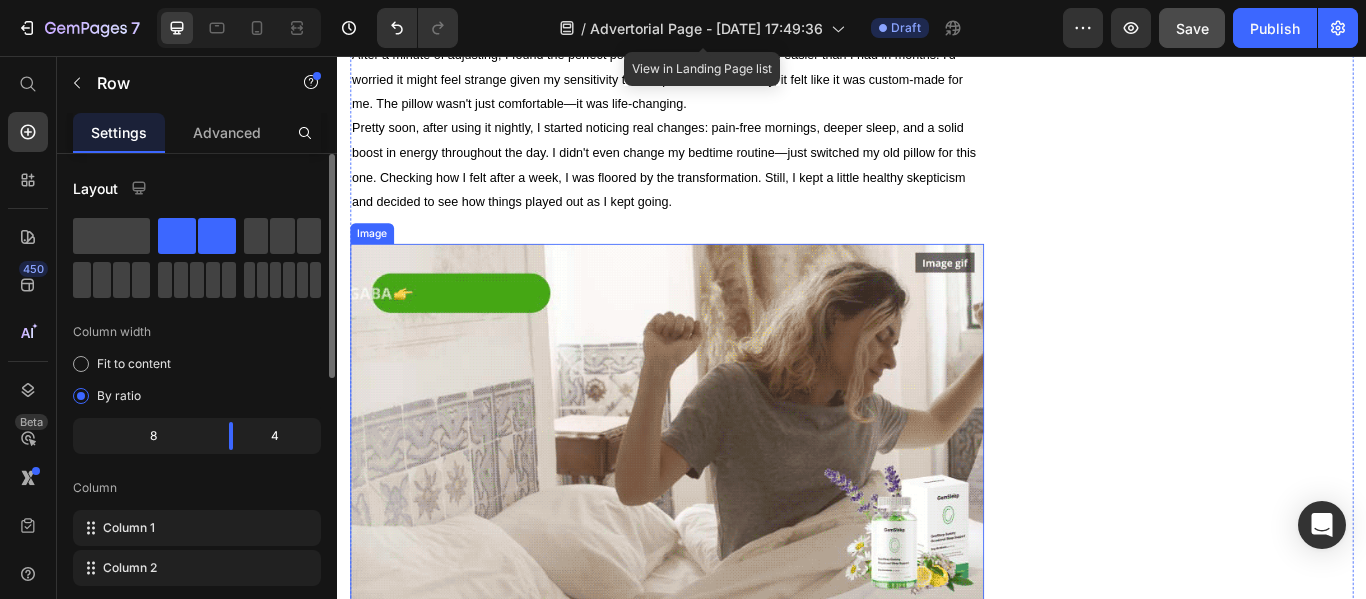 click at bounding box center [721, 482] 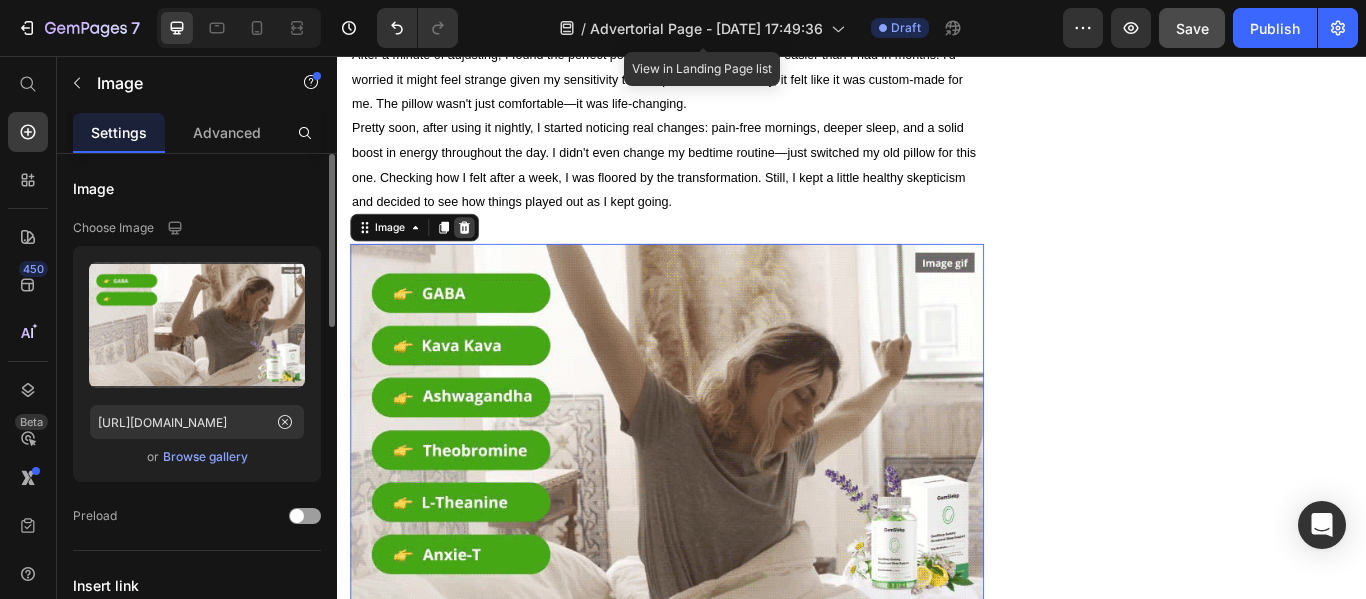click at bounding box center [485, 256] 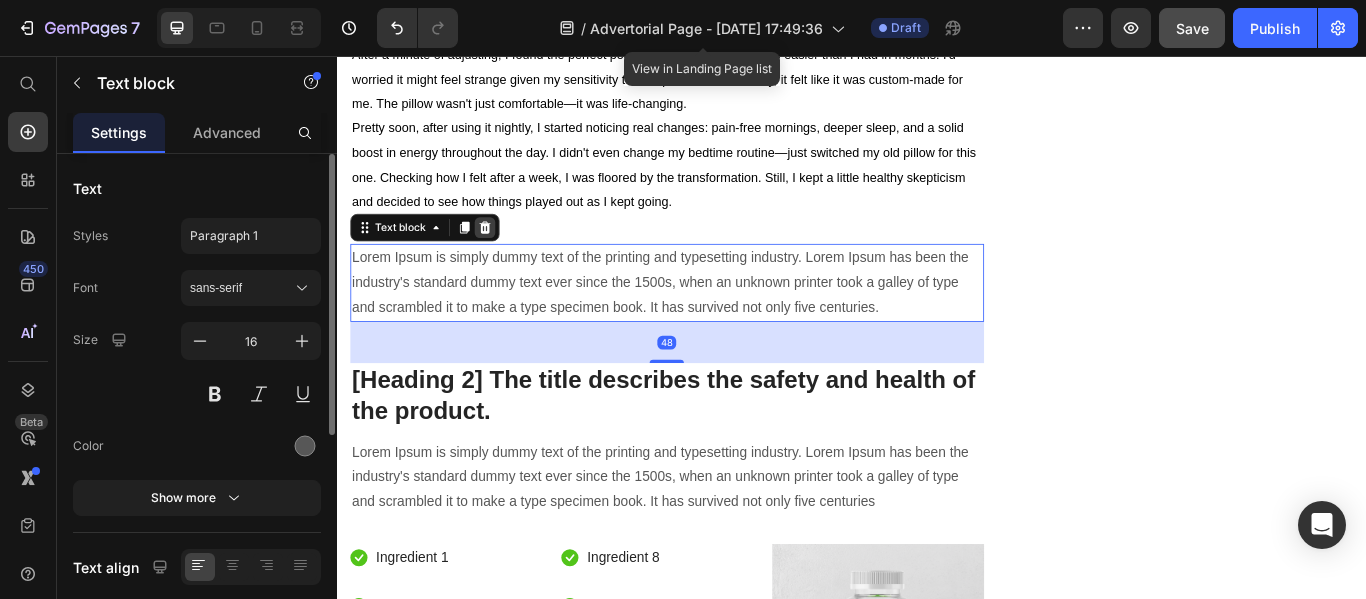 click 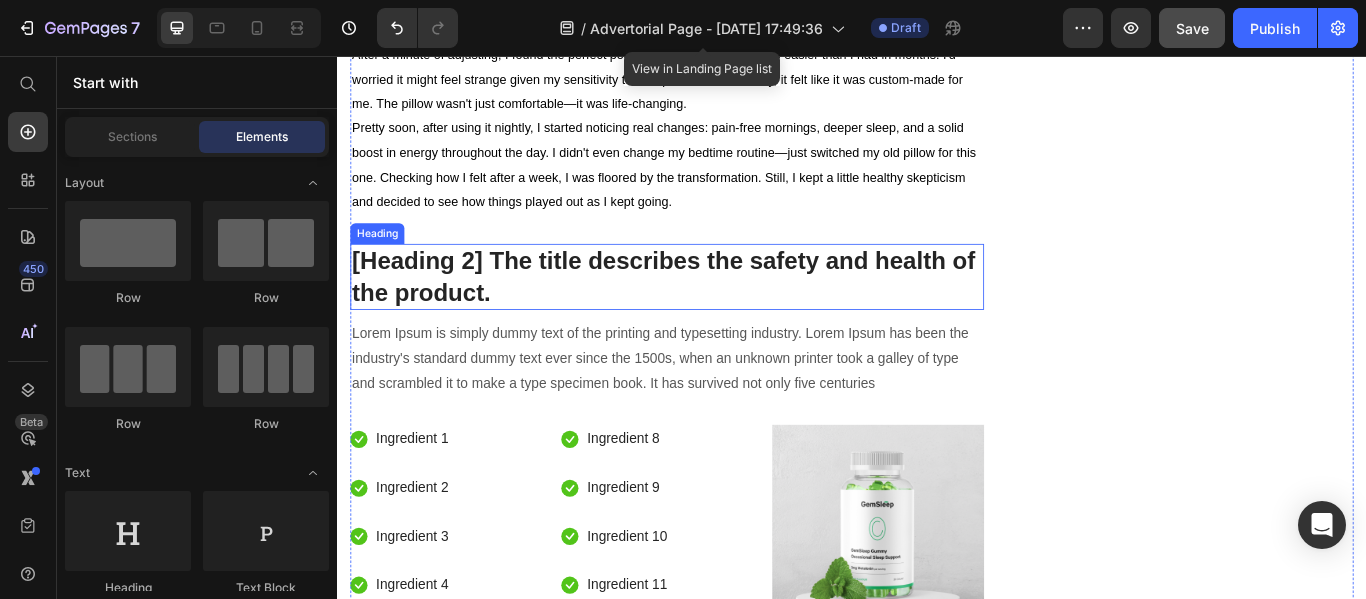 click on "[Heading 2] The title describes the safety and health of the product." at bounding box center (721, 313) 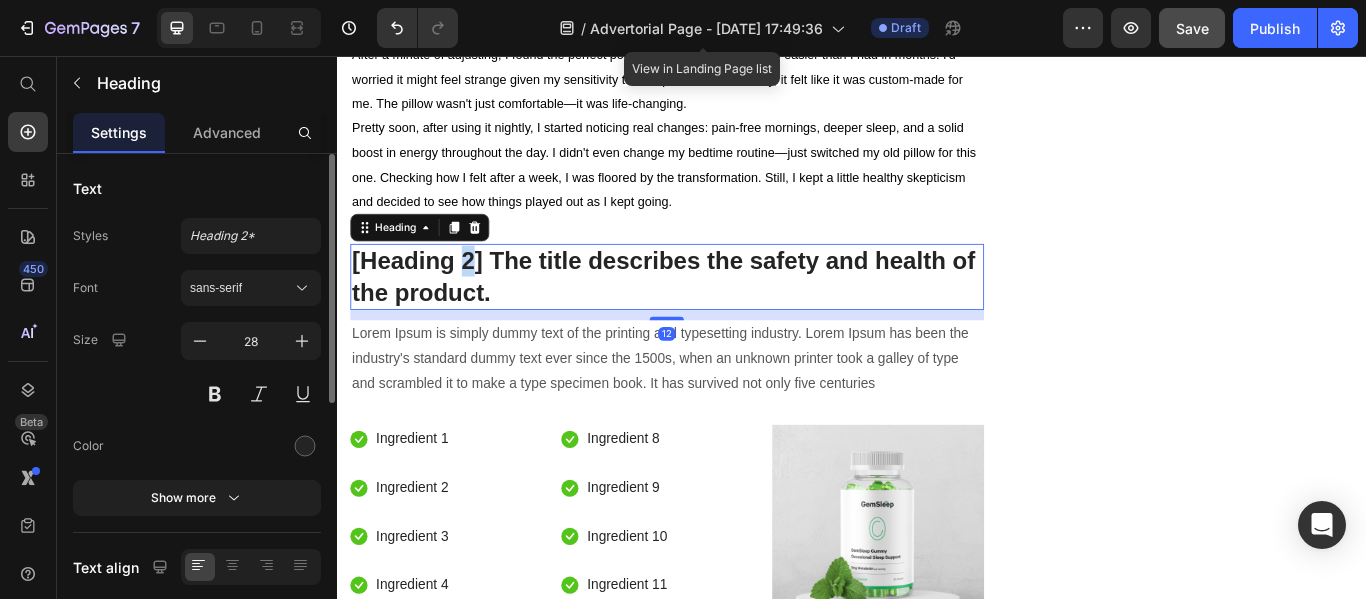 click on "[Heading 2] The title describes the safety and health of the product." at bounding box center (721, 313) 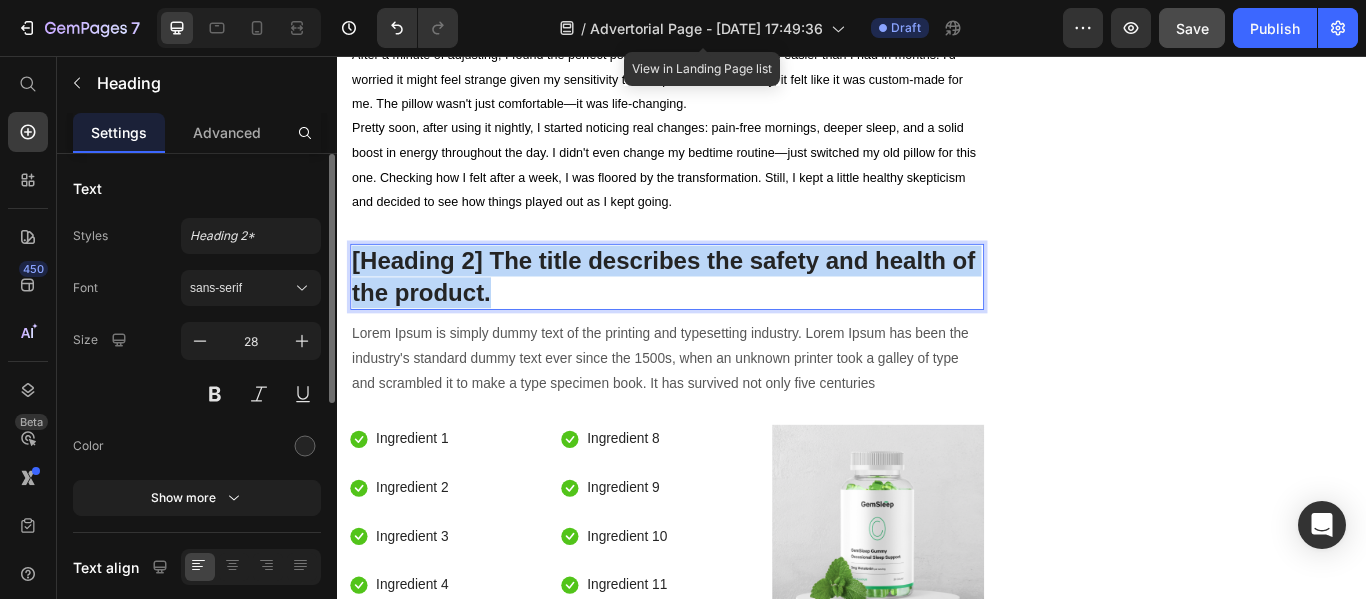 click on "[Heading 2] The title describes the safety and health of the product." at bounding box center [721, 313] 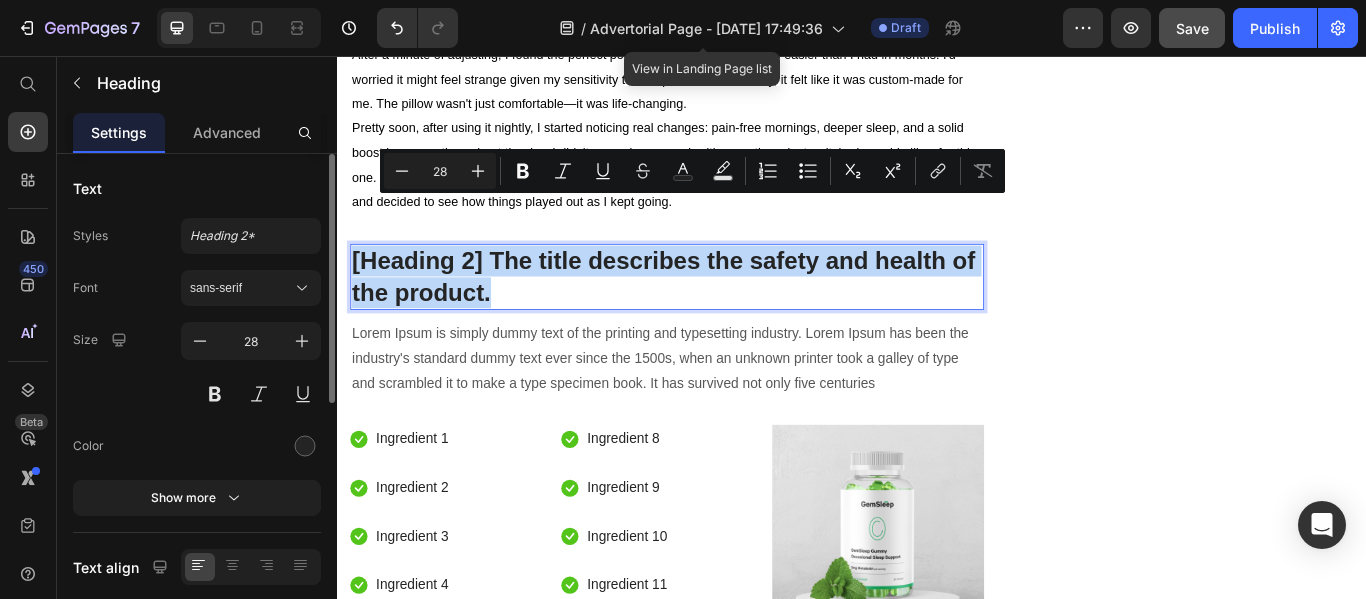 click on "[Heading 2] The title describes the safety and health of the product." at bounding box center (721, 313) 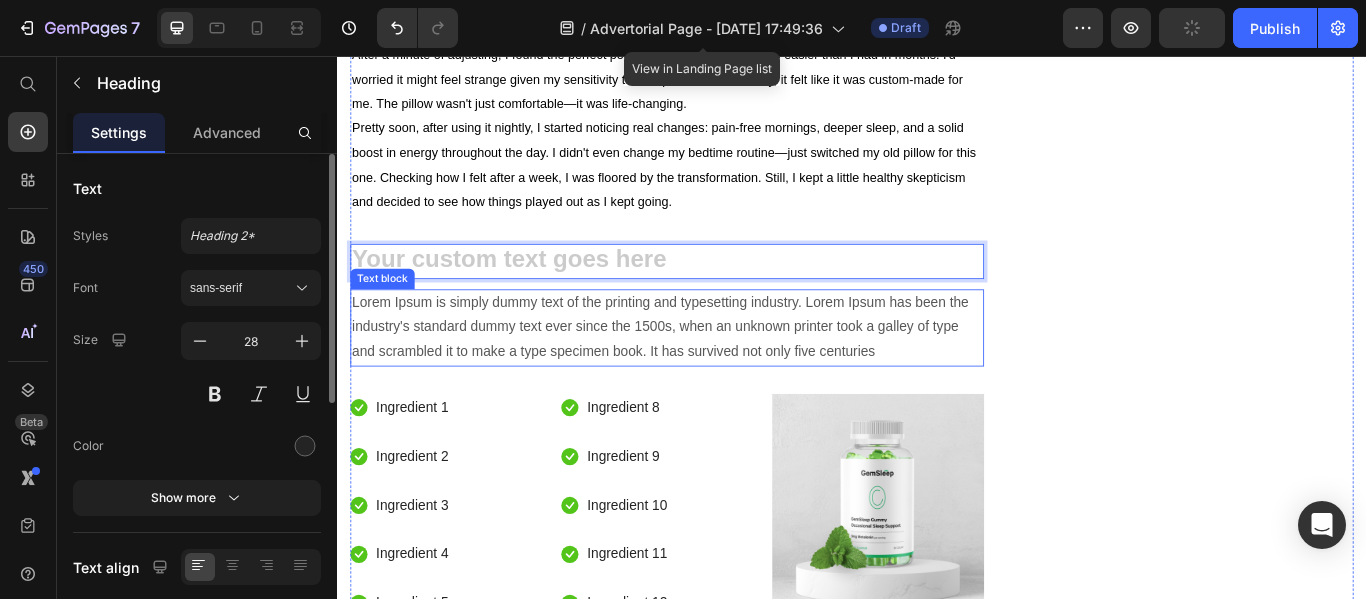 click on "Lorem Ipsum is simply dummy text of the printing and typesetting industry. Lorem Ipsum has been the industry's standard dummy text ever since the 1500s, when an unknown printer took a galley of type and scrambled it to make a type specimen book. It has survived not only five centuries" at bounding box center (721, 373) 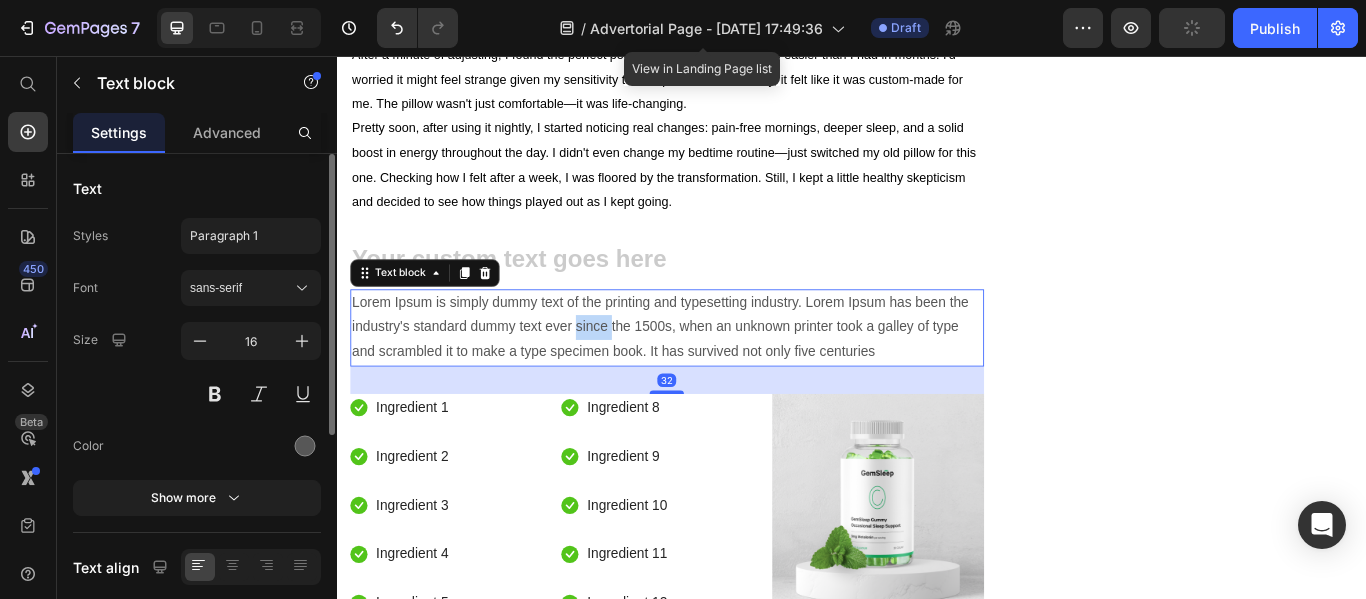 click on "Lorem Ipsum is simply dummy text of the printing and typesetting industry. Lorem Ipsum has been the industry's standard dummy text ever since the 1500s, when an unknown printer took a galley of type and scrambled it to make a type specimen book. It has survived not only five centuries" at bounding box center (721, 373) 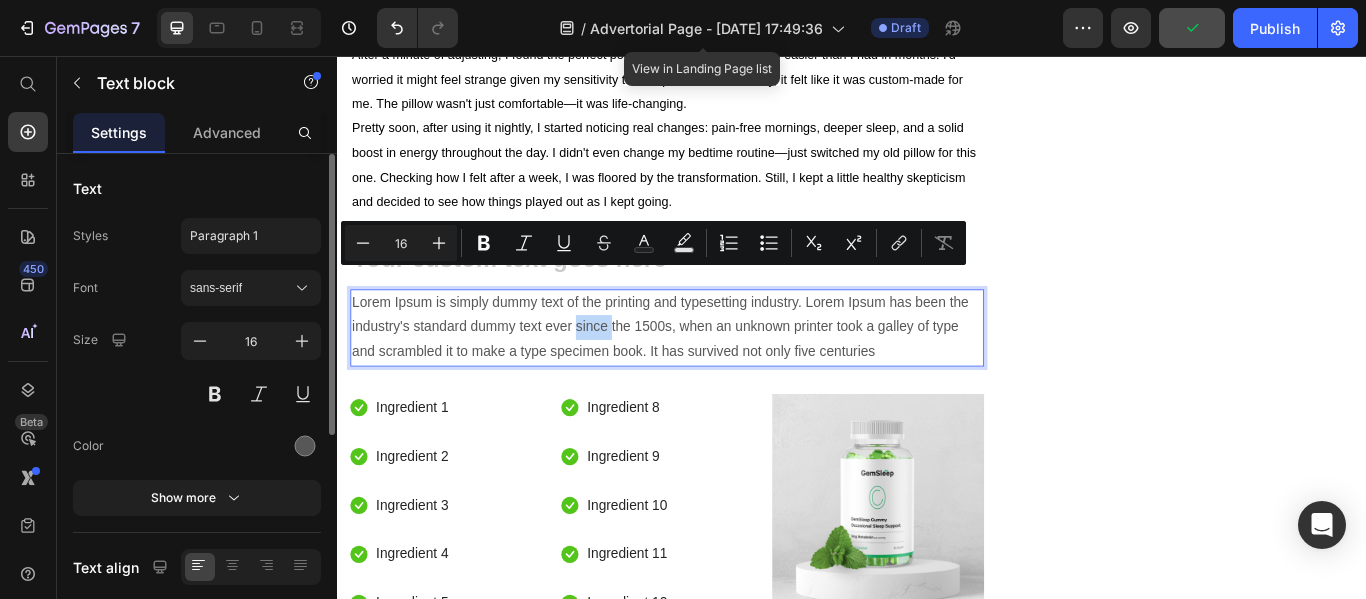 click on "Lorem Ipsum is simply dummy text of the printing and typesetting industry. Lorem Ipsum has been the industry's standard dummy text ever since the 1500s, when an unknown printer took a galley of type and scrambled it to make a type specimen book. It has survived not only five centuries" at bounding box center (721, 373) 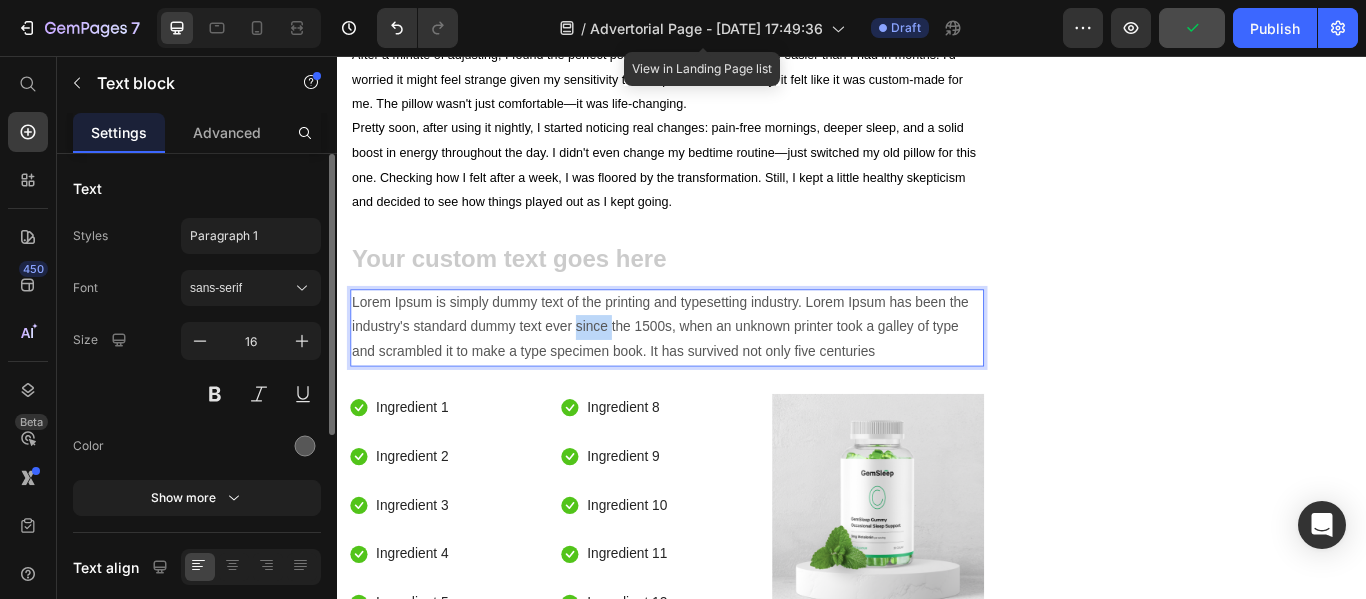 click on "Lorem Ipsum is simply dummy text of the printing and typesetting industry. Lorem Ipsum has been the industry's standard dummy text ever since the 1500s, when an unknown printer took a galley of type and scrambled it to make a type specimen book. It has survived not only five centuries" at bounding box center [721, 373] 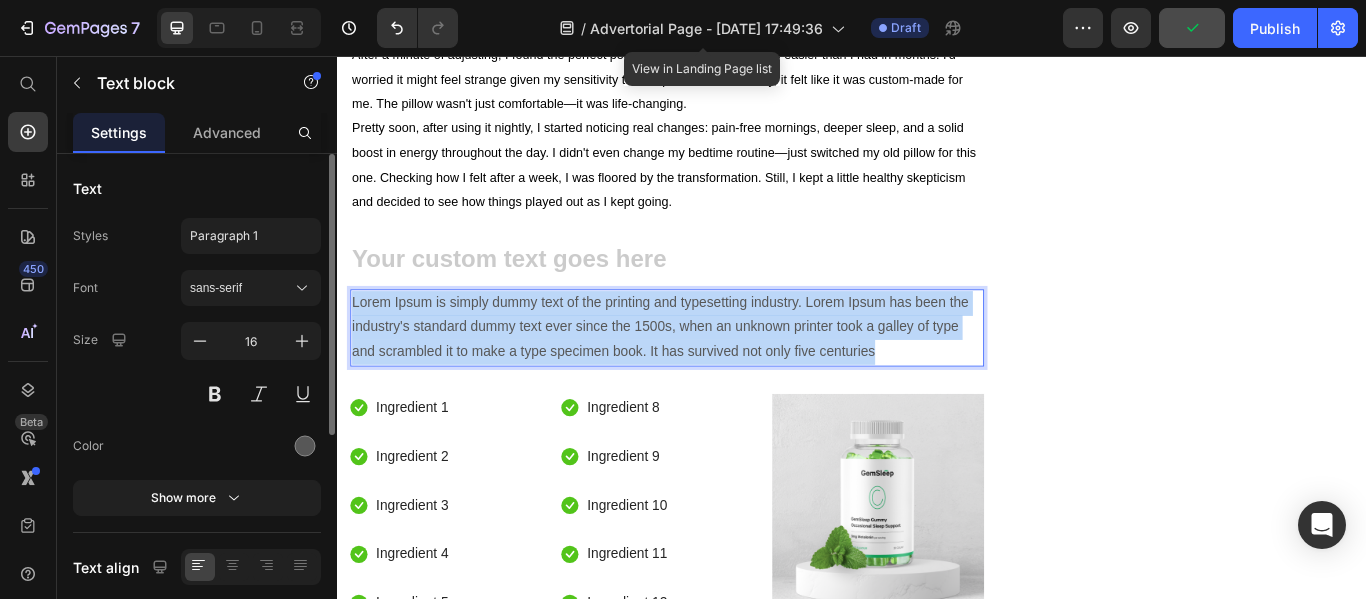 click on "Lorem Ipsum is simply dummy text of the printing and typesetting industry. Lorem Ipsum has been the industry's standard dummy text ever since the 1500s, when an unknown printer took a galley of type and scrambled it to make a type specimen book. It has survived not only five centuries" at bounding box center (721, 373) 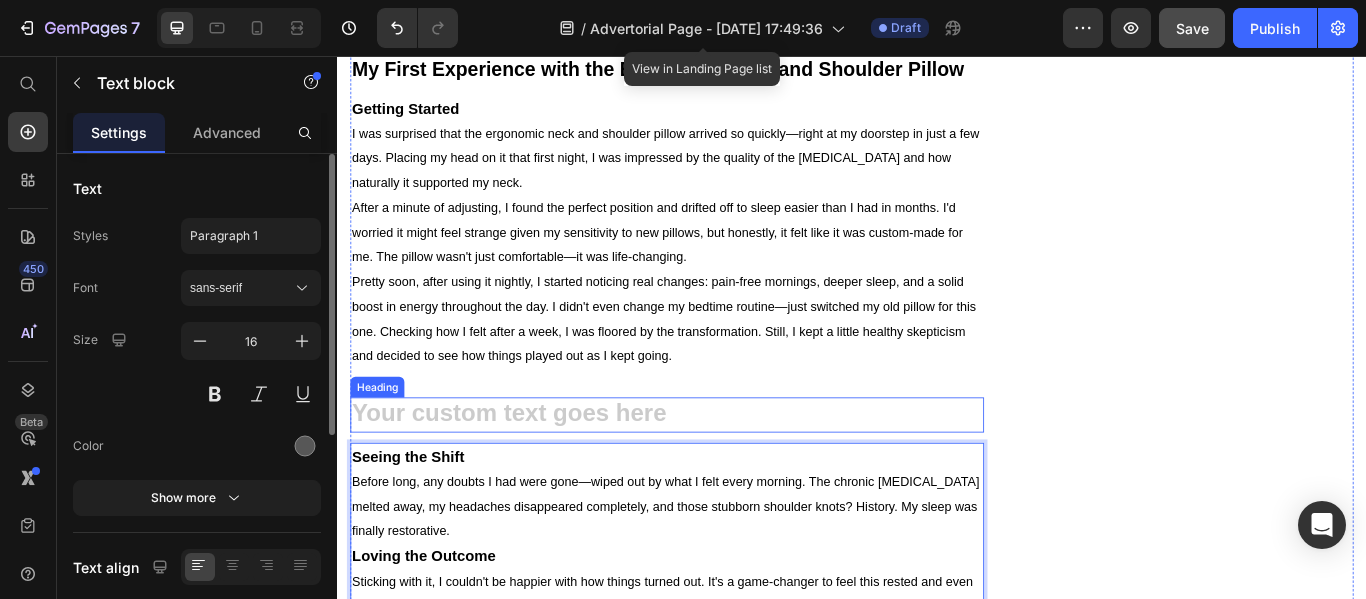 scroll, scrollTop: 5015, scrollLeft: 0, axis: vertical 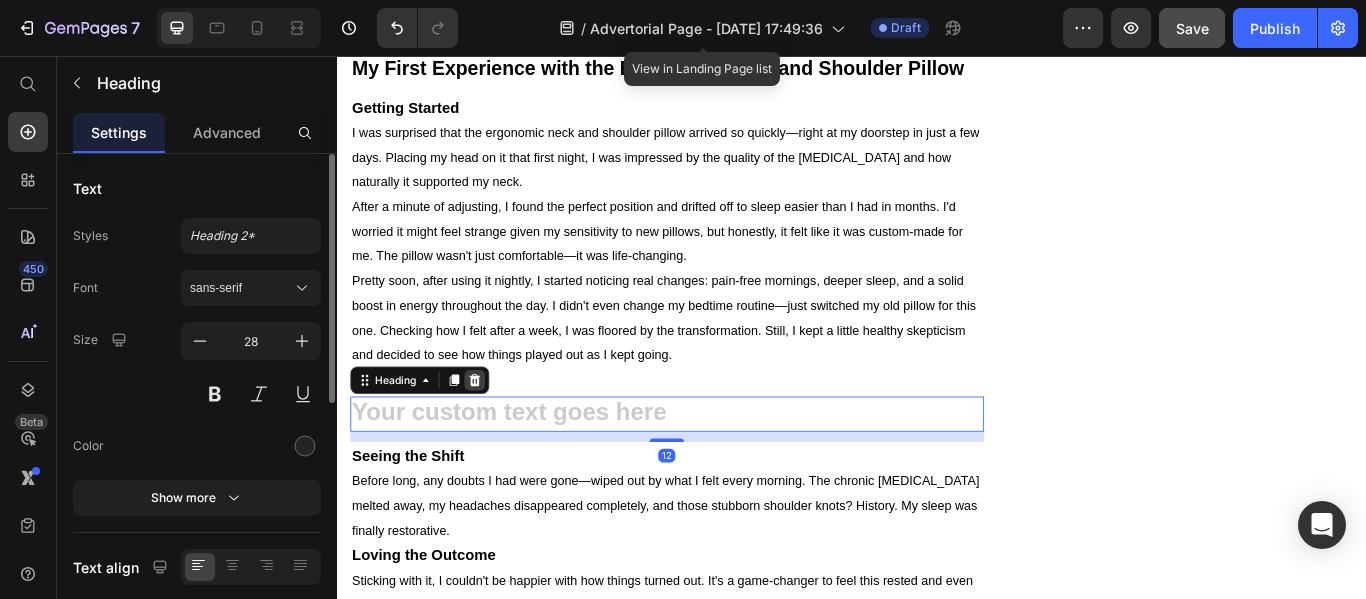 click 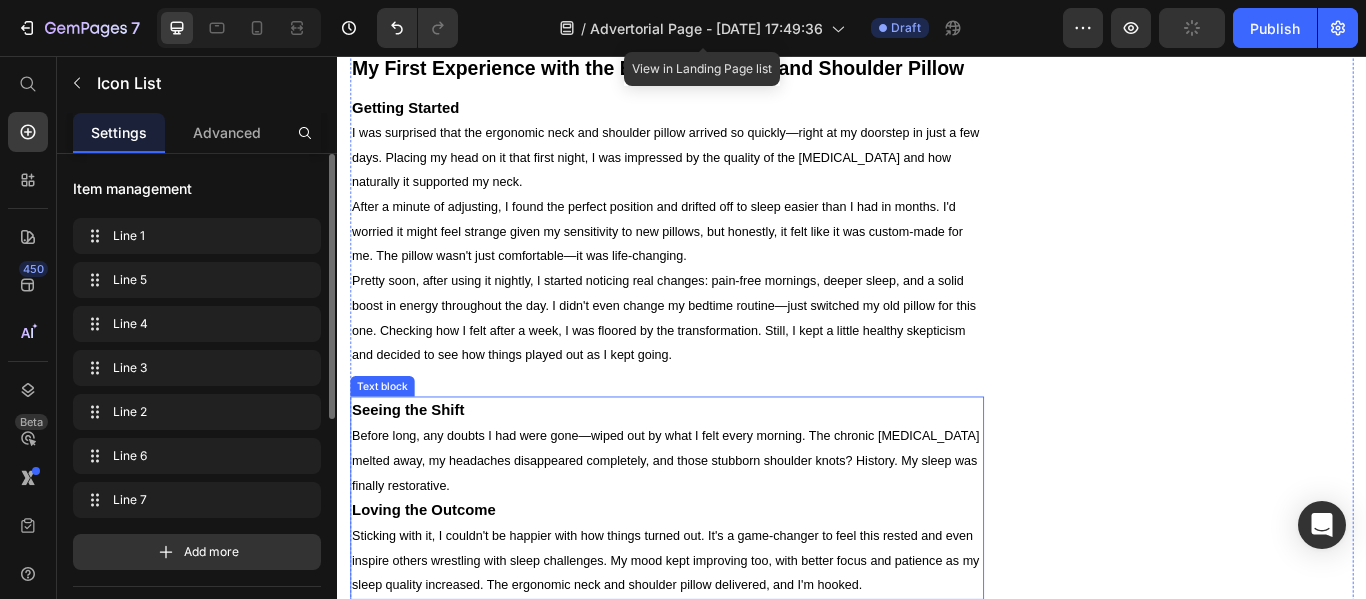 click on "Icon Ingredient 8  Text block
Icon Ingredient 9  Text block
Icon Ingredient 10  Text block
Icon Ingredient 11  Text block
Icon Ingredient 12  Text block
Icon Ingredient 13  Text block
Icon Ingredient  14 Text block" at bounding box center (721, 909) 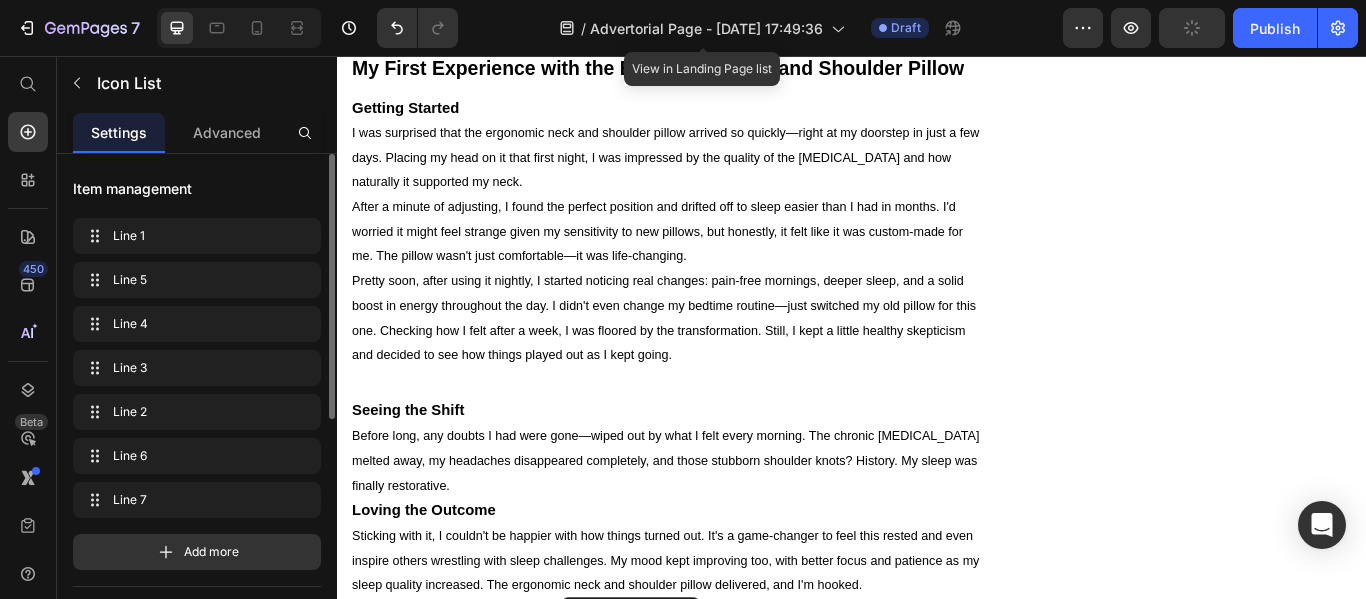 scroll, scrollTop: 5366, scrollLeft: 0, axis: vertical 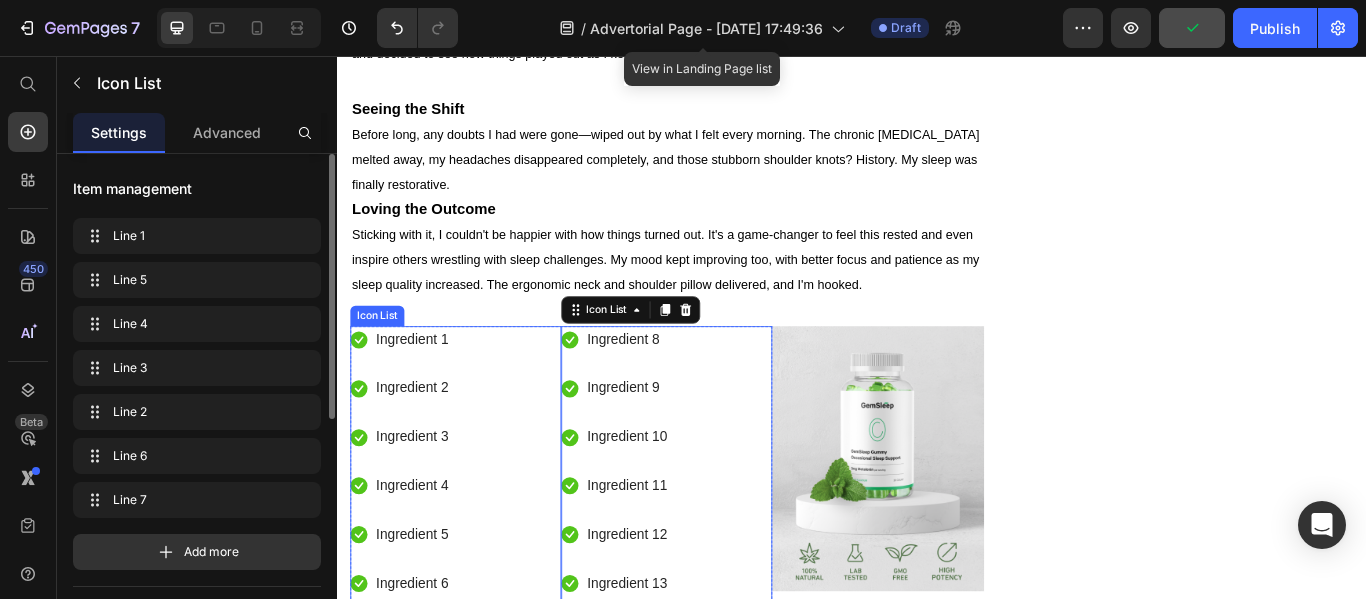 click on "Icon Ingredient 1 Text block
Icon Ingredient 2 Text block
Icon Ingredient 3 Text block
Icon Ingredient 4 Text block
Icon Ingredient 5 Text block
Icon Ingredient 6 Text block
Icon Ingredient 7 Text block" at bounding box center [475, 558] 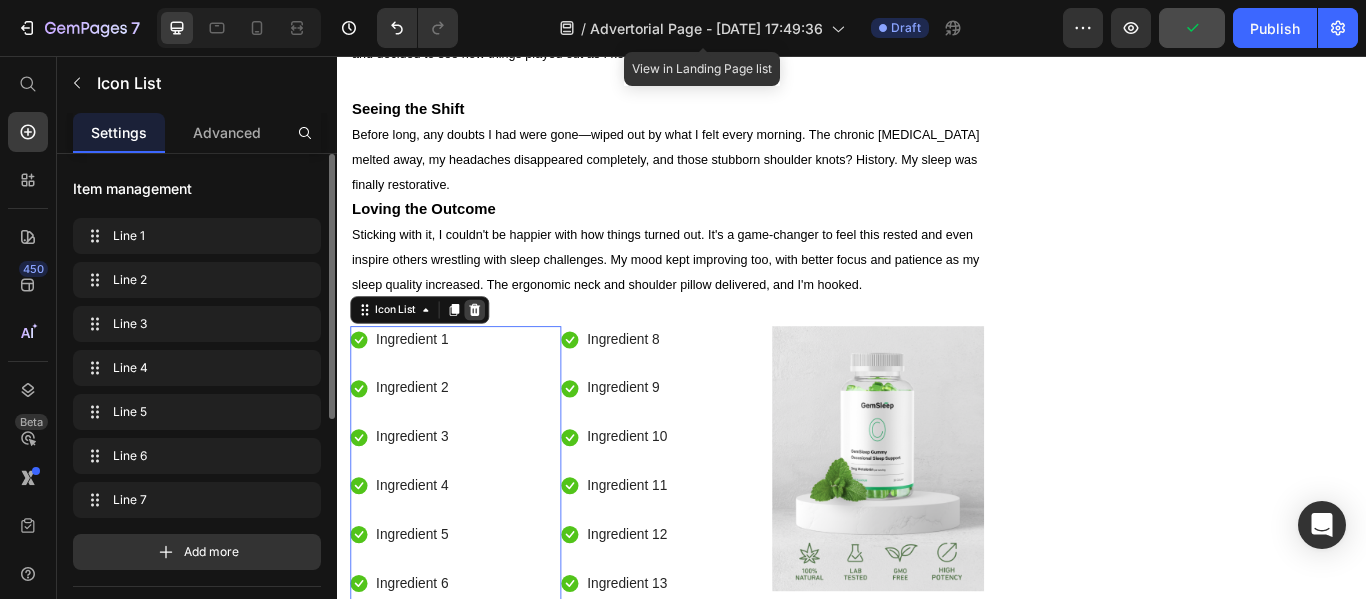click at bounding box center [497, 352] 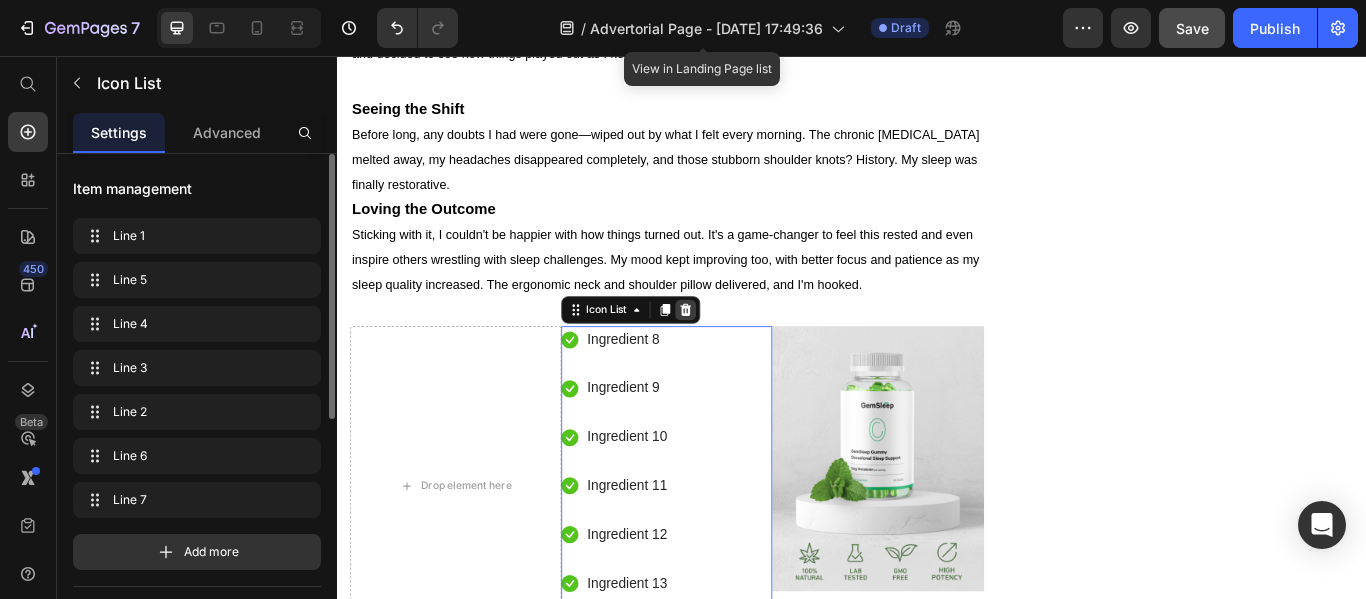 click 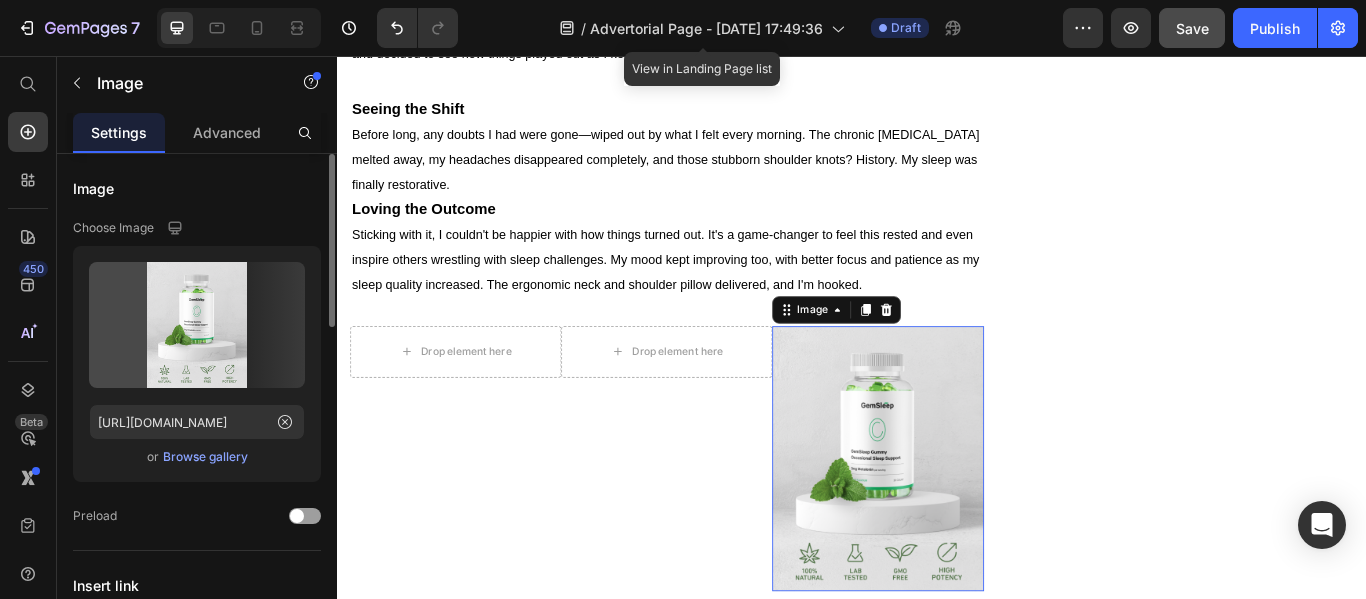 click at bounding box center (967, 525) 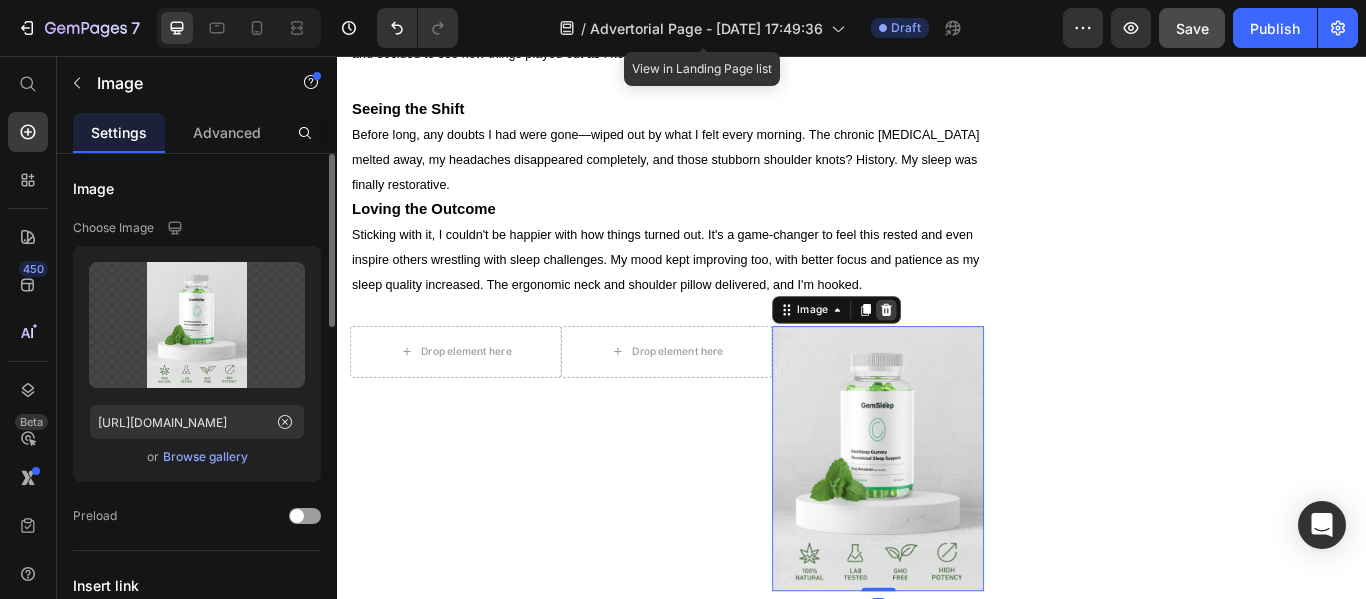 click 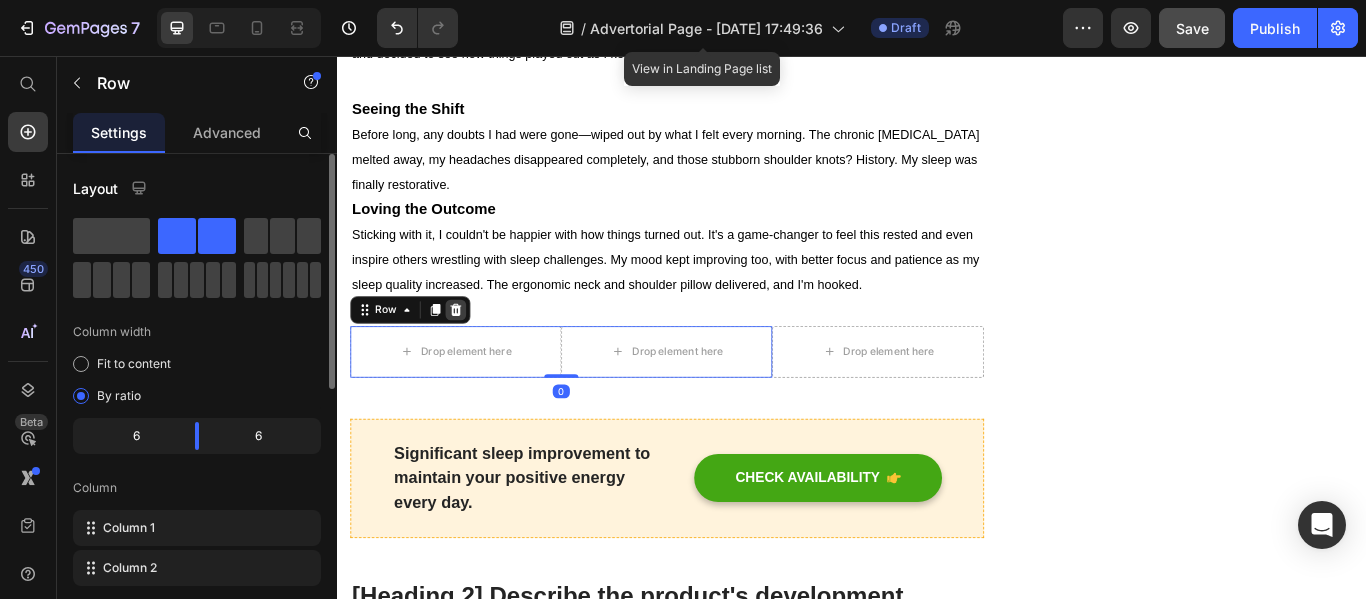 click 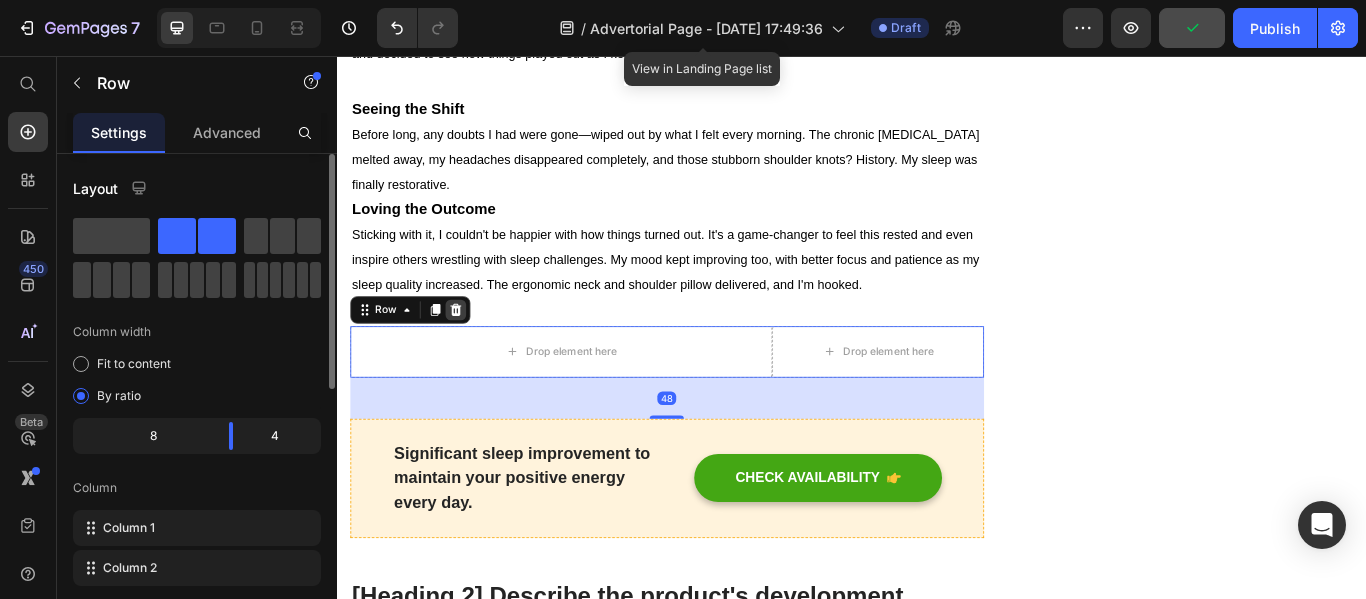 click 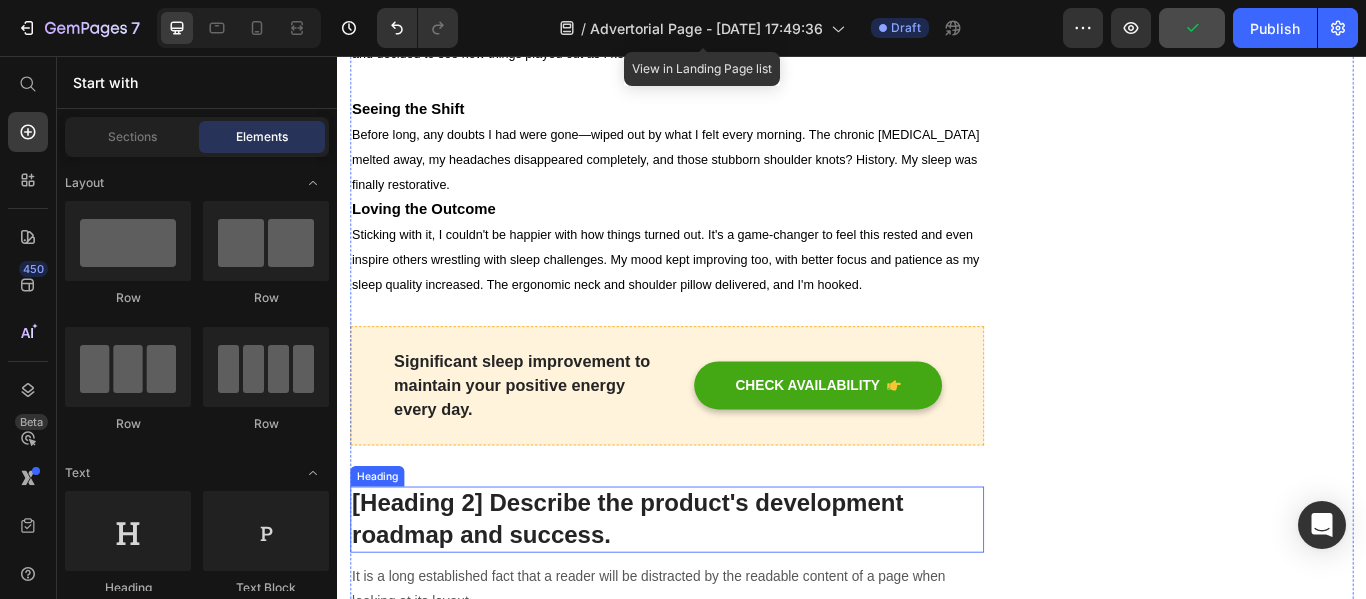 click on "[Heading 2] Describe the product's development roadmap and success." at bounding box center (721, 596) 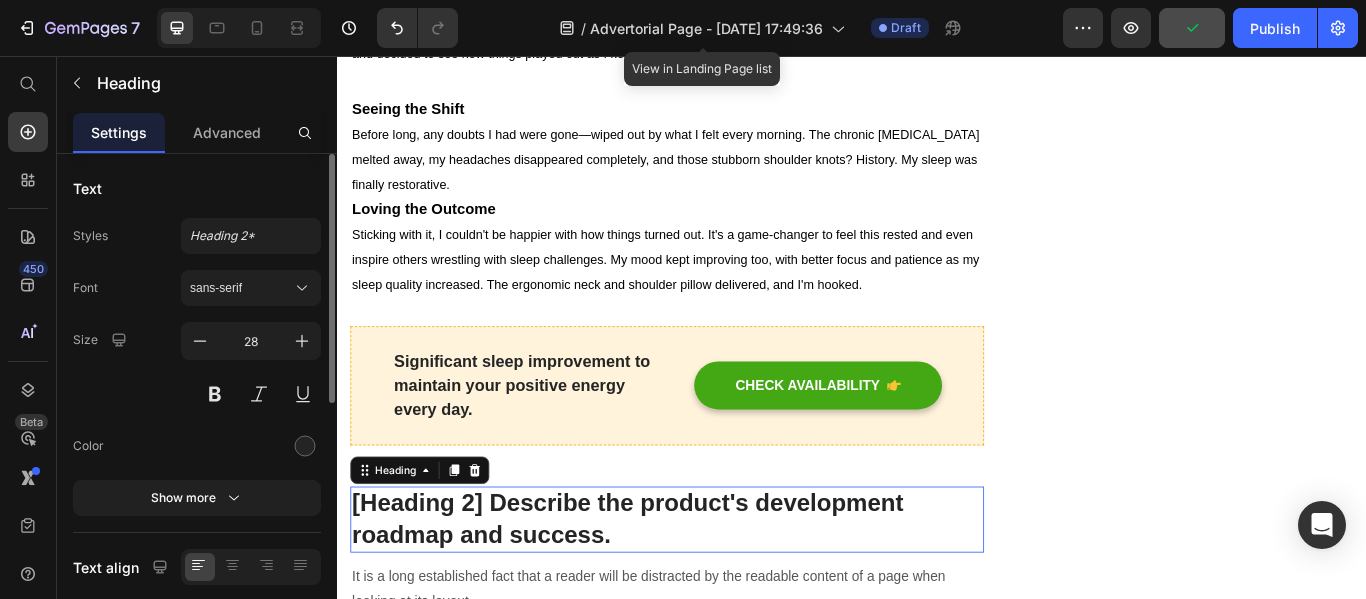 click on "[Heading 2] Describe the product's development roadmap and success." at bounding box center (721, 596) 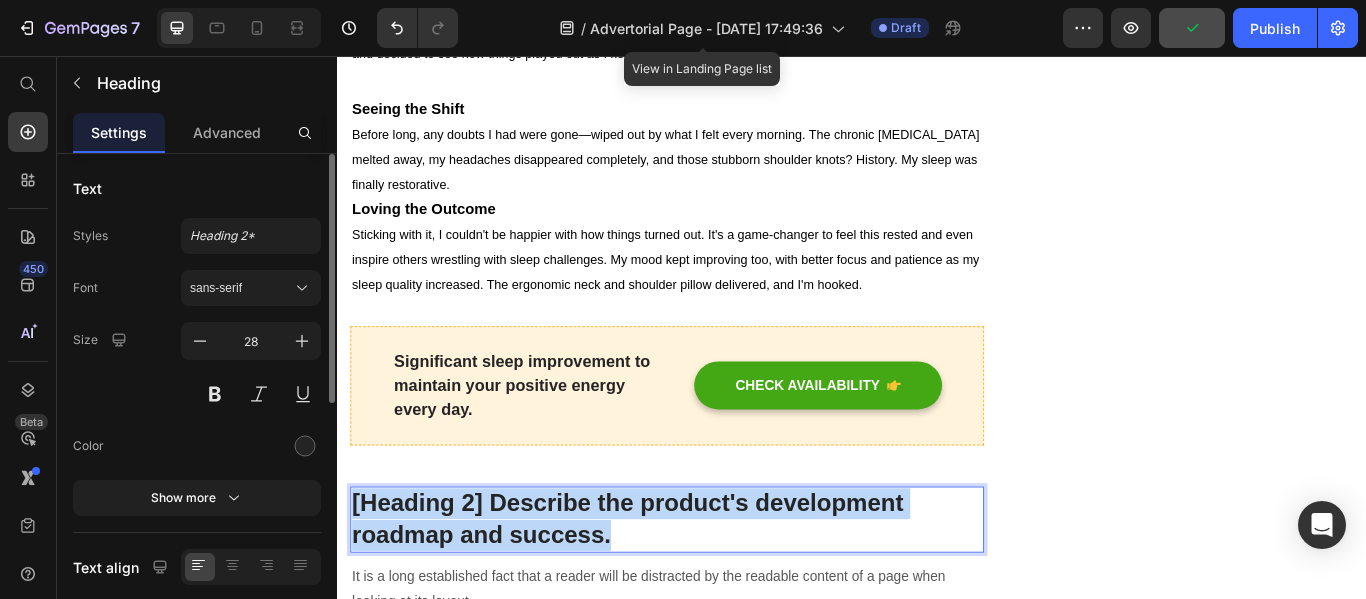 click on "[Heading 2] Describe the product's development roadmap and success." at bounding box center (721, 596) 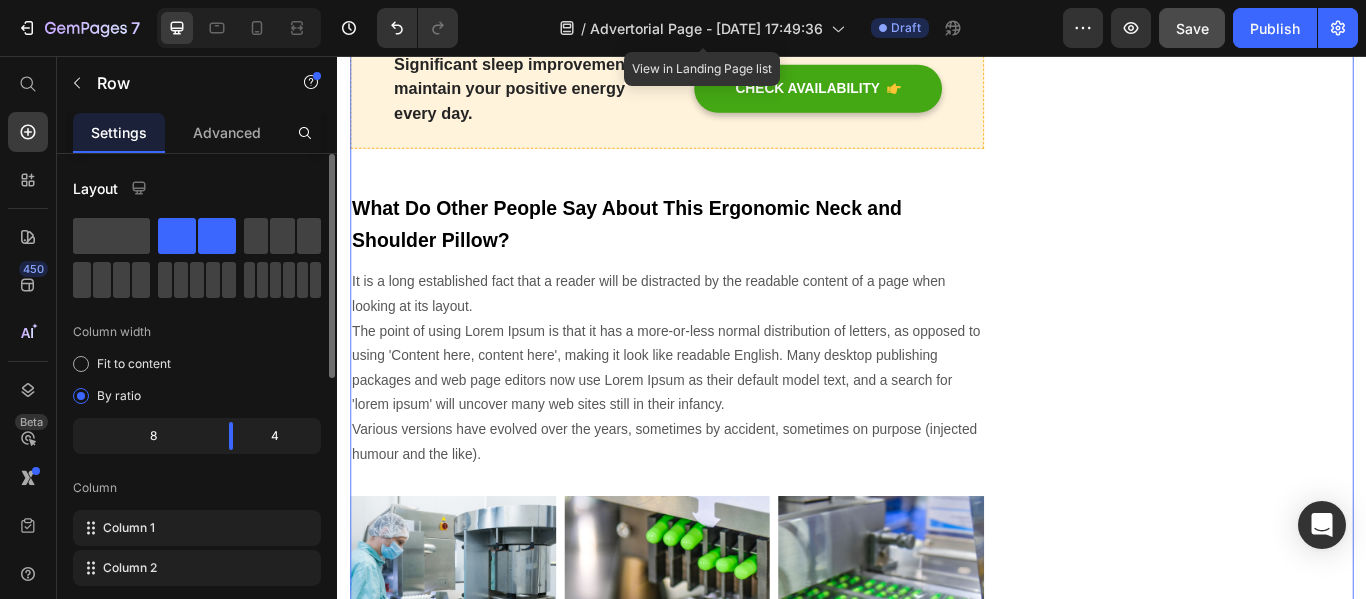 scroll, scrollTop: 5719, scrollLeft: 0, axis: vertical 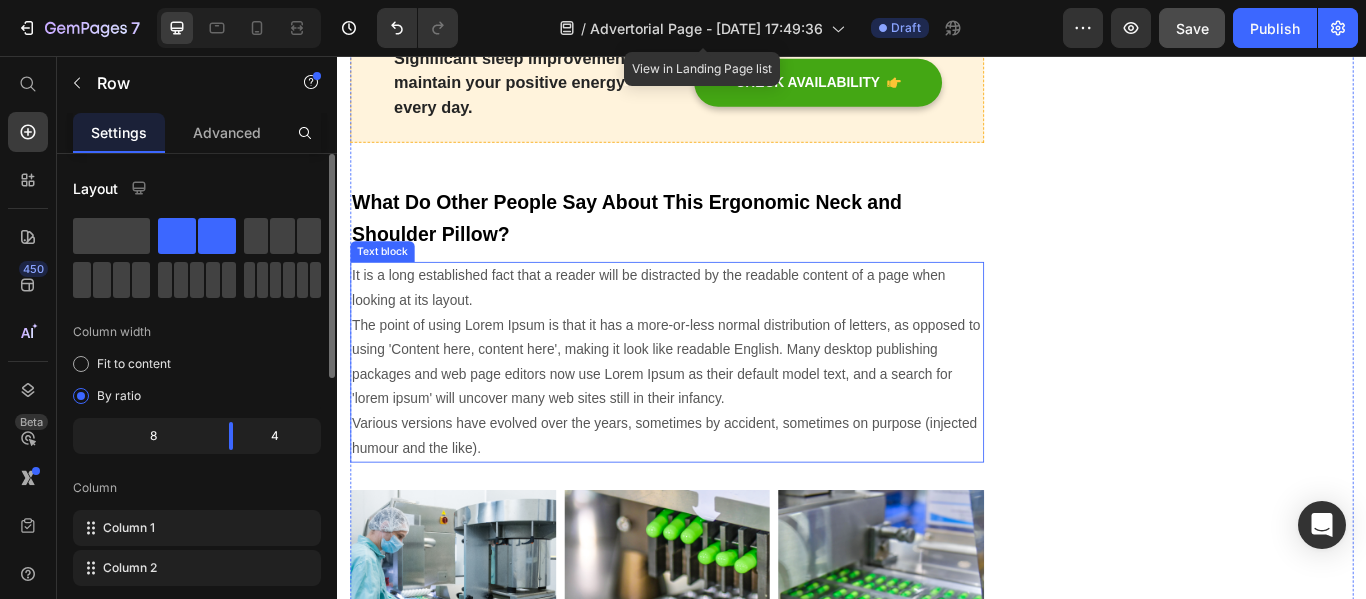 click on "It is a long established fact that a reader will be distracted by the readable content of a page when looking at its layout.  The point of using Lorem Ipsum is that it has a more-or-less normal distribution of letters, as opposed to using 'Content here, content here', making it look like readable English. Many desktop publishing packages and web page editors now use Lorem Ipsum as their default model text, and a search for 'lorem ipsum' will uncover many web sites still in their infancy.  Various versions have evolved over the years, sometimes by accident, sometimes on purpose (injected humour and the like)." at bounding box center (721, 413) 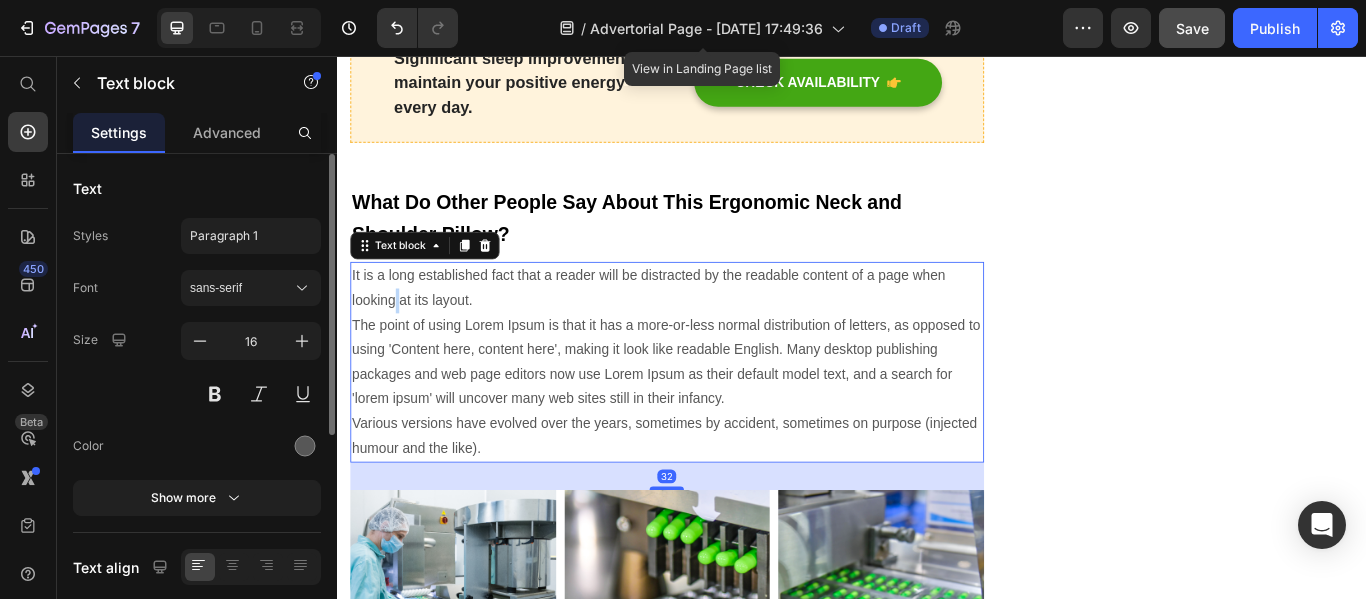 click on "It is a long established fact that a reader will be distracted by the readable content of a page when looking at its layout.  The point of using Lorem Ipsum is that it has a more-or-less normal distribution of letters, as opposed to using 'Content here, content here', making it look like readable English. Many desktop publishing packages and web page editors now use Lorem Ipsum as their default model text, and a search for 'lorem ipsum' will uncover many web sites still in their infancy.  Various versions have evolved over the years, sometimes by accident, sometimes on purpose (injected humour and the like)." at bounding box center (721, 413) 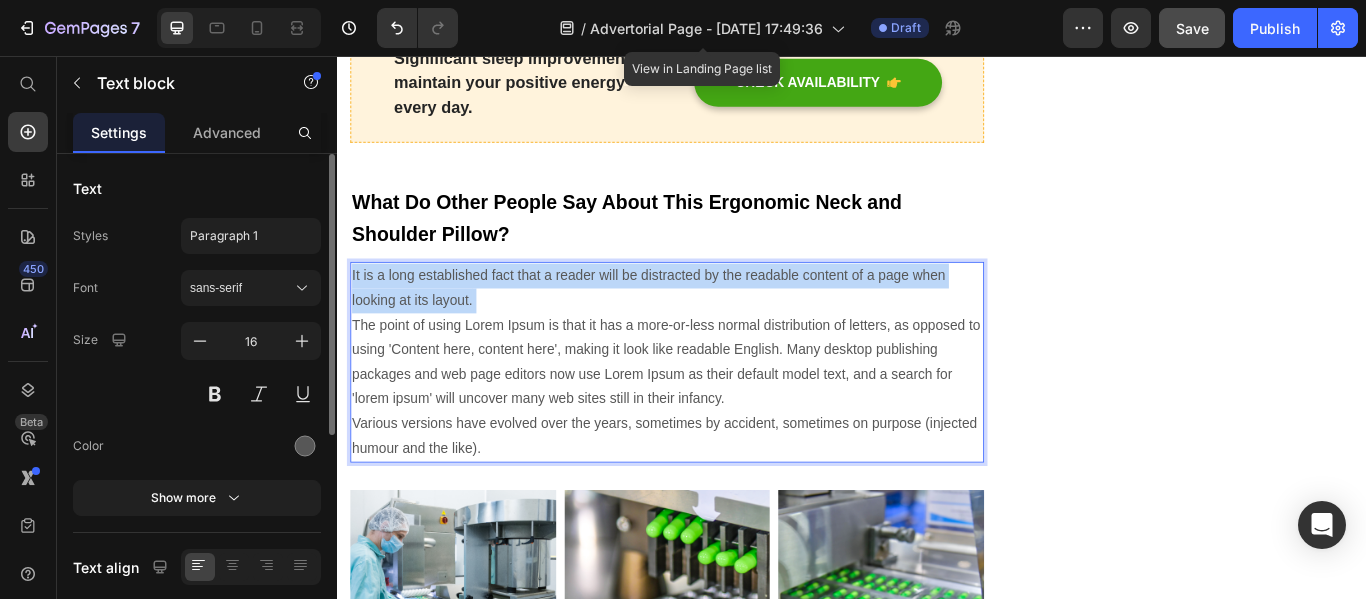 click on "It is a long established fact that a reader will be distracted by the readable content of a page when looking at its layout.  The point of using Lorem Ipsum is that it has a more-or-less normal distribution of letters, as opposed to using 'Content here, content here', making it look like readable English. Many desktop publishing packages and web page editors now use Lorem Ipsum as their default model text, and a search for 'lorem ipsum' will uncover many web sites still in their infancy.  Various versions have evolved over the years, sometimes by accident, sometimes on purpose (injected humour and the like)." at bounding box center (721, 413) 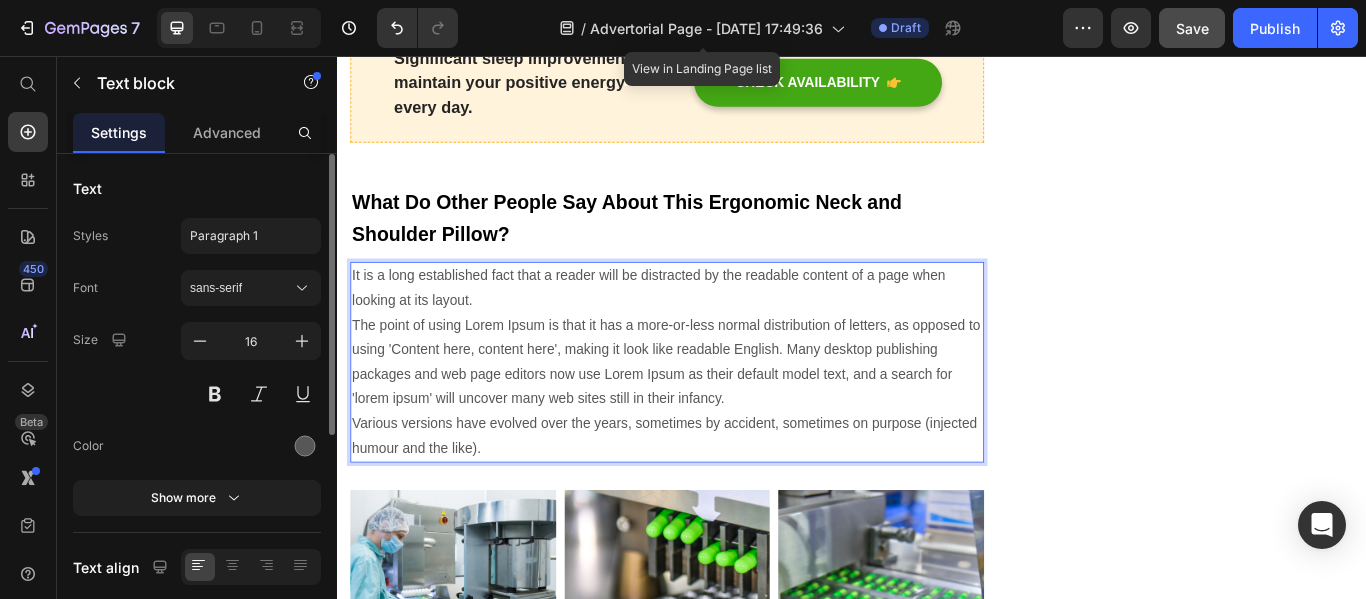 click on "It is a long established fact that a reader will be distracted by the readable content of a page when looking at its layout.  The point of using Lorem Ipsum is that it has a more-or-less normal distribution of letters, as opposed to using 'Content here, content here', making it look like readable English. Many desktop publishing packages and web page editors now use Lorem Ipsum as their default model text, and a search for 'lorem ipsum' will uncover many web sites still in their infancy.  Various versions have evolved over the years, sometimes by accident, sometimes on purpose (injected humour and the like)." at bounding box center (721, 413) 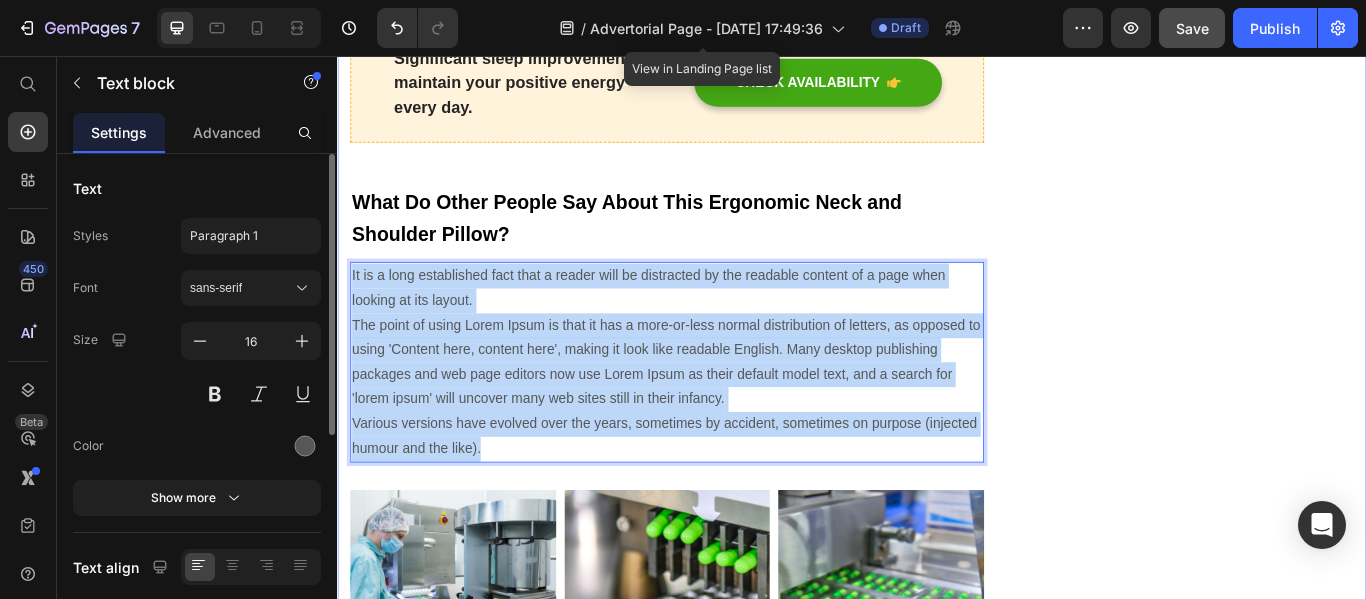 drag, startPoint x: 577, startPoint y: 453, endPoint x: 350, endPoint y: 242, distance: 309.91934 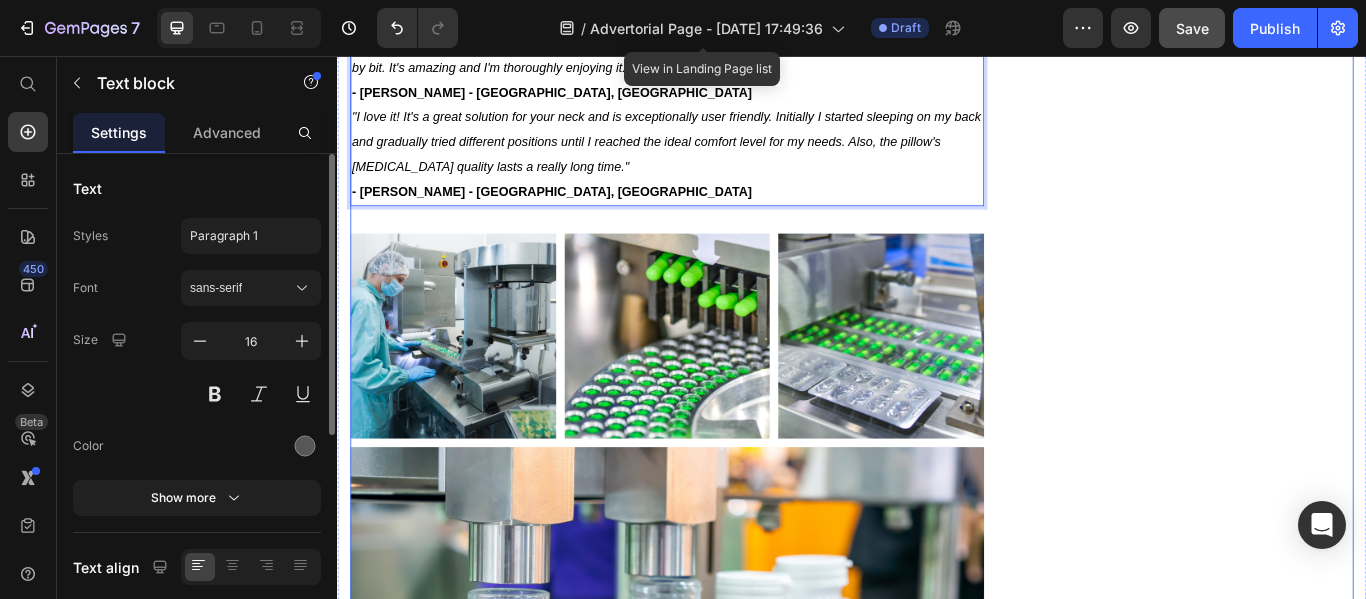 scroll, scrollTop: 6277, scrollLeft: 0, axis: vertical 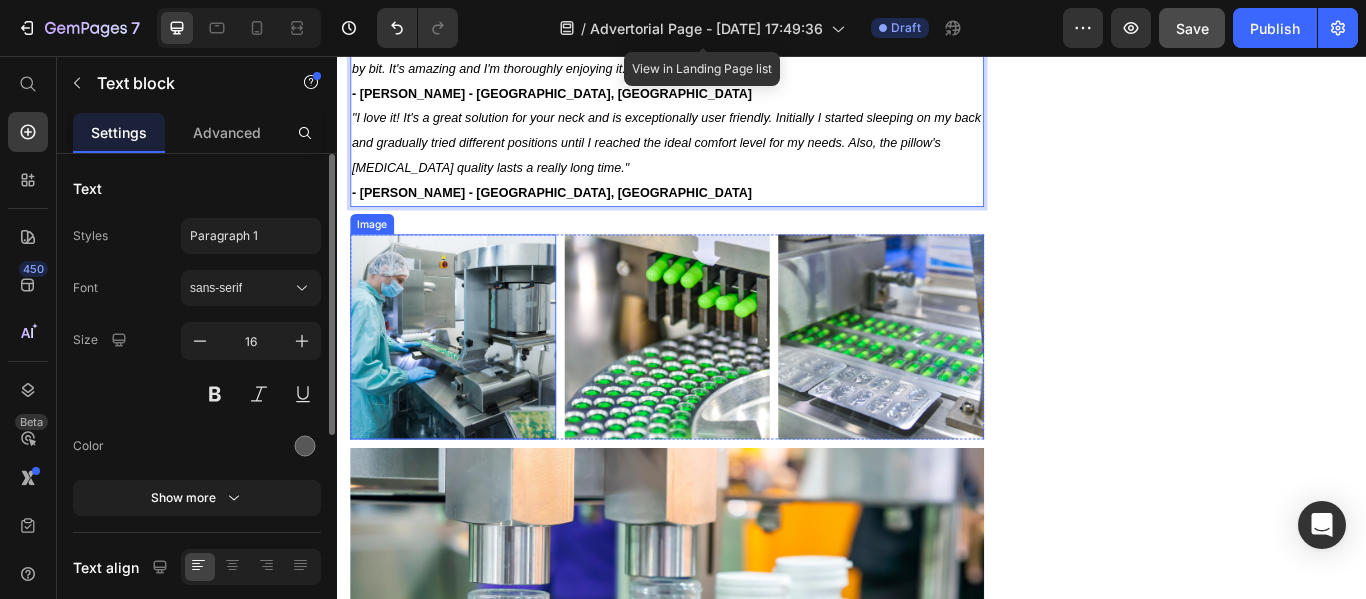 click at bounding box center [472, 384] 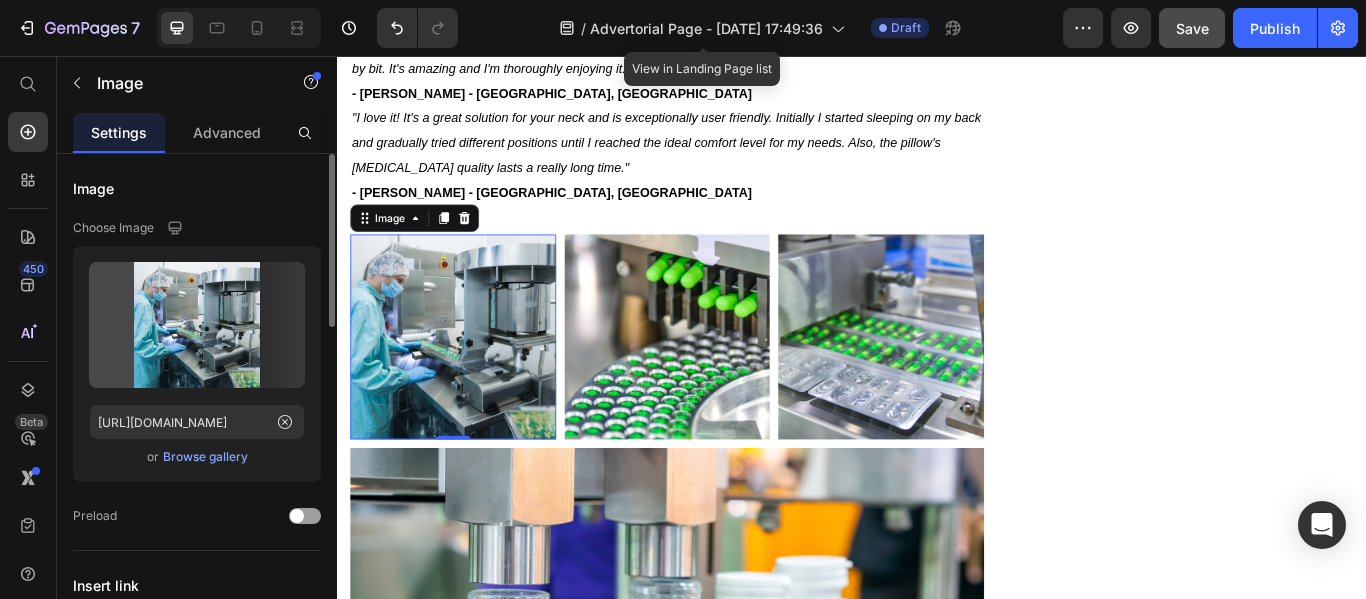 scroll, scrollTop: 0, scrollLeft: 0, axis: both 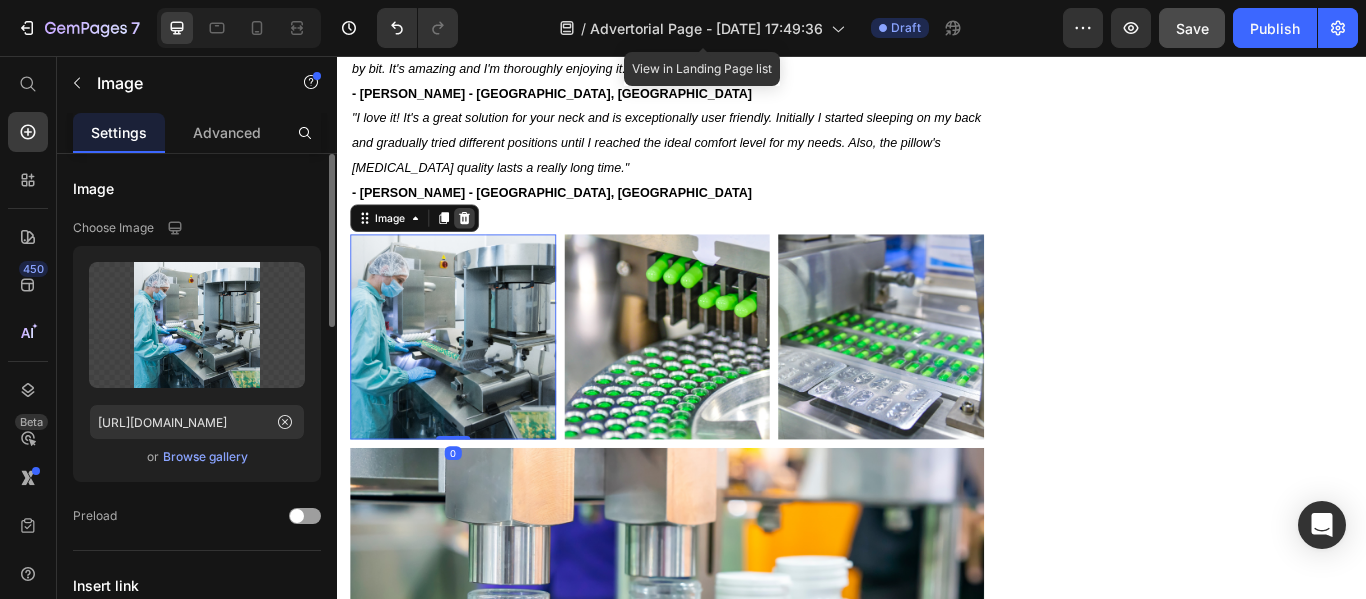 click 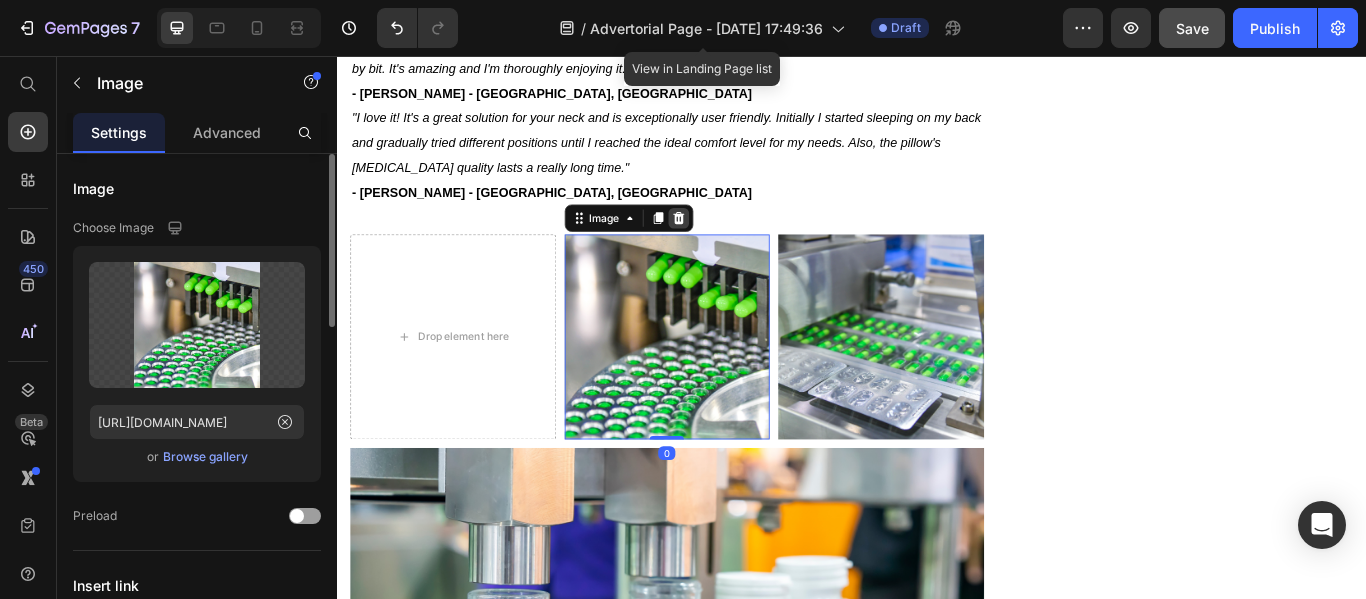 click 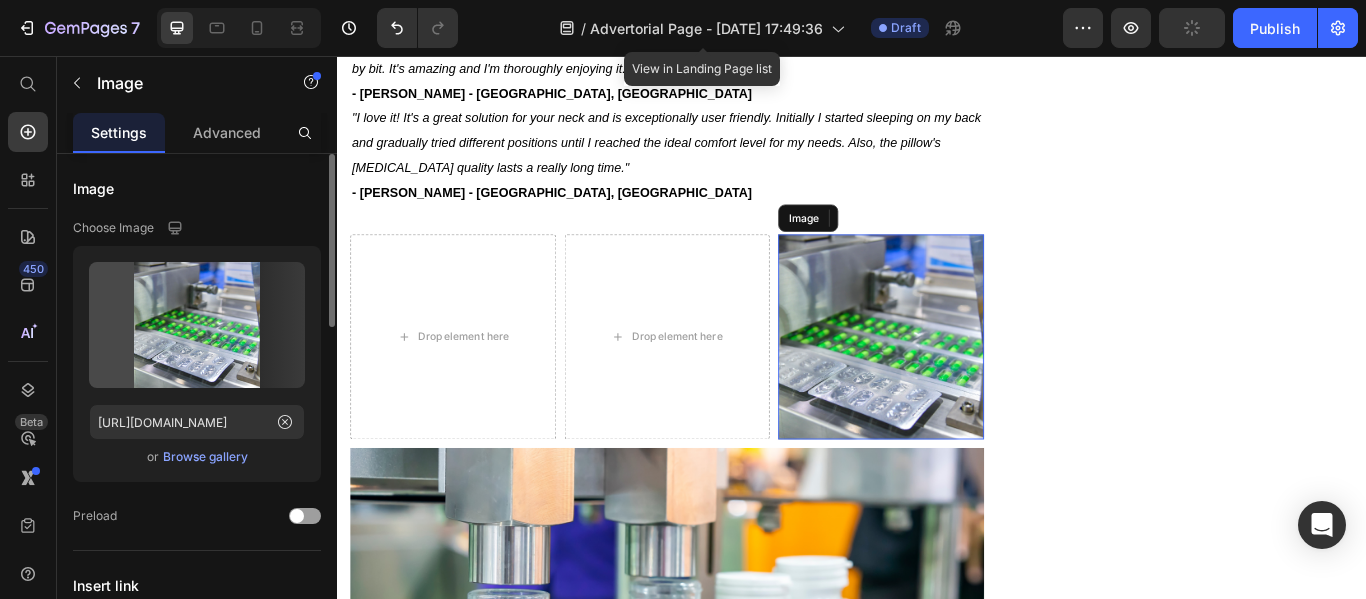 click at bounding box center [971, 384] 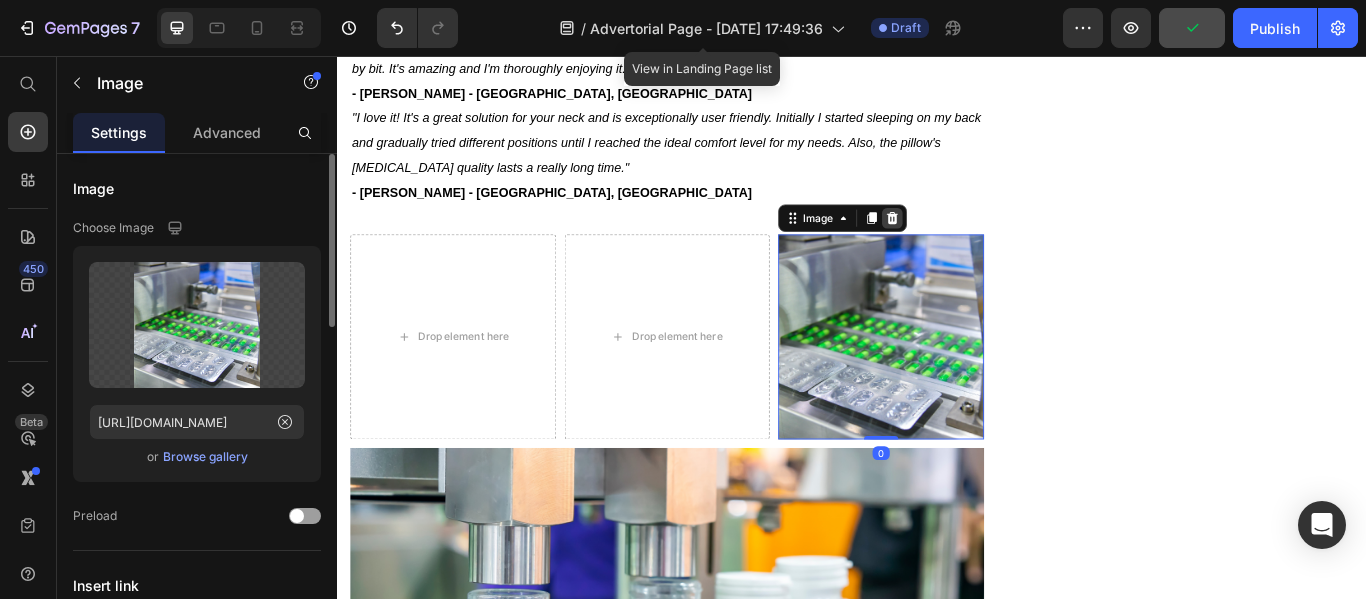 click 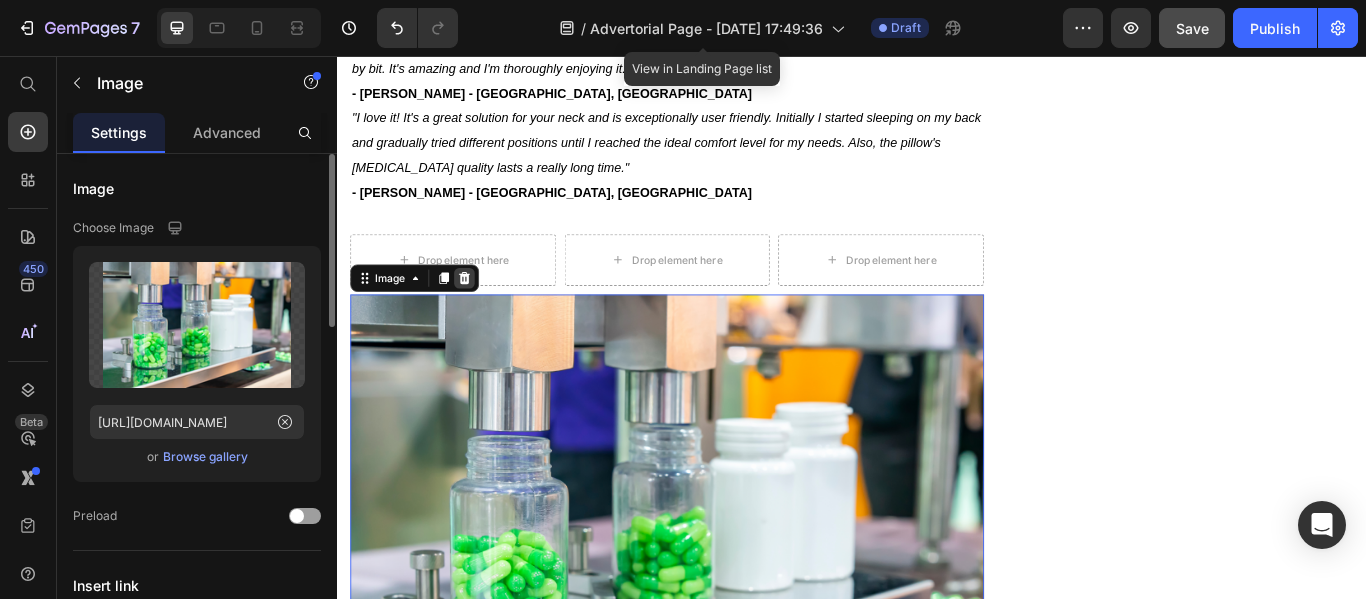click 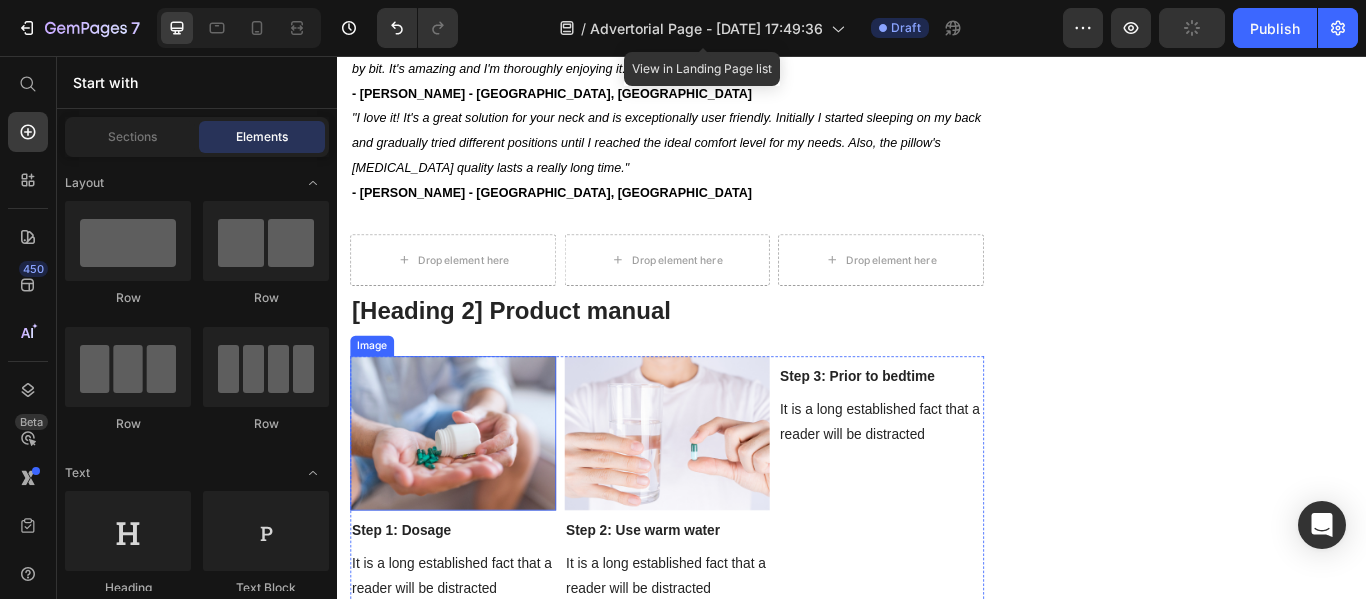 click at bounding box center (472, 496) 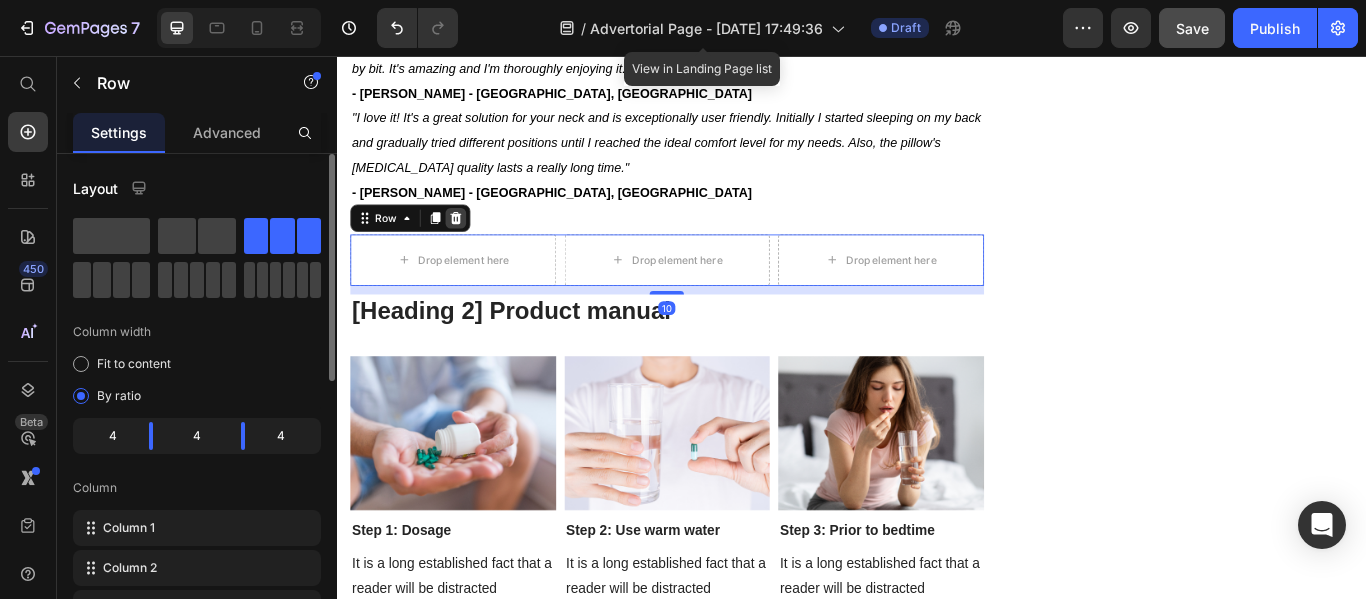 click 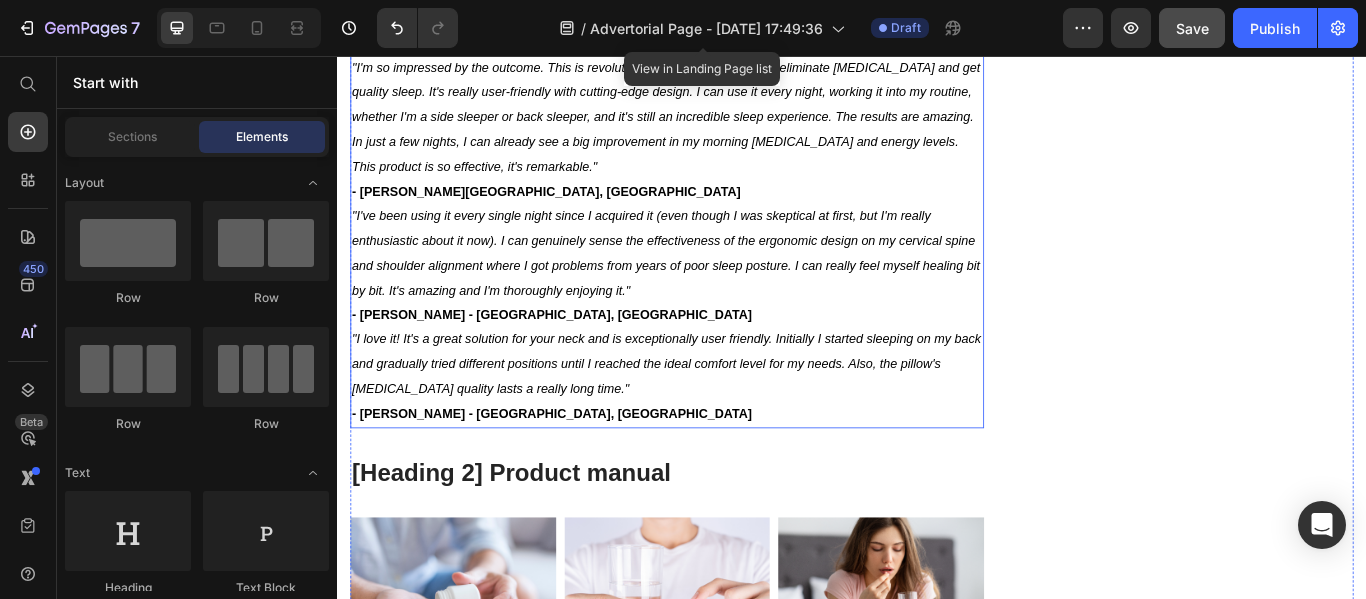 scroll, scrollTop: 6148, scrollLeft: 0, axis: vertical 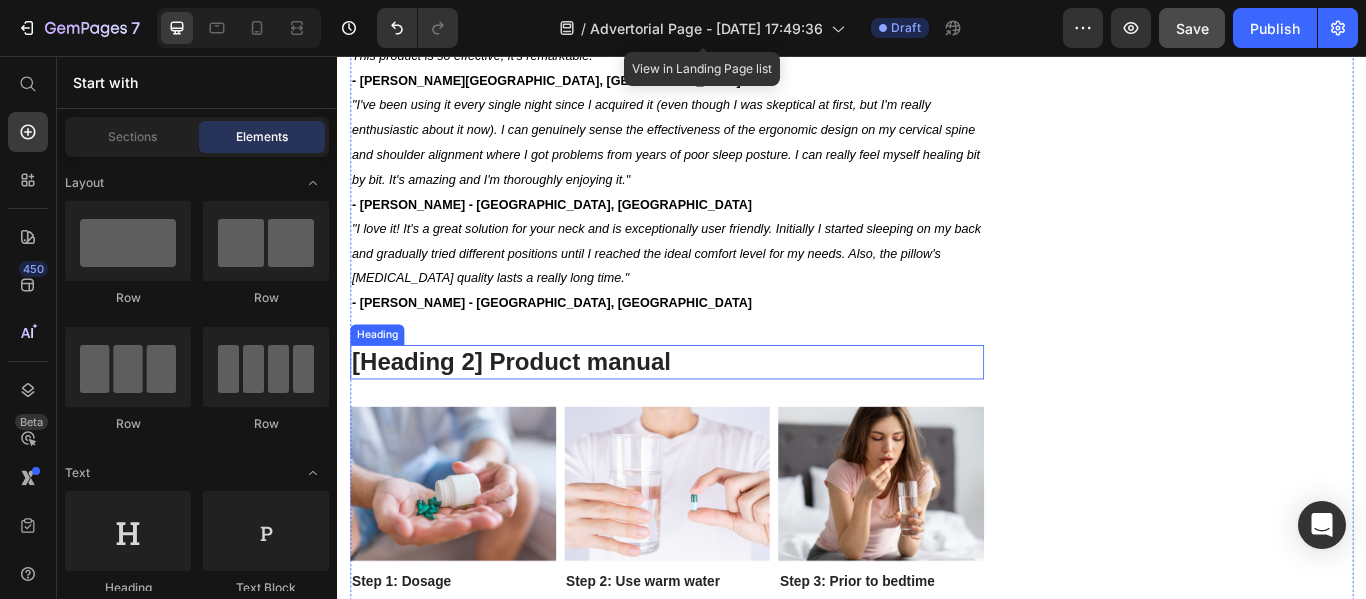 click on "[Heading 2] Product manual" at bounding box center [721, 413] 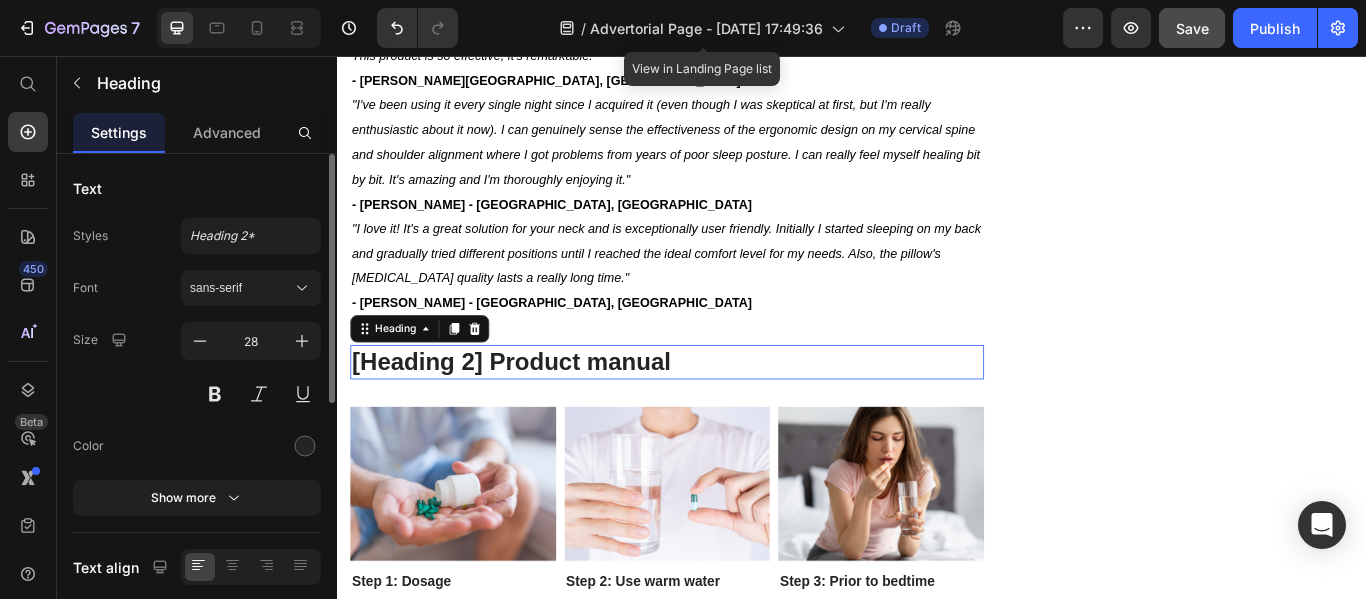 click on "[Heading 2] Product manual" at bounding box center (721, 413) 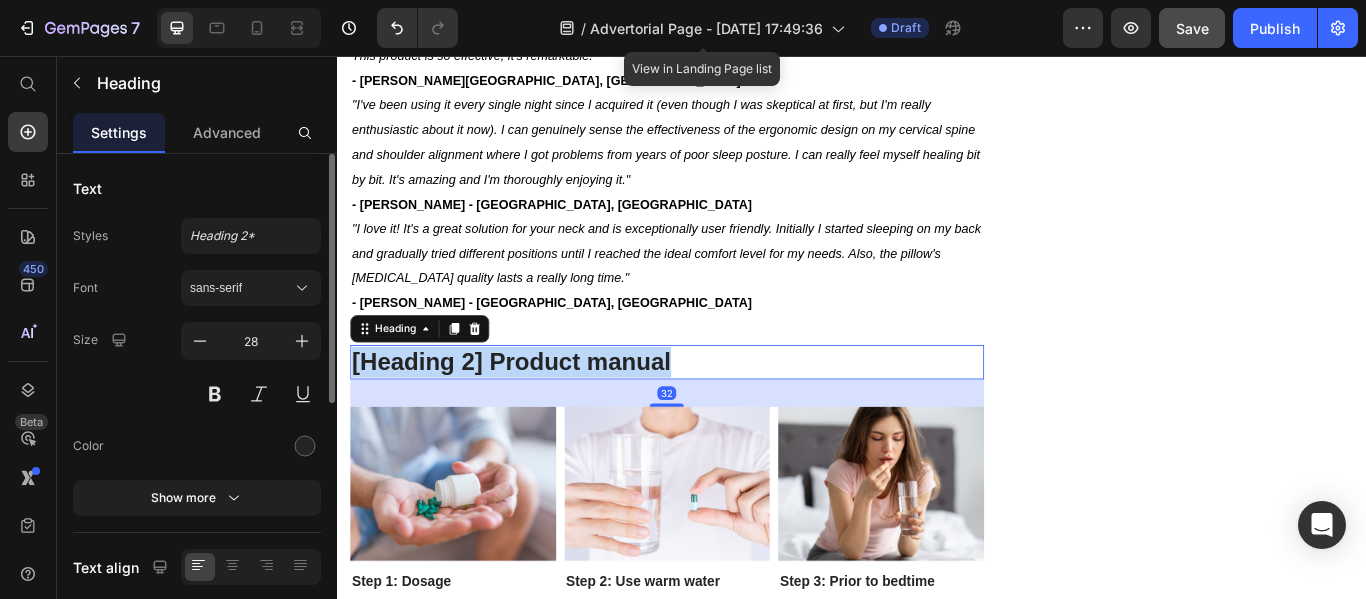 click on "[Heading 2] Product manual" at bounding box center (721, 413) 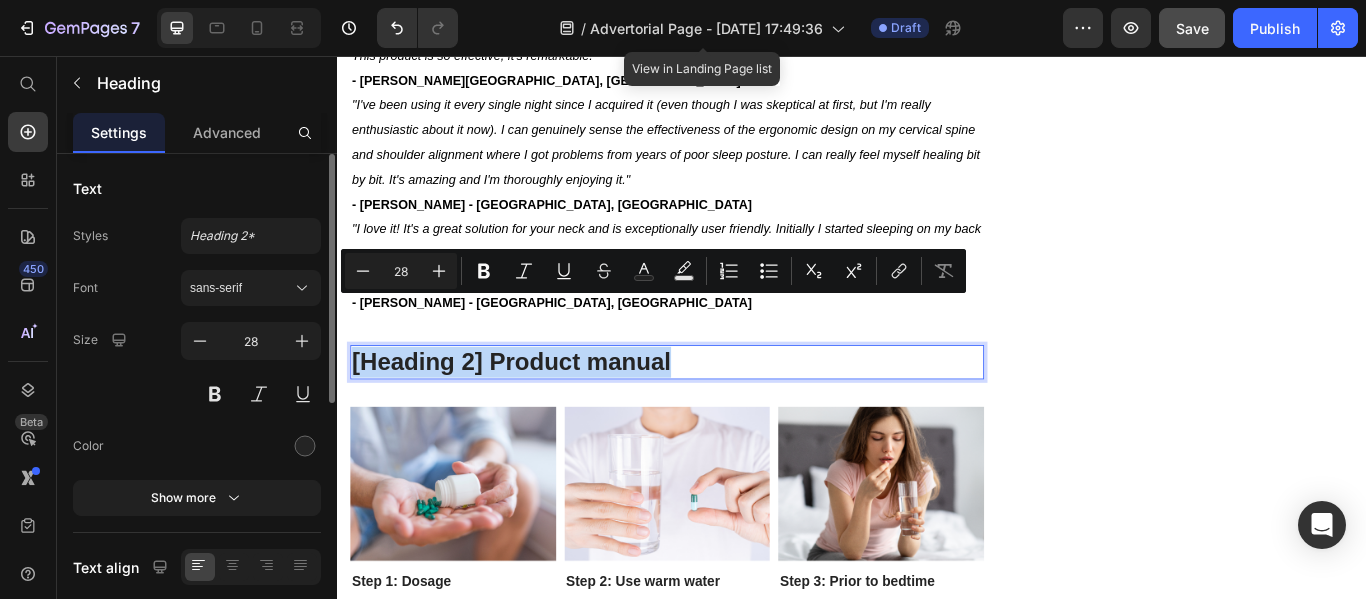 click on "[Heading 2] Product manual" at bounding box center (721, 413) 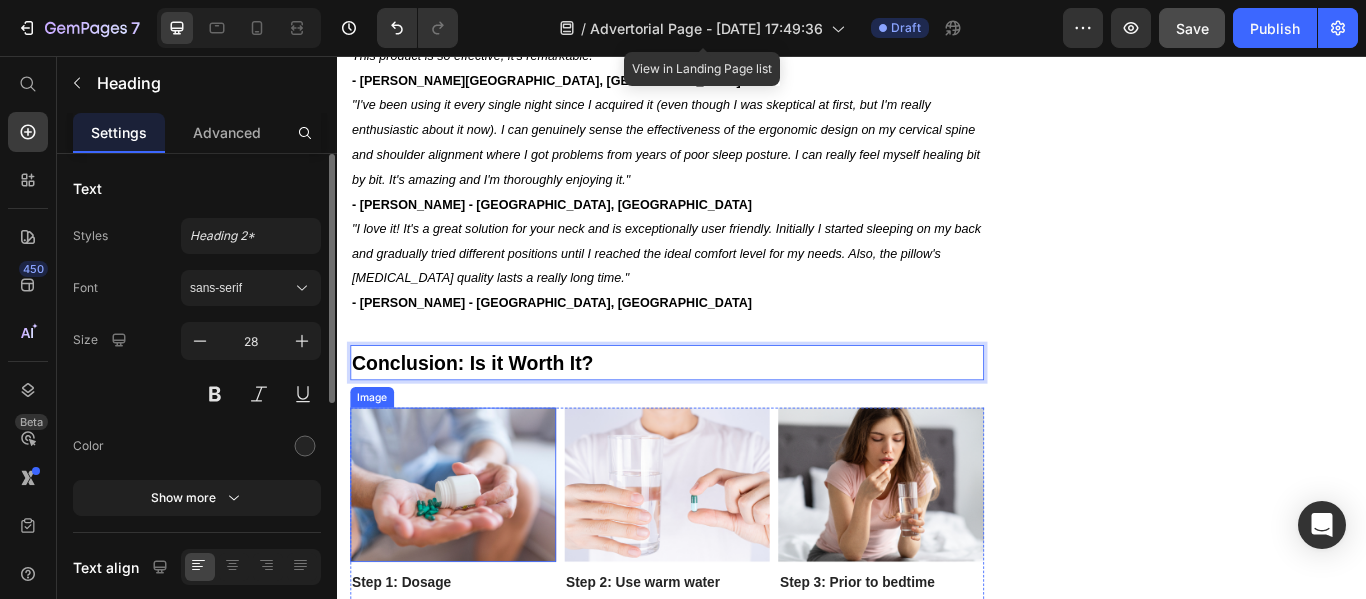 click at bounding box center [472, 556] 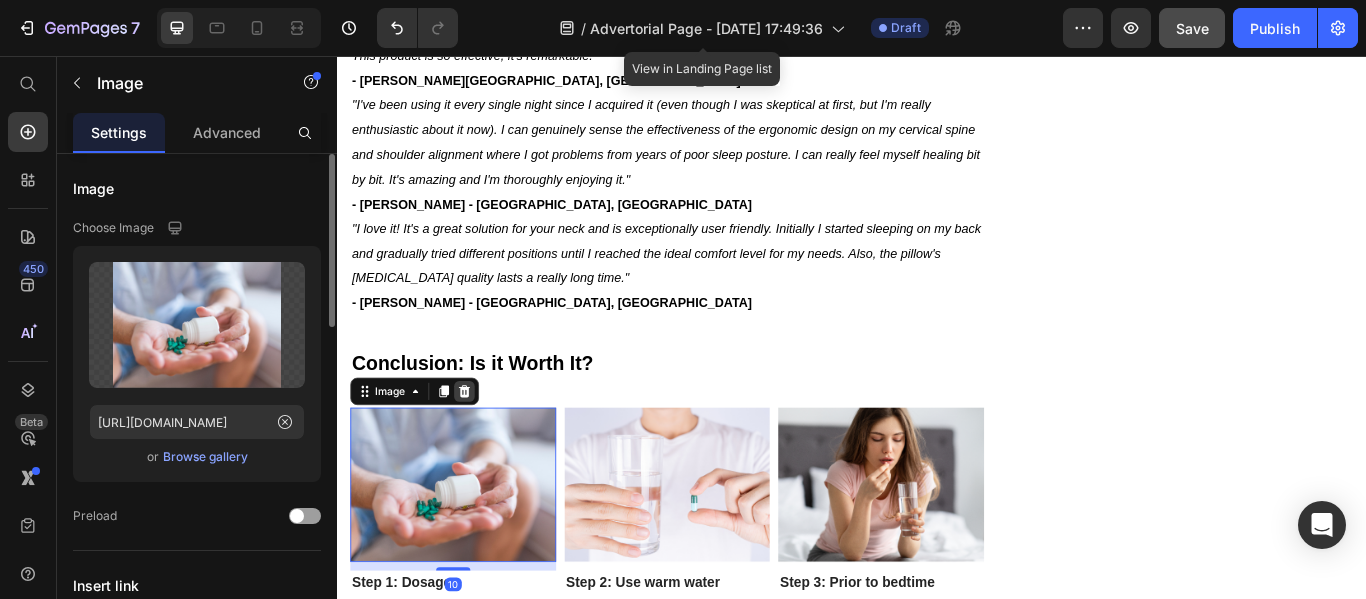 click 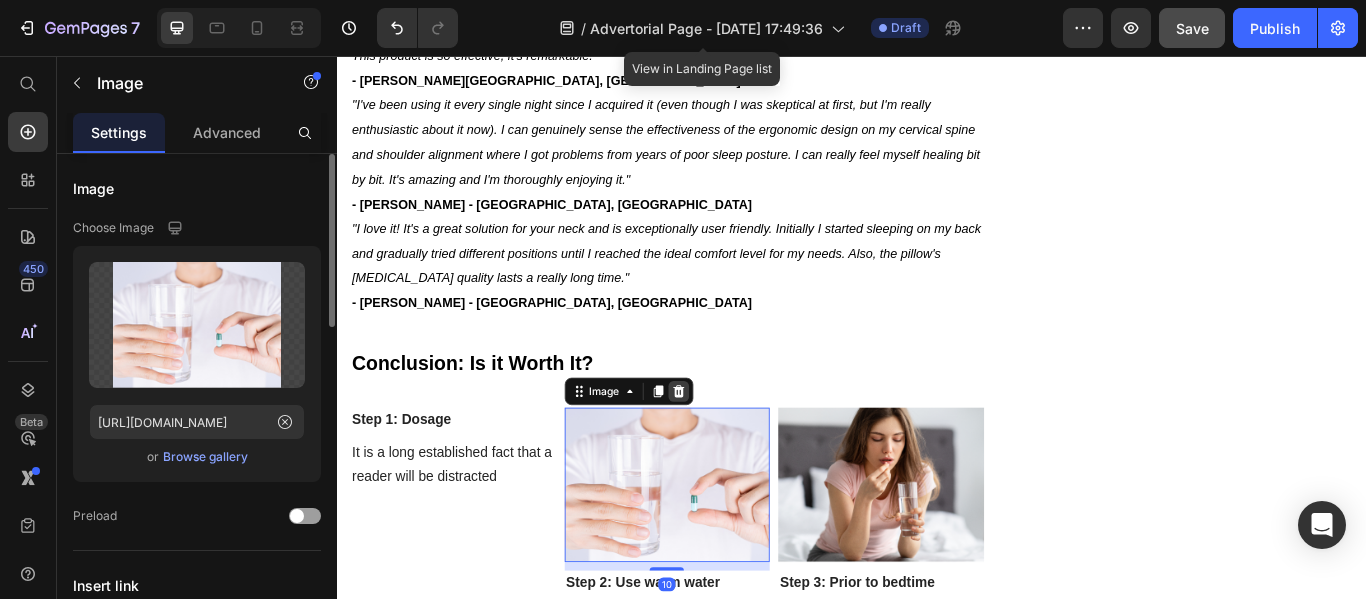click 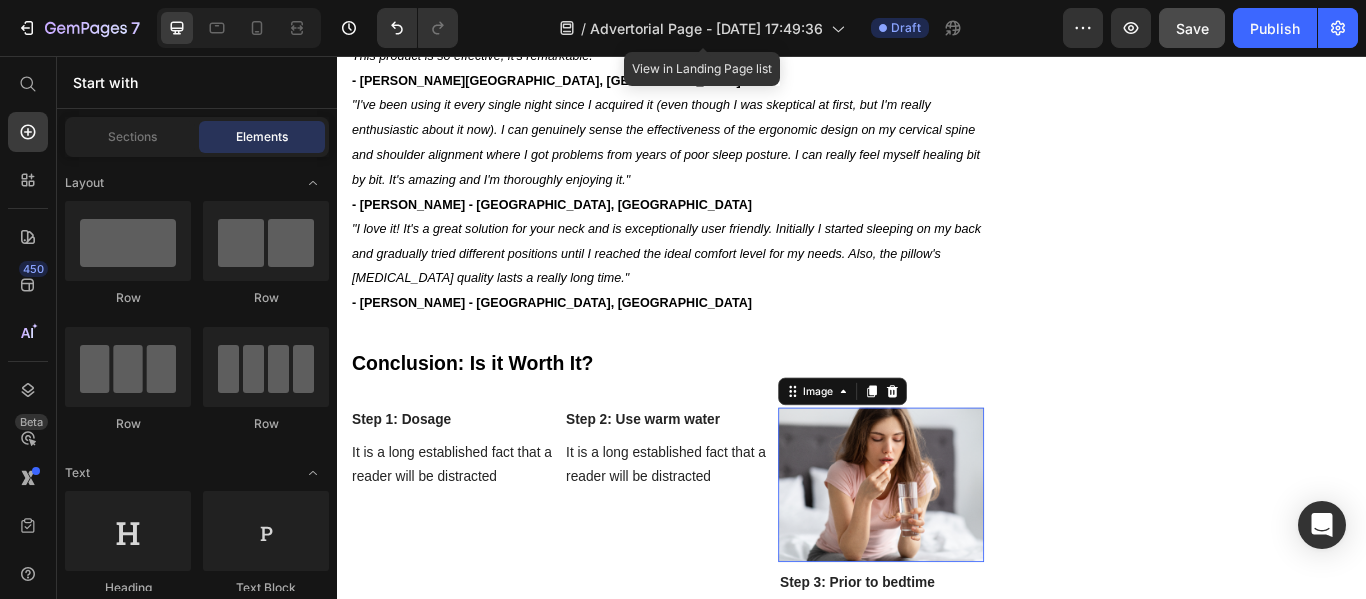 click at bounding box center [971, 556] 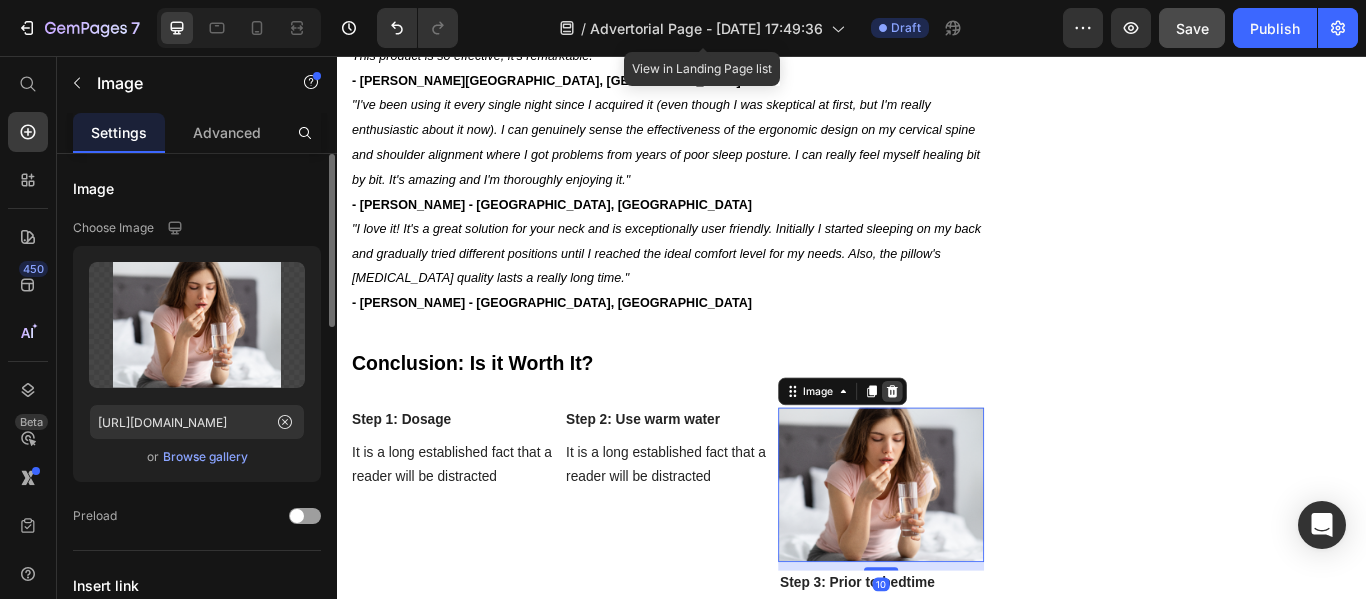click 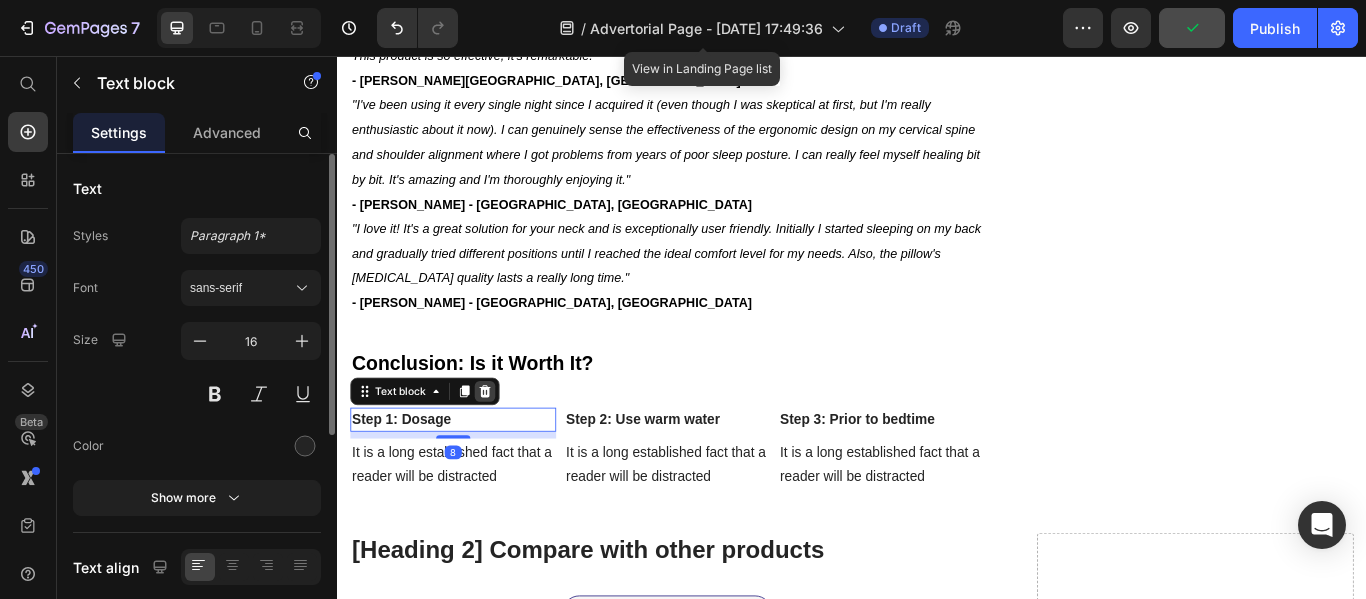 click 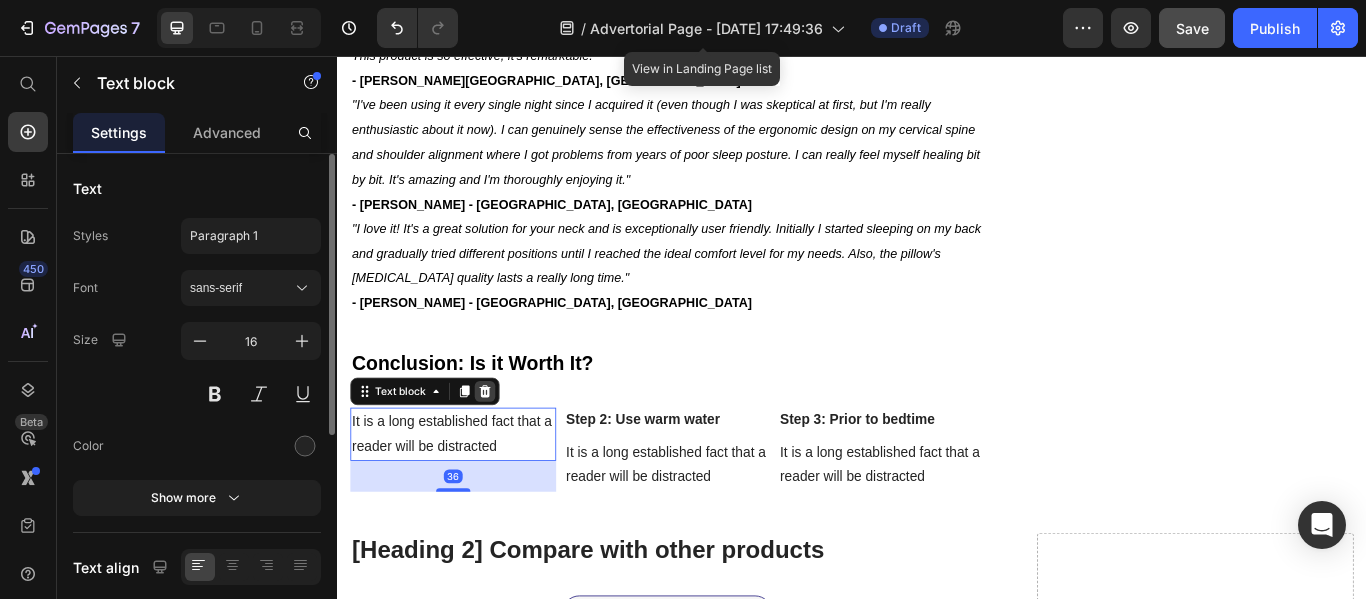 click 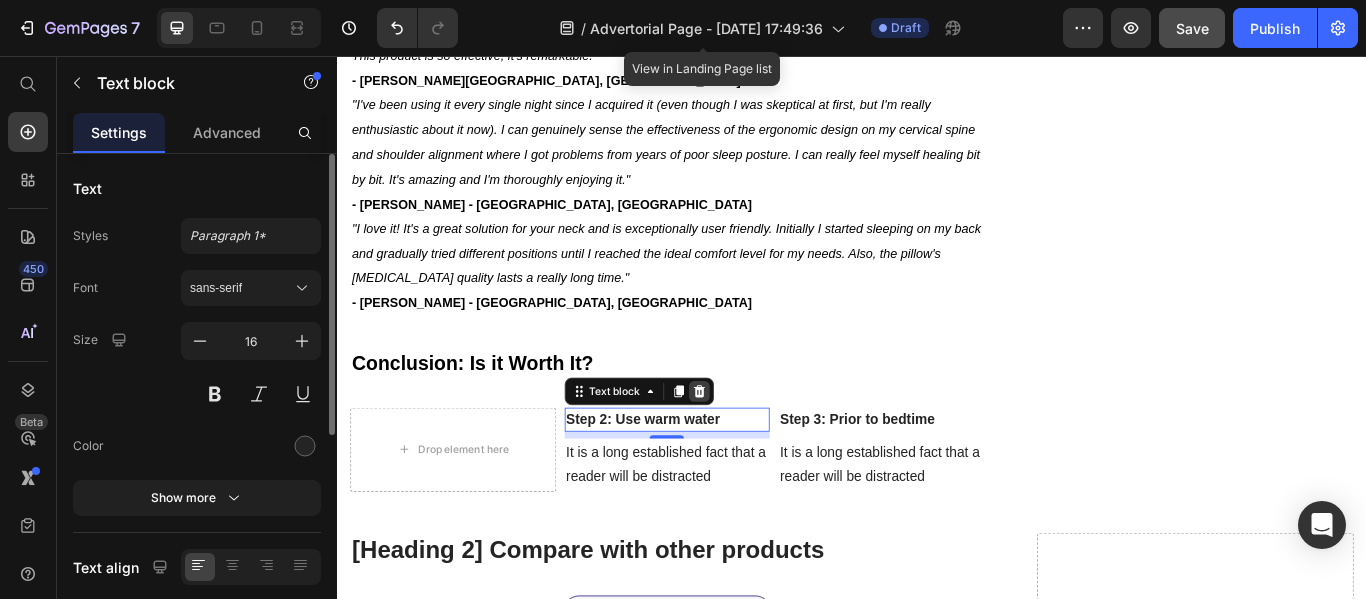 click 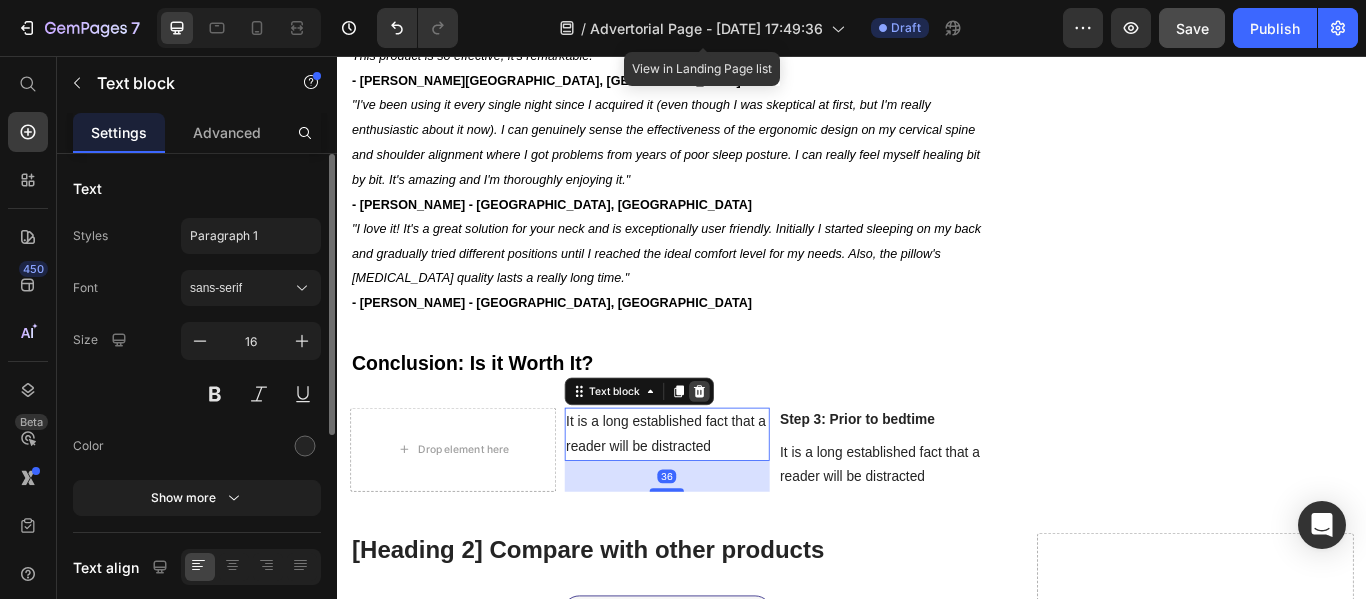 click 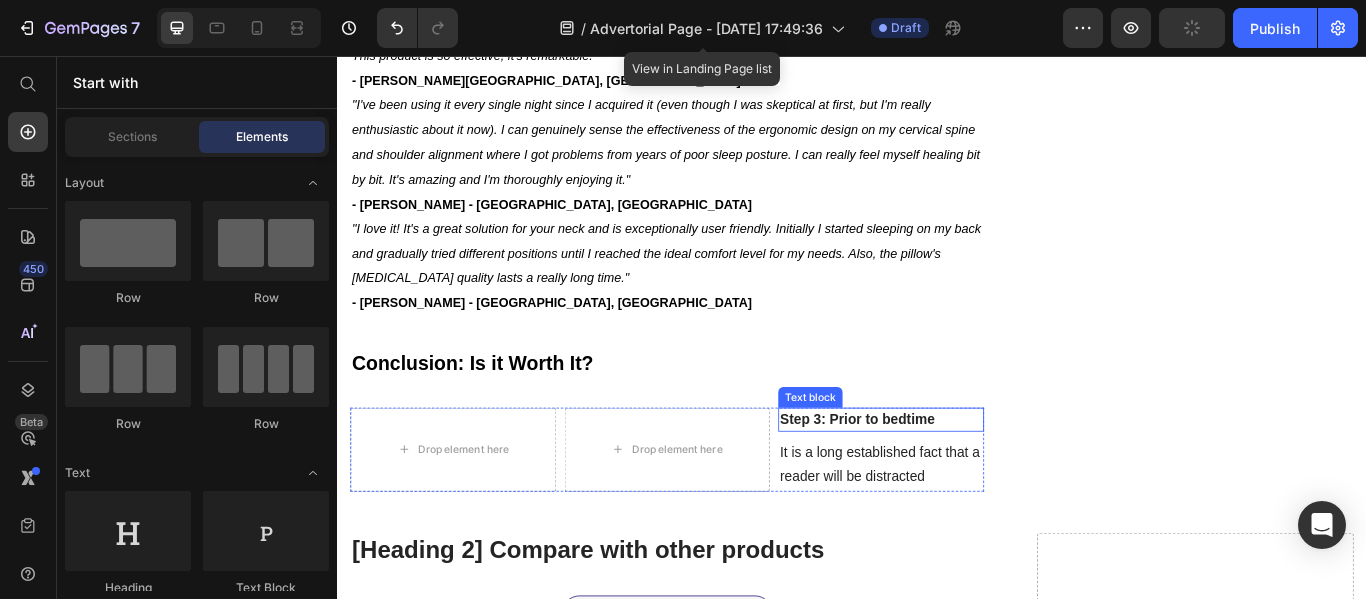 click on "Step 3: Prior to bedtime" at bounding box center (971, 480) 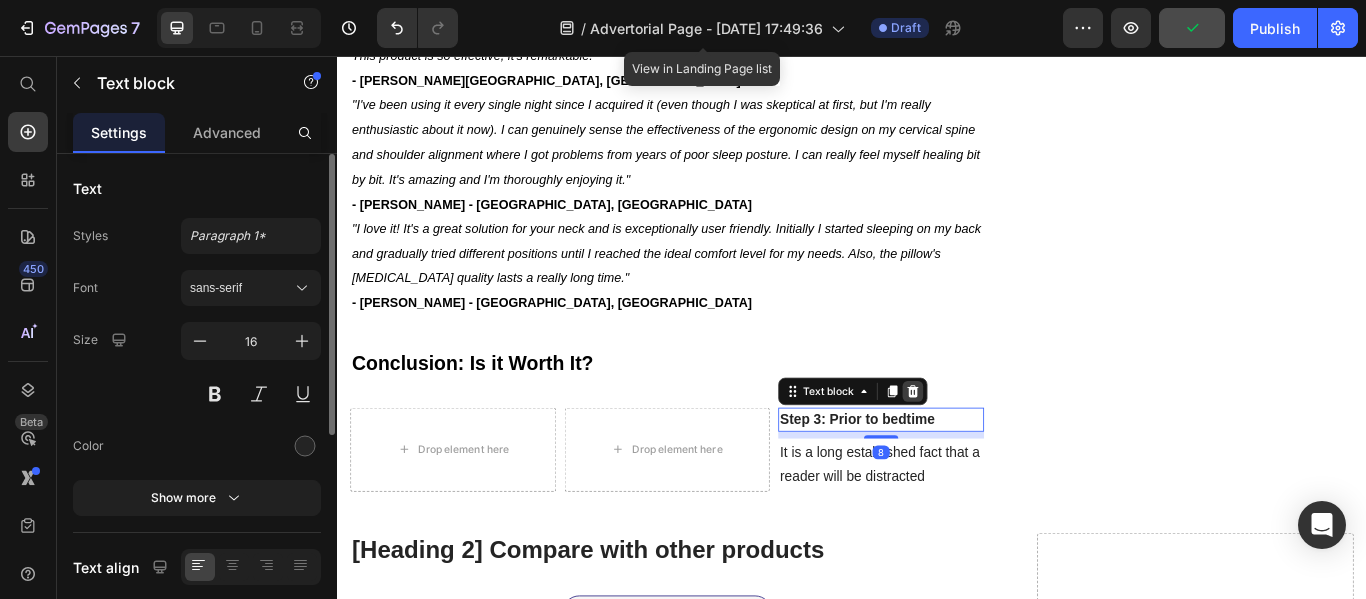 click 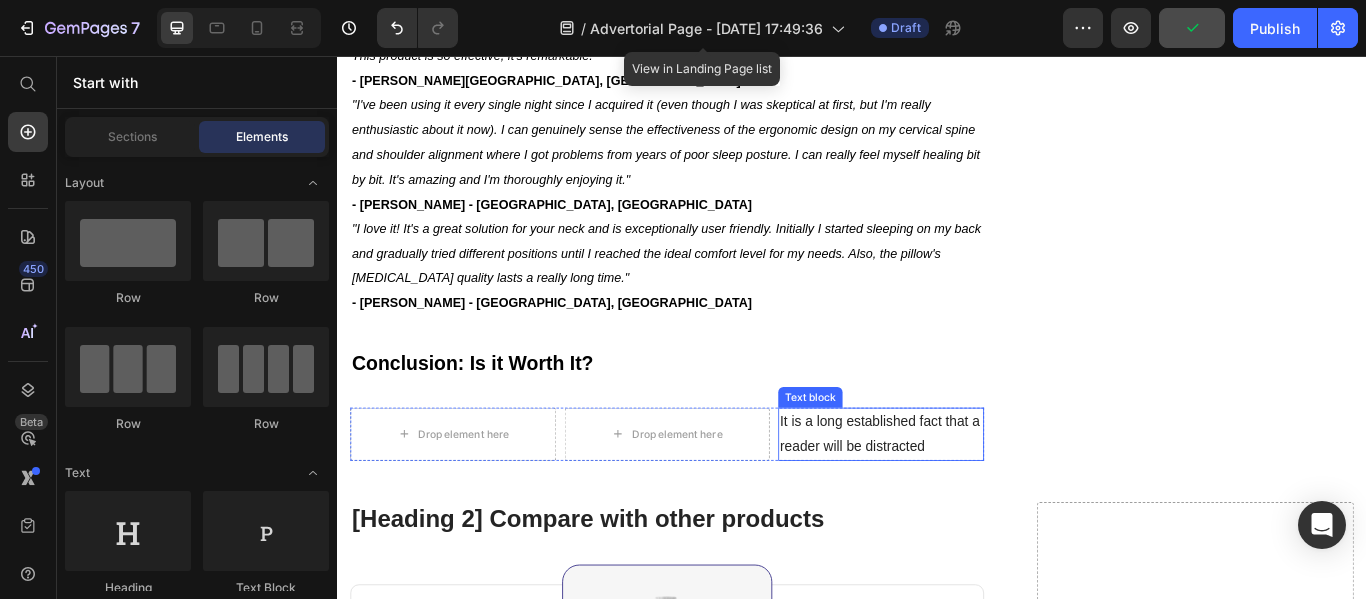 click on "It is a long established fact that a reader will be distracted" at bounding box center [971, 497] 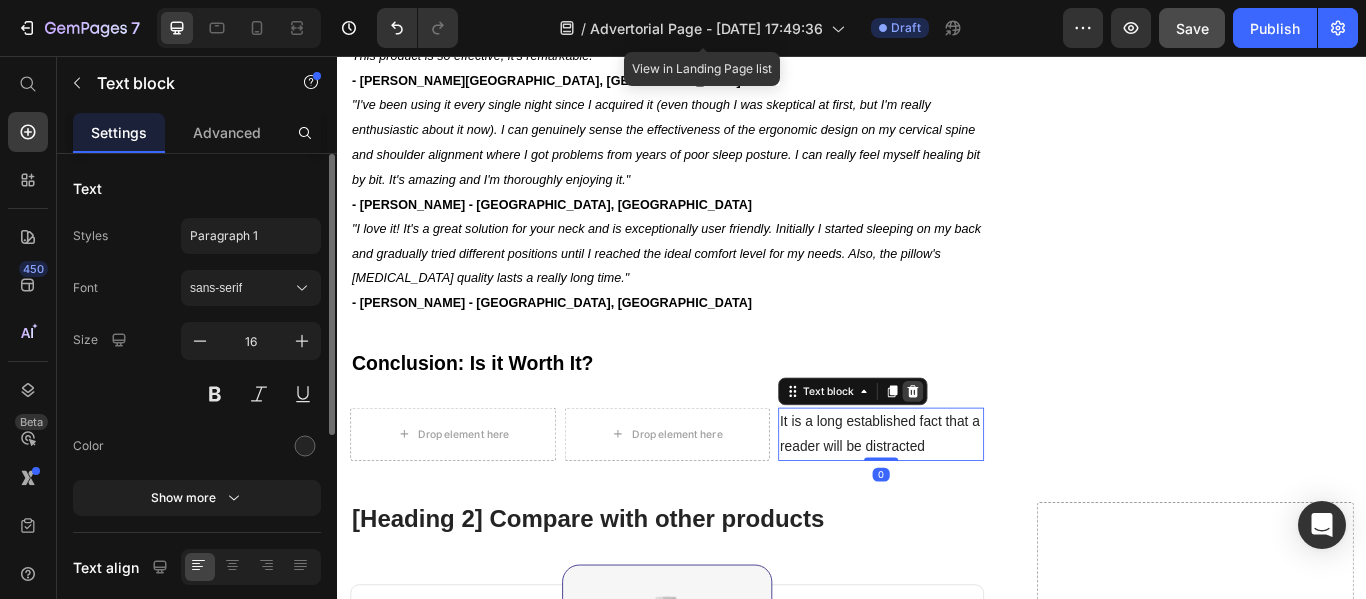 click 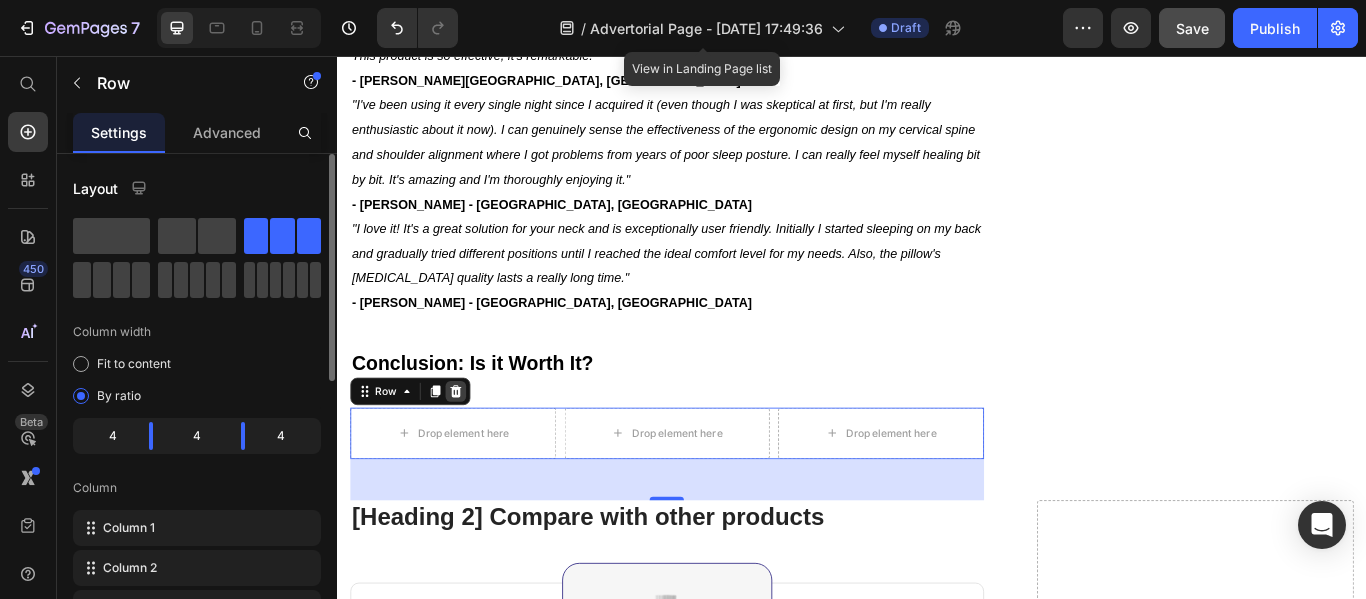 click 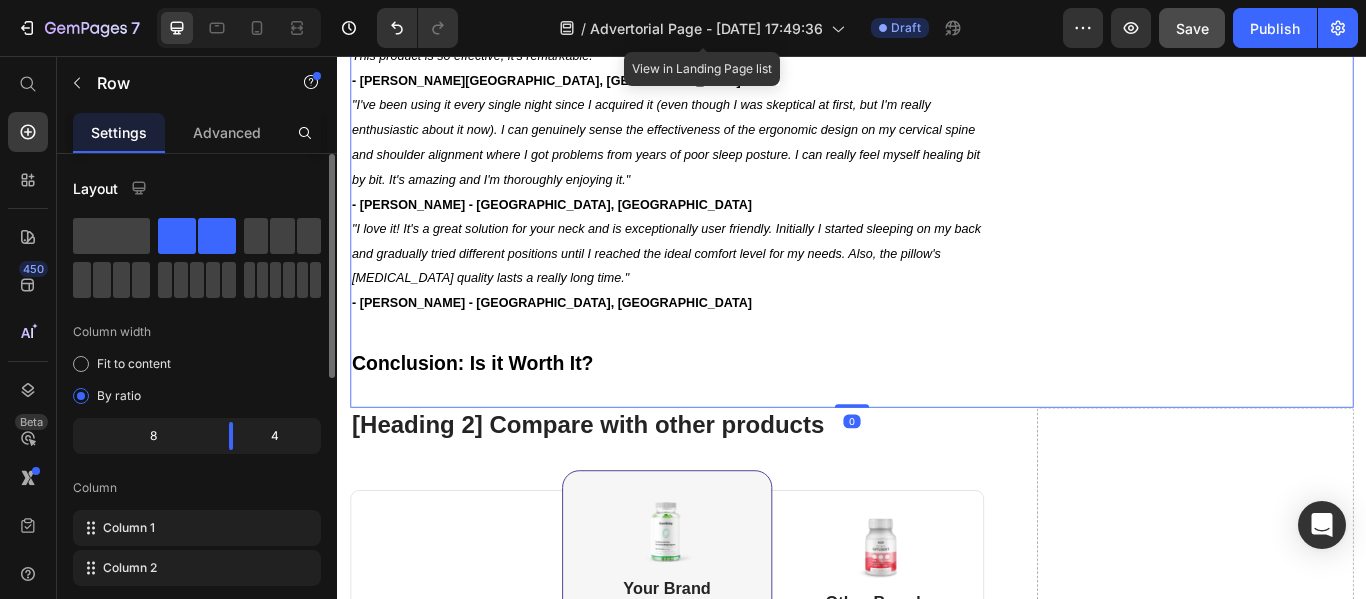 click on "⁠⁠⁠⁠⁠⁠⁠ The Dirty Secret About Morning [MEDICAL_DATA] That Sleep Specialists Don't Want You to Know Heading Written by  [PERSON_NAME]   Text block Published on  [DATE] Text block Row Image As I was pushing 47, I came to recognize the importance of quality sleep and proper spinal alignment as we age. I faced challenges in terms of finding restful sleep and waking up without pain. I've never really been into sleep gadgets, outside of a nice mattress here and there just to stay comfortable. But during the pandemic, I found myself working from home with [MEDICAL_DATA], and my neck and shoulders haven't recovered since. Now nearing 50, balancing work stress and family demands has made it even harder to get restorative sleep, and I just kept waking up stiffer and more miserable. Text block Significant sleep improvement to maintain your positive energy  every day. Text block  	   CHECK AVAILABILITY Button Row ⁠⁠⁠⁠⁠⁠⁠ How My Physical Therapist Sister Changed Everything Heading" at bounding box center [721, -2720] 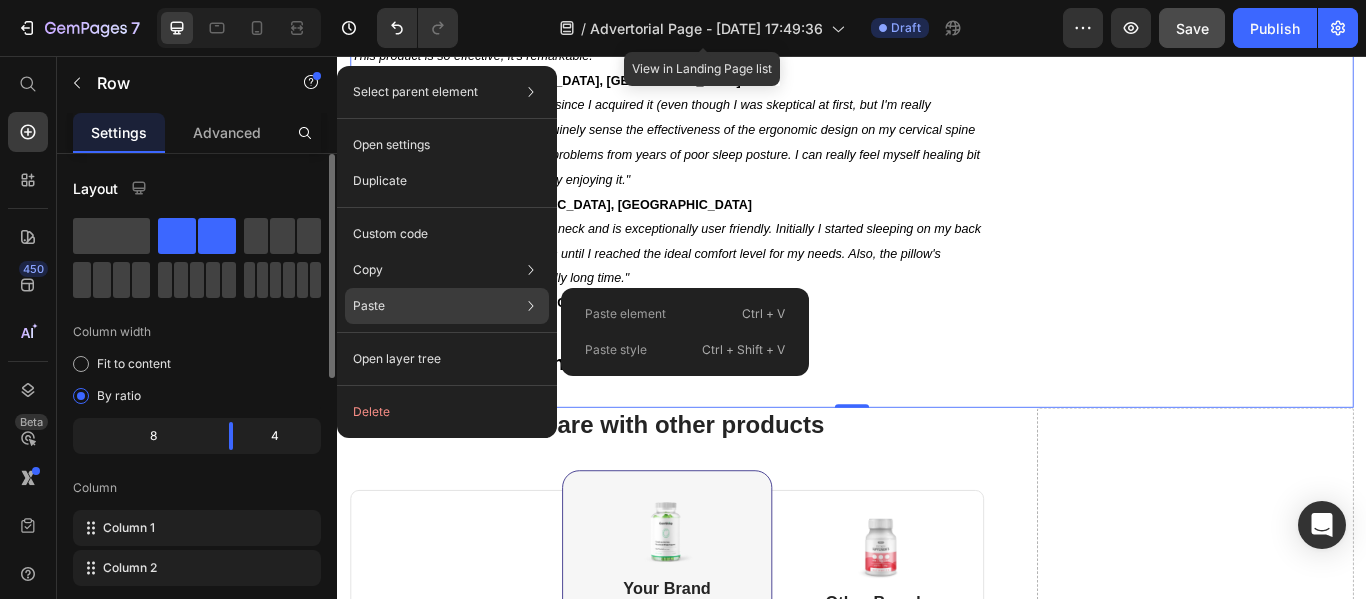click on "Paste" at bounding box center (369, 306) 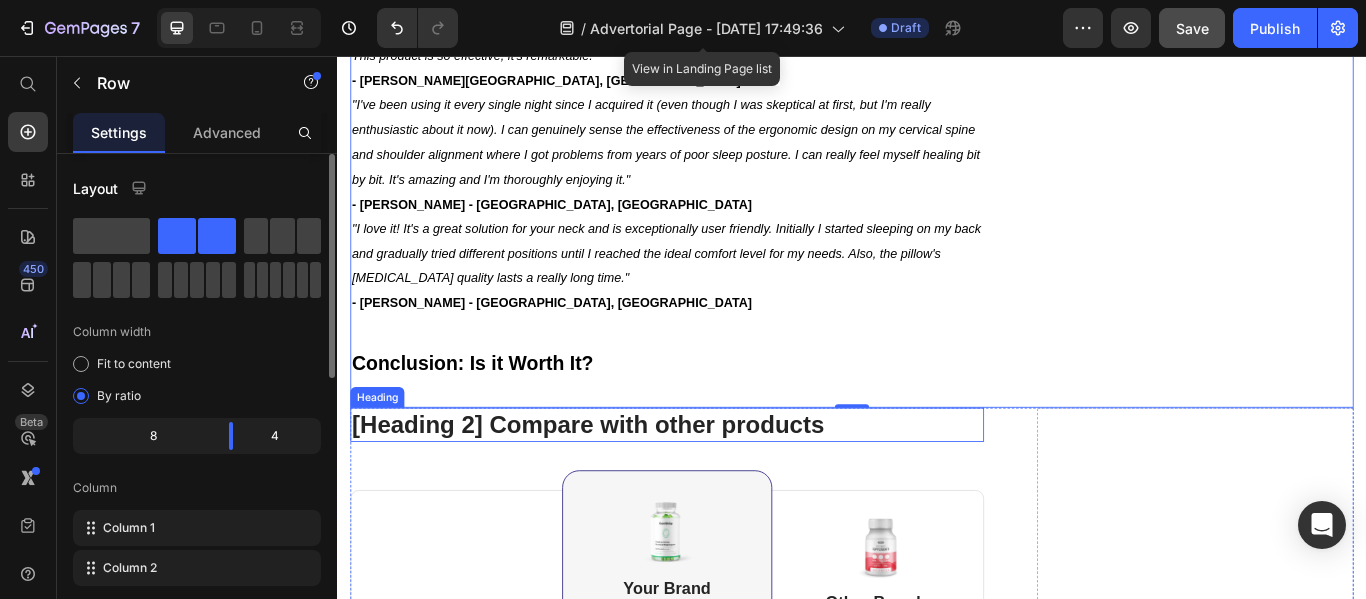 click on "[Heading 2] Compare with other products" at bounding box center [721, 486] 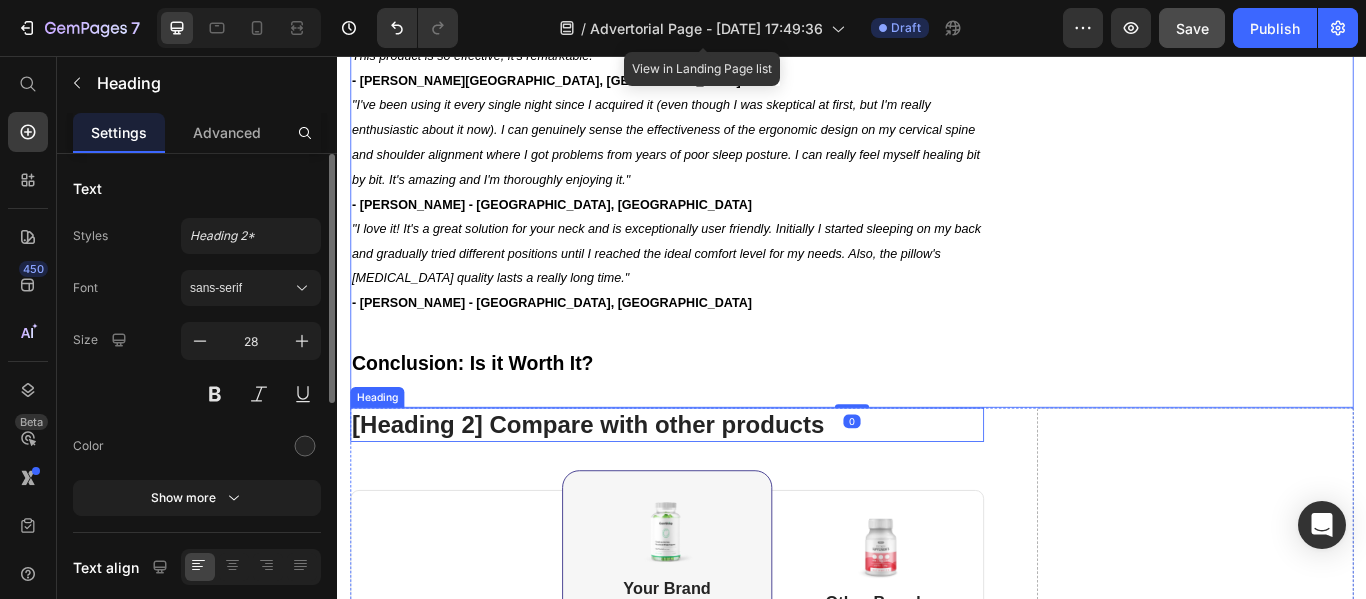 click on "[Heading 2] Compare with other products" at bounding box center (721, 486) 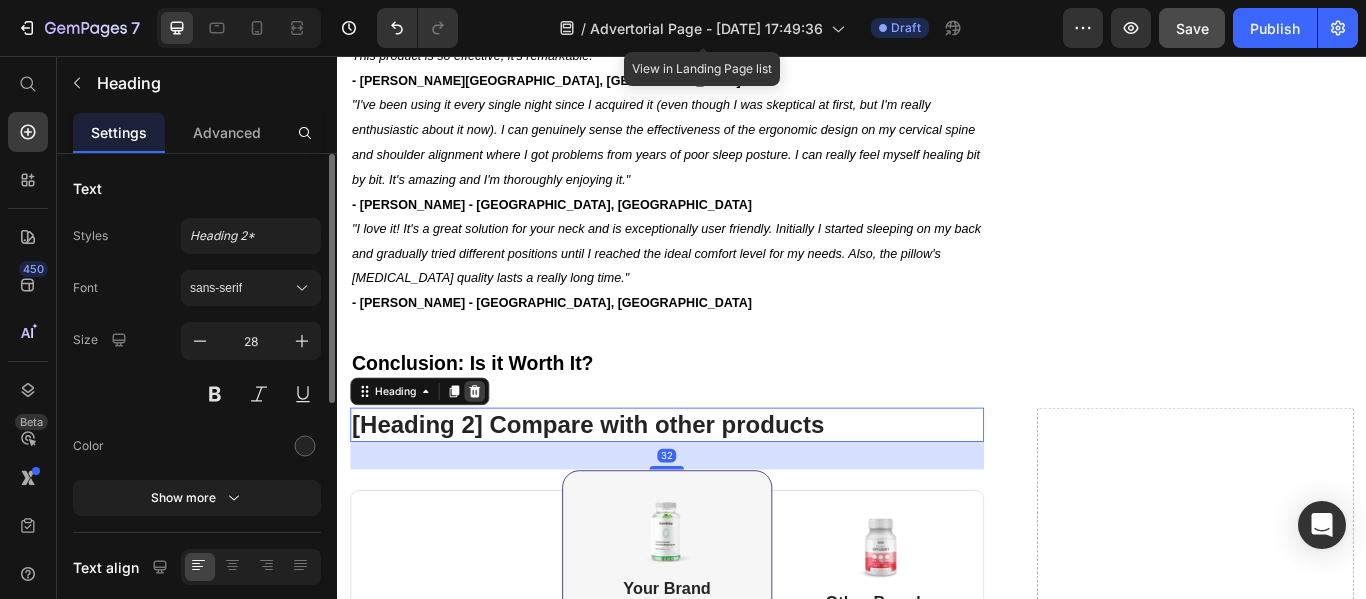 click 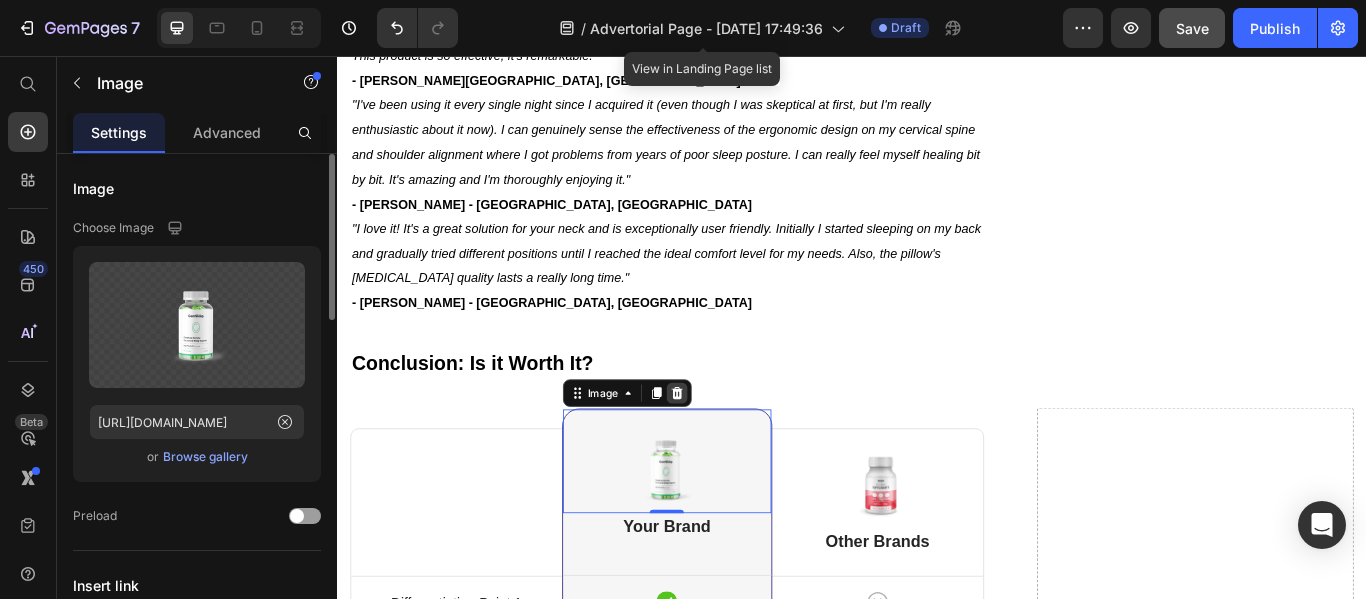 click 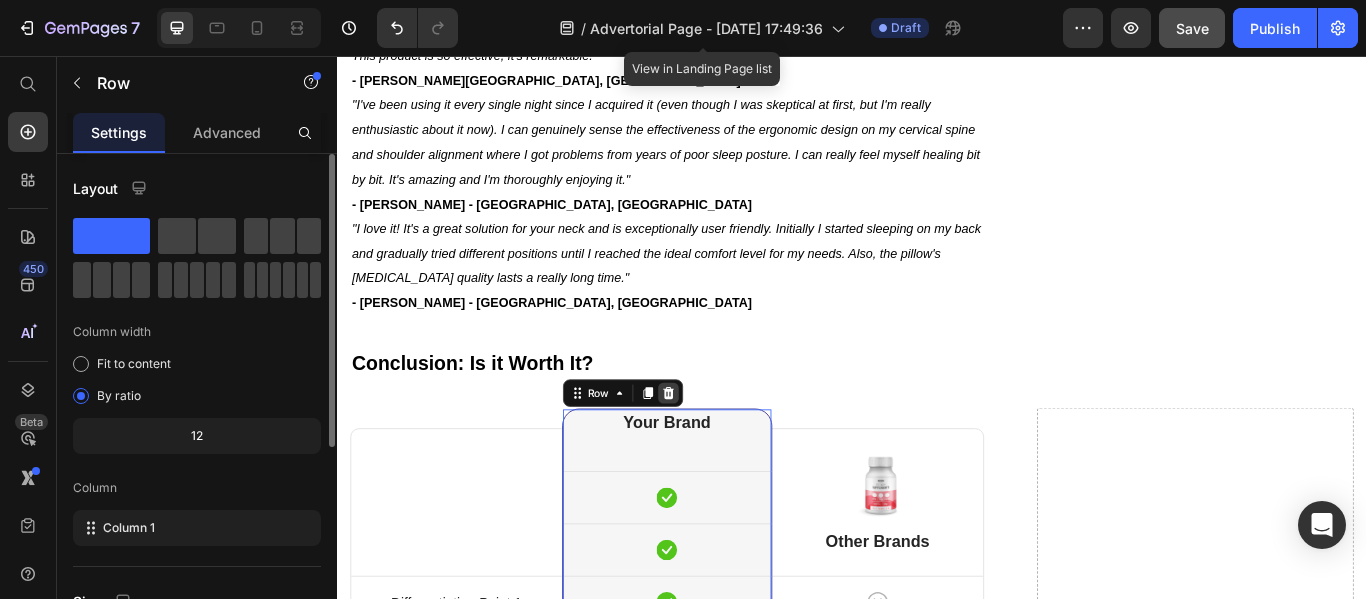 click 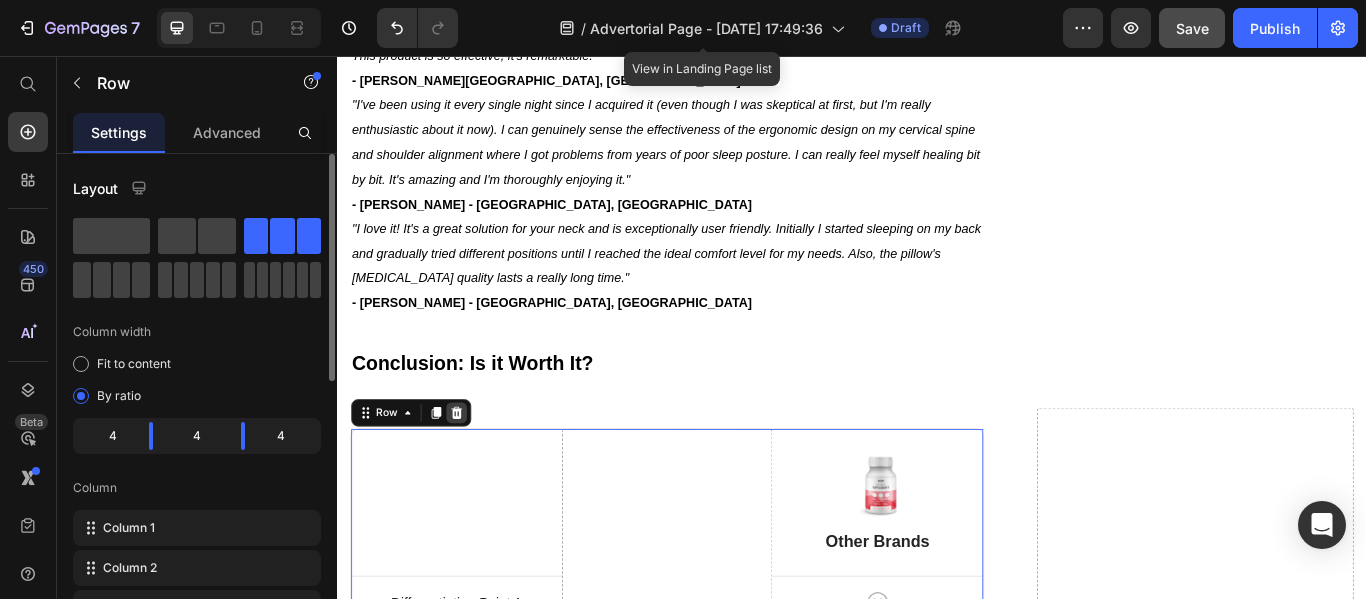 click 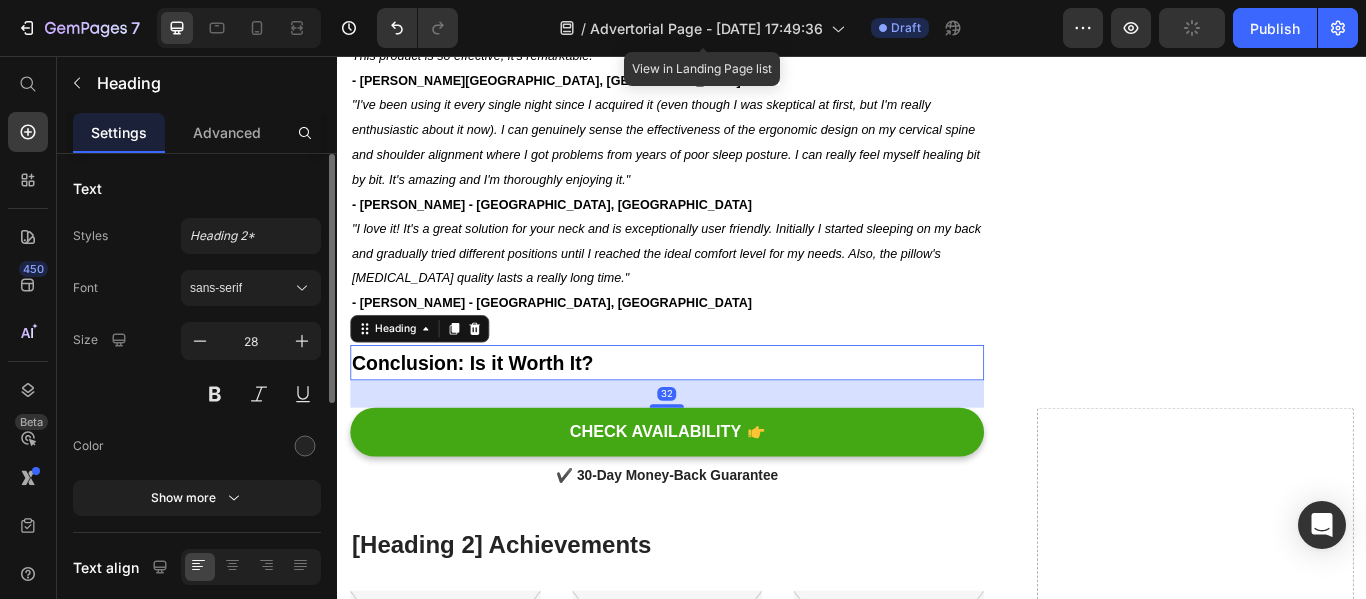 click on "⁠⁠⁠⁠⁠⁠⁠ Conclusion: Is it Worth It?" at bounding box center [721, 413] 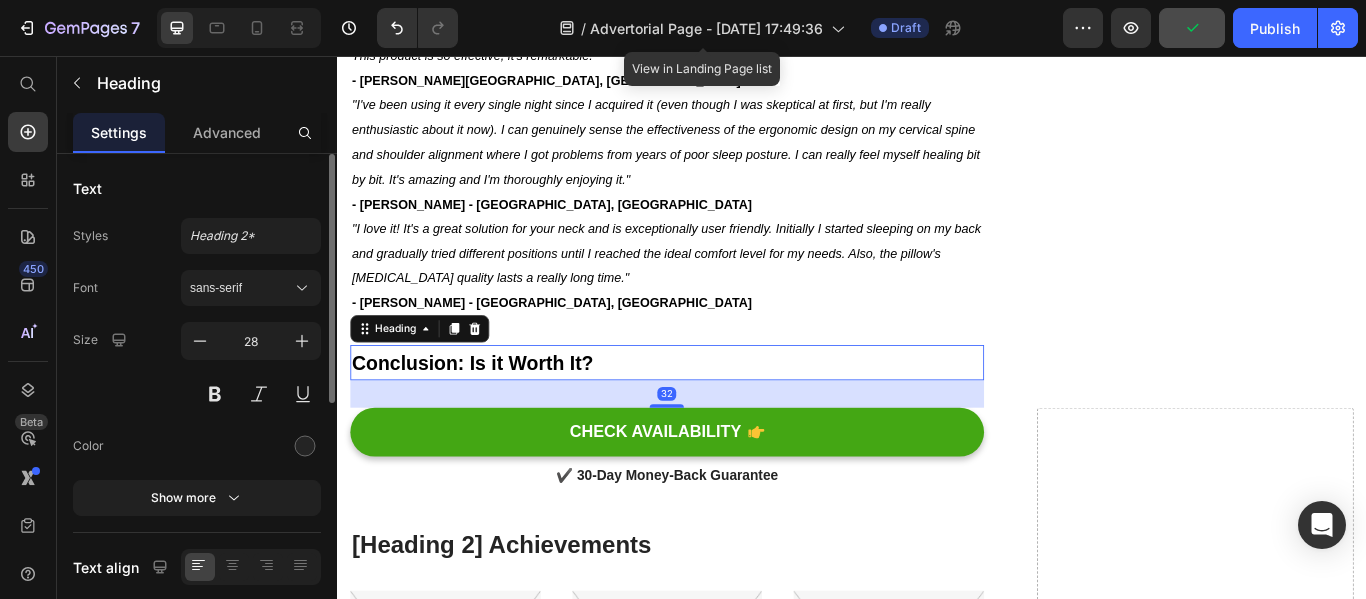 click on "32" at bounding box center (721, 450) 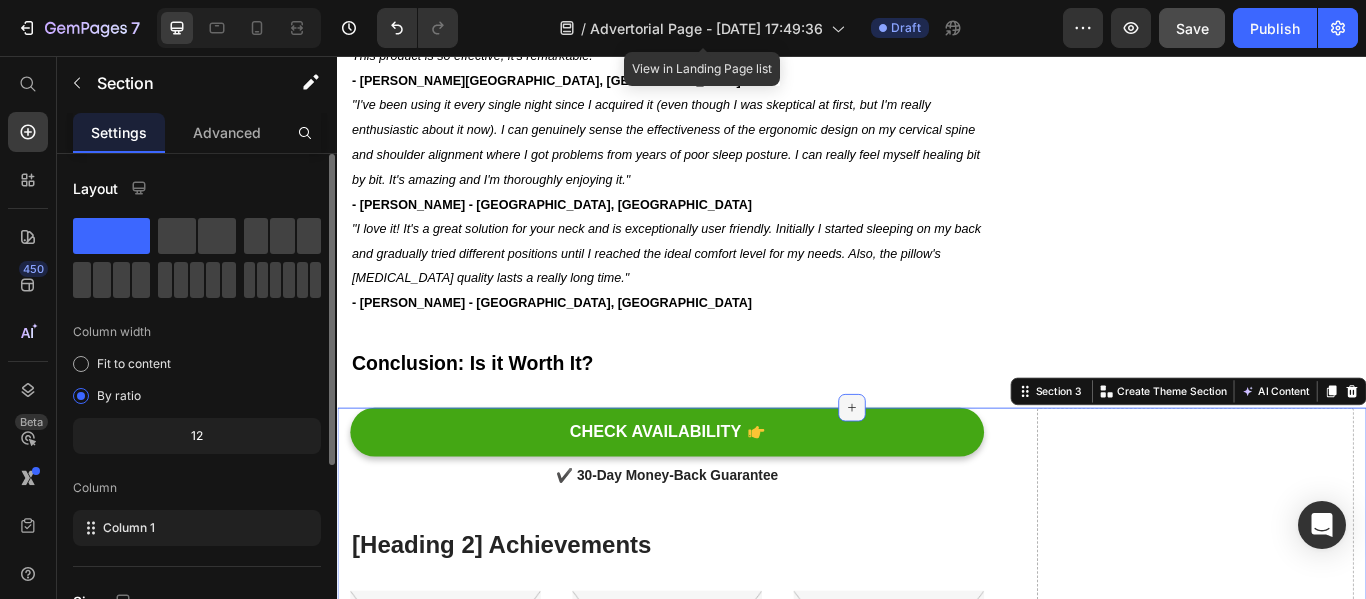 click 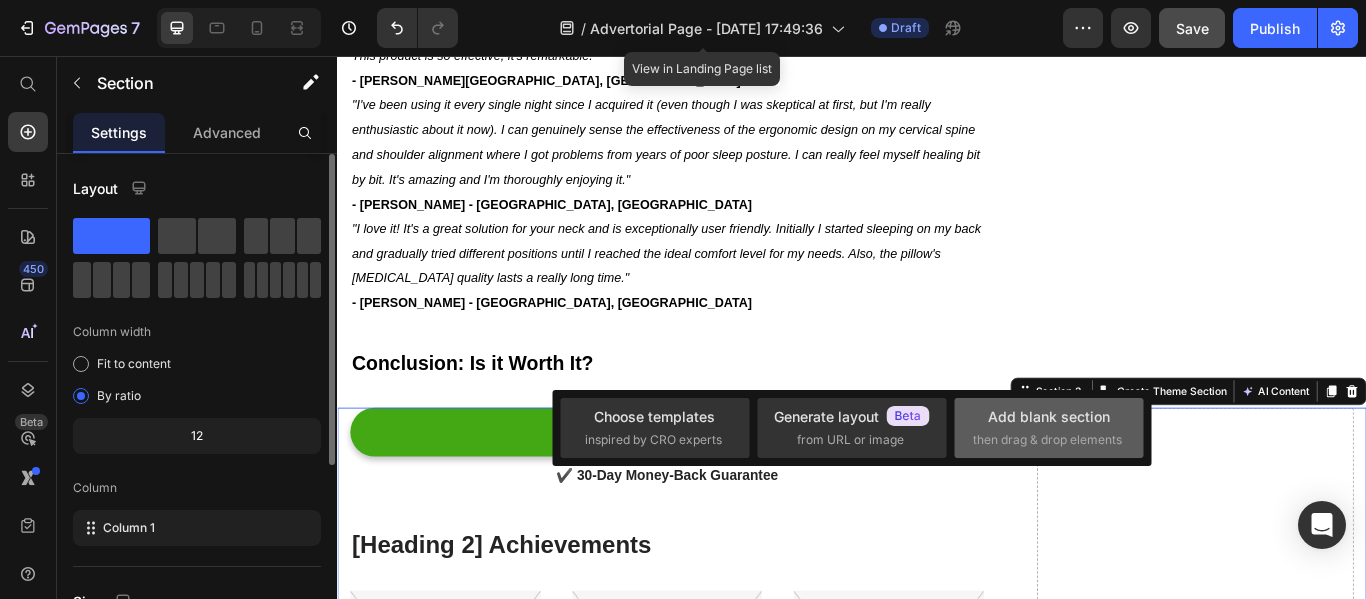click on "Add blank section" at bounding box center [1049, 416] 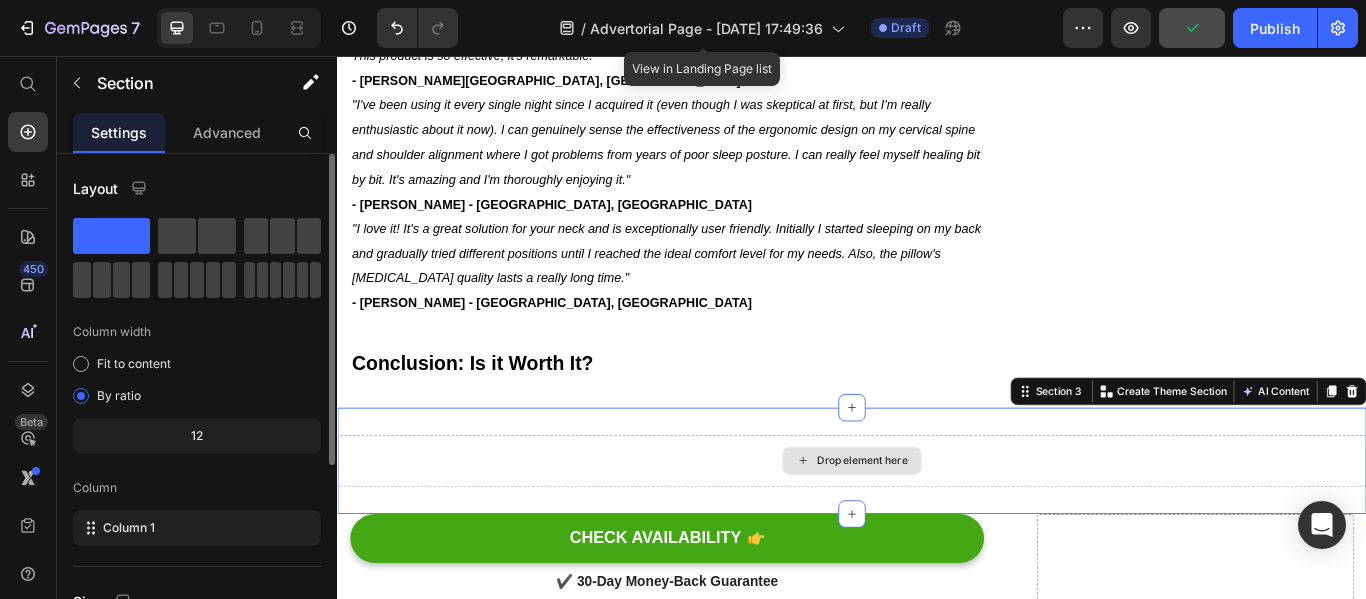 click on "Drop element here" at bounding box center [937, 528] 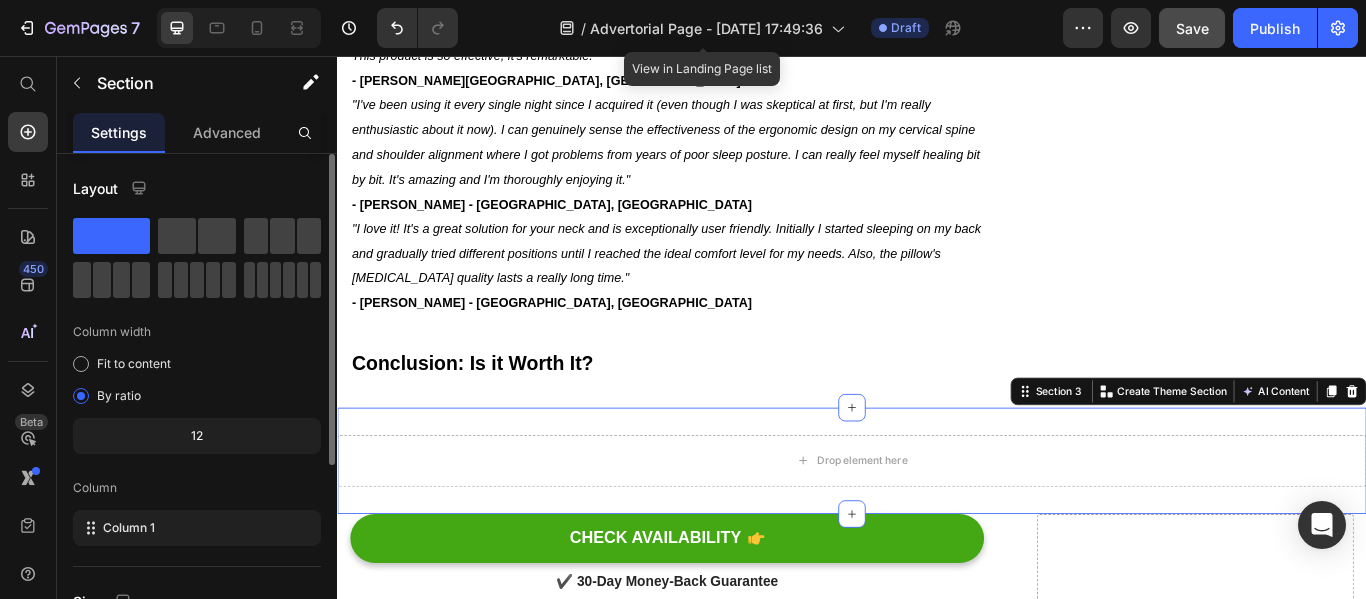 click on "Drop element here Section 3   You can create reusable sections Create Theme Section AI Content Write with GemAI What would you like to describe here? Tone and Voice Persuasive Product Sterling Silver Bracelet for Unique [DEMOGRAPHIC_DATA] Style Show more Generate" at bounding box center [937, 528] 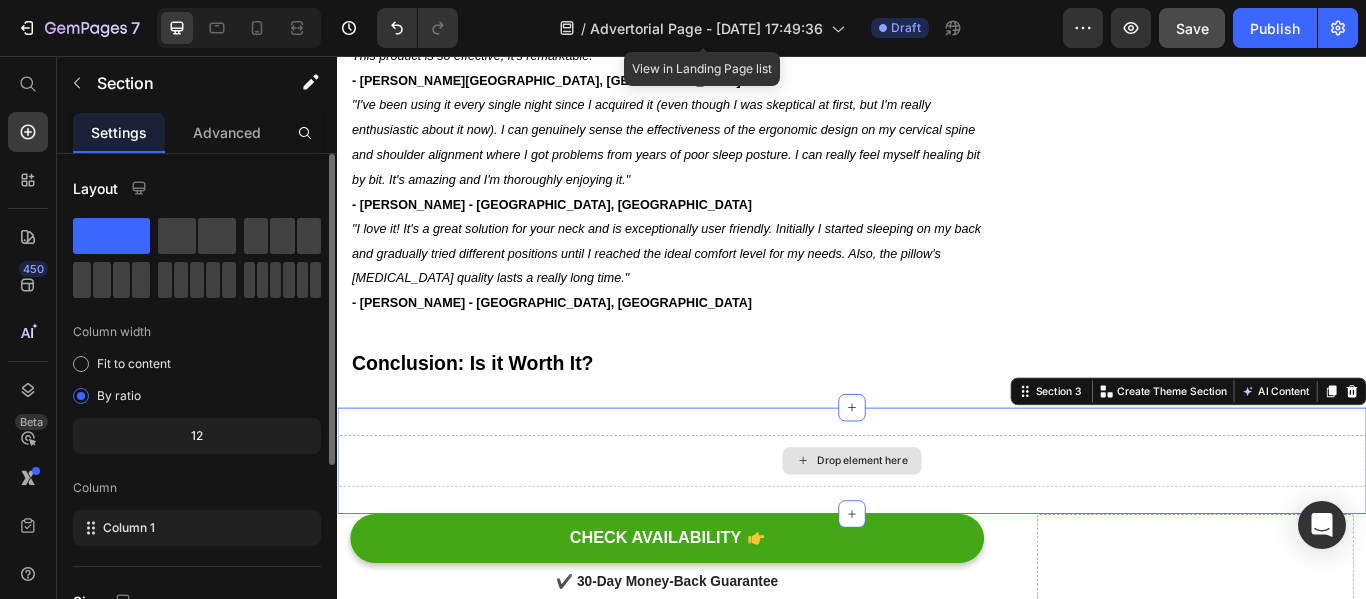 click on "Drop element here" at bounding box center (937, 528) 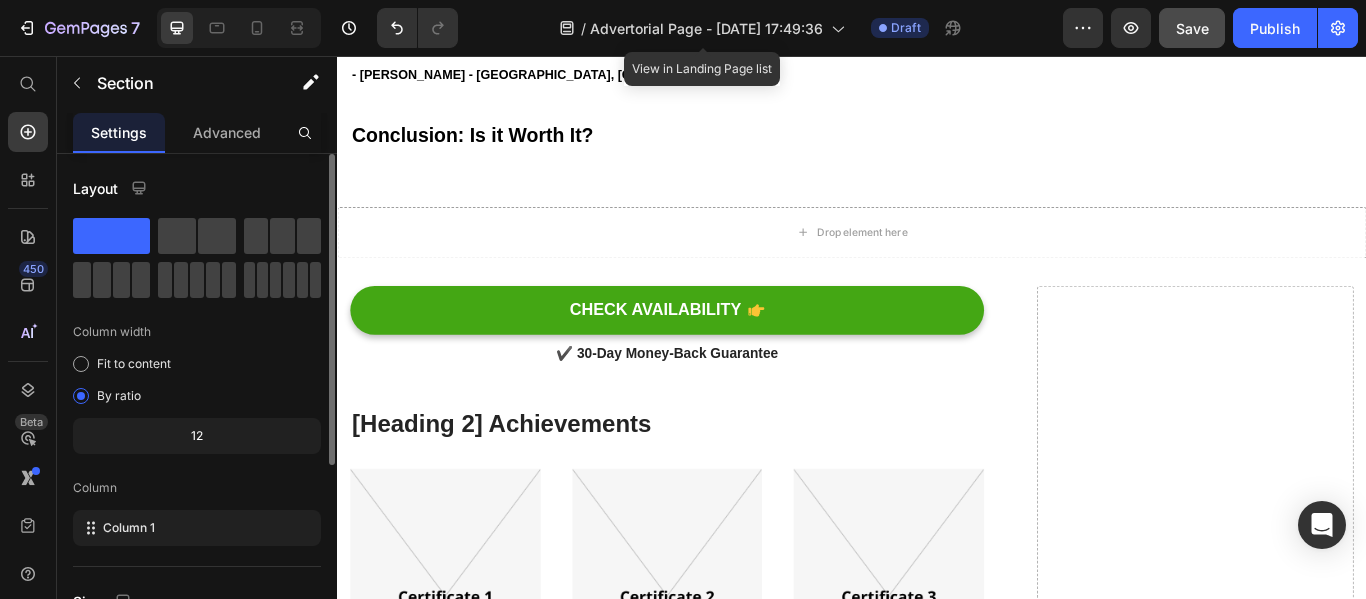 scroll, scrollTop: 6066, scrollLeft: 0, axis: vertical 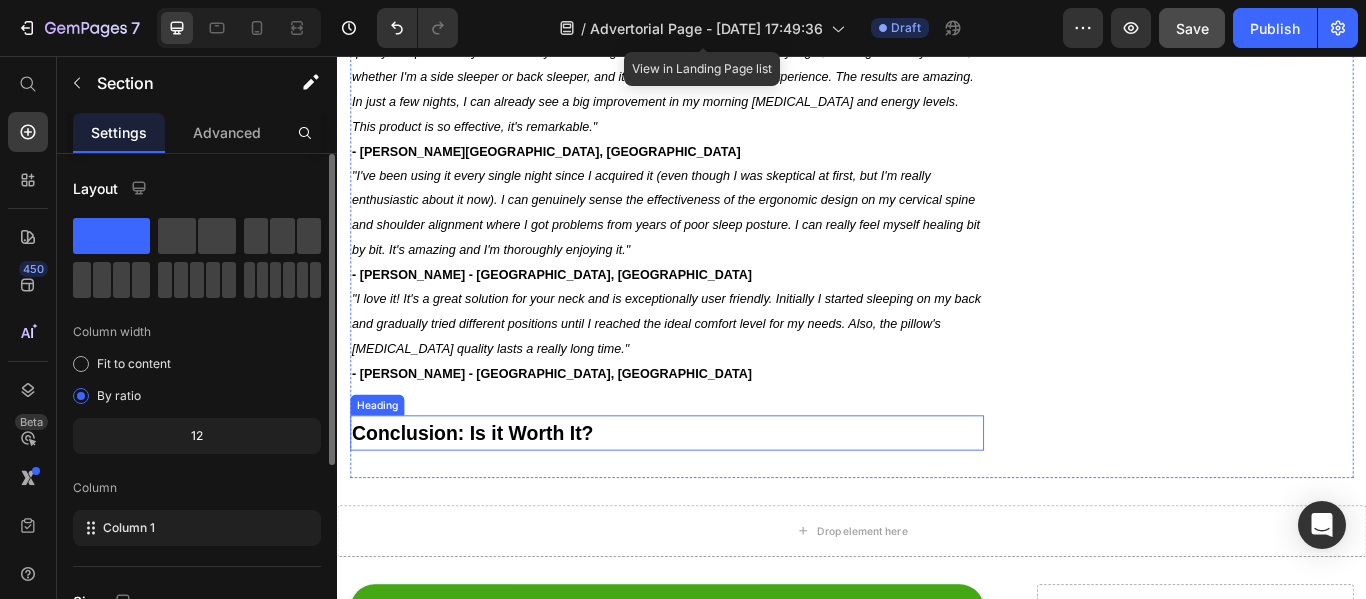 click on "Conclusion: Is it Worth It?" at bounding box center [721, 495] 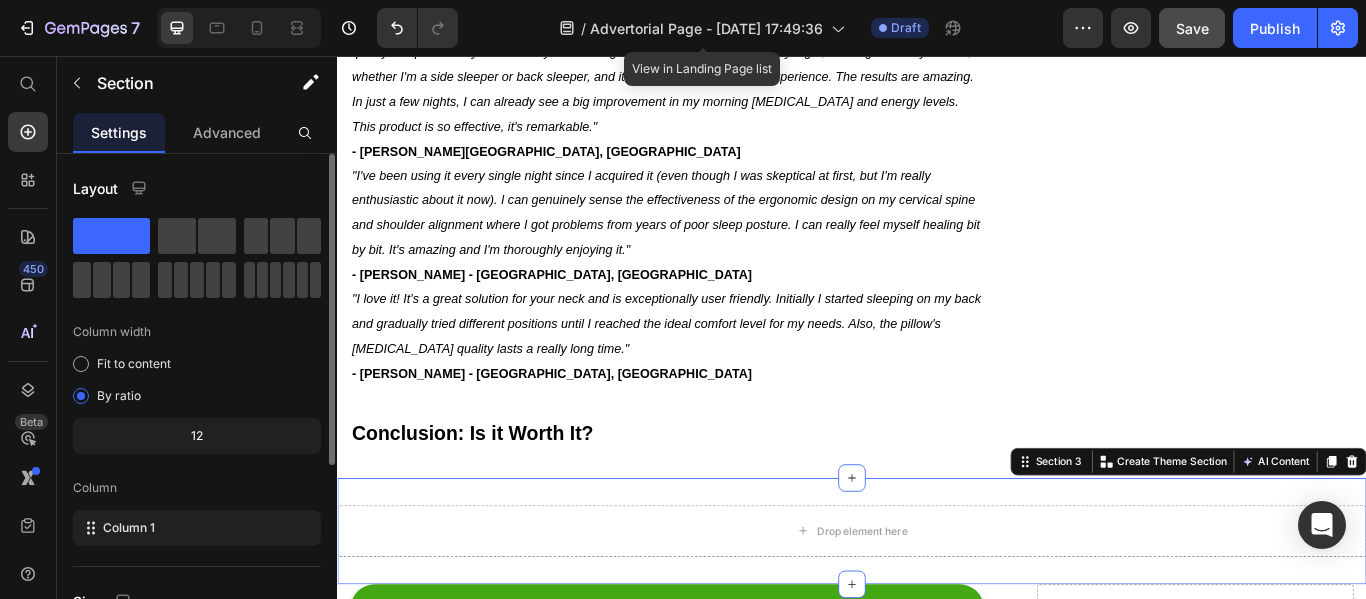 click on "Drop element here Section 3   You can create reusable sections Create Theme Section AI Content Write with GemAI What would you like to describe here? Tone and Voice Persuasive Product Sterling Silver Bracelet for Unique [DEMOGRAPHIC_DATA] Style Show more Generate" at bounding box center [937, 610] 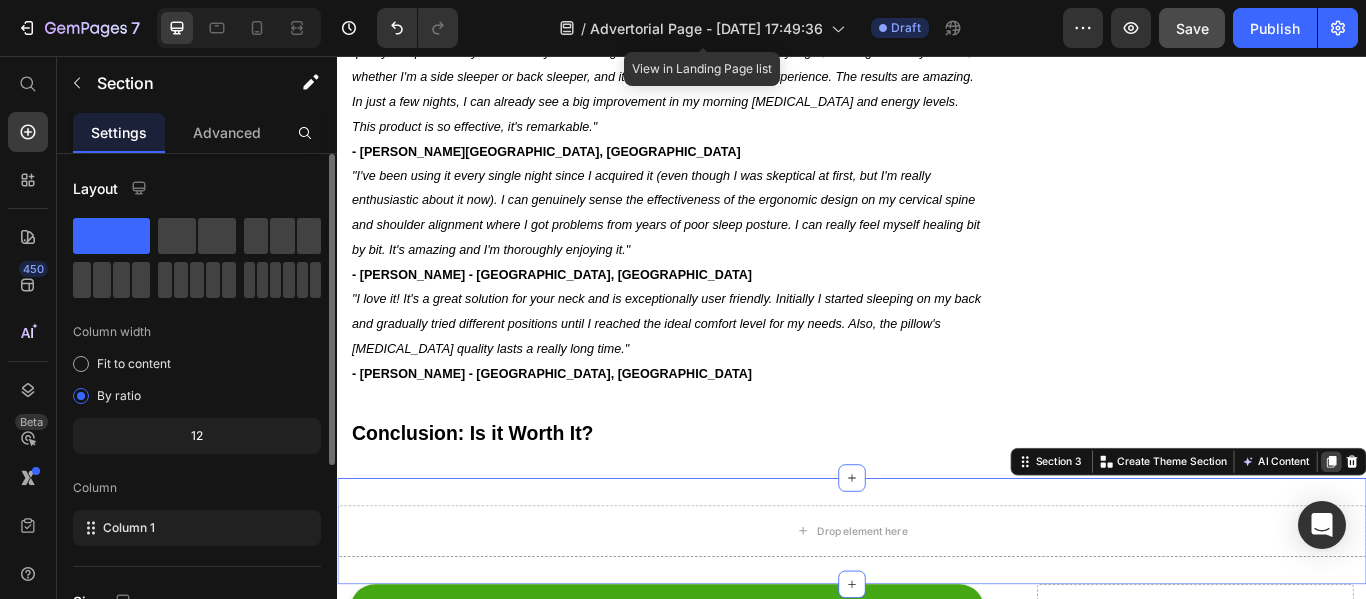 click 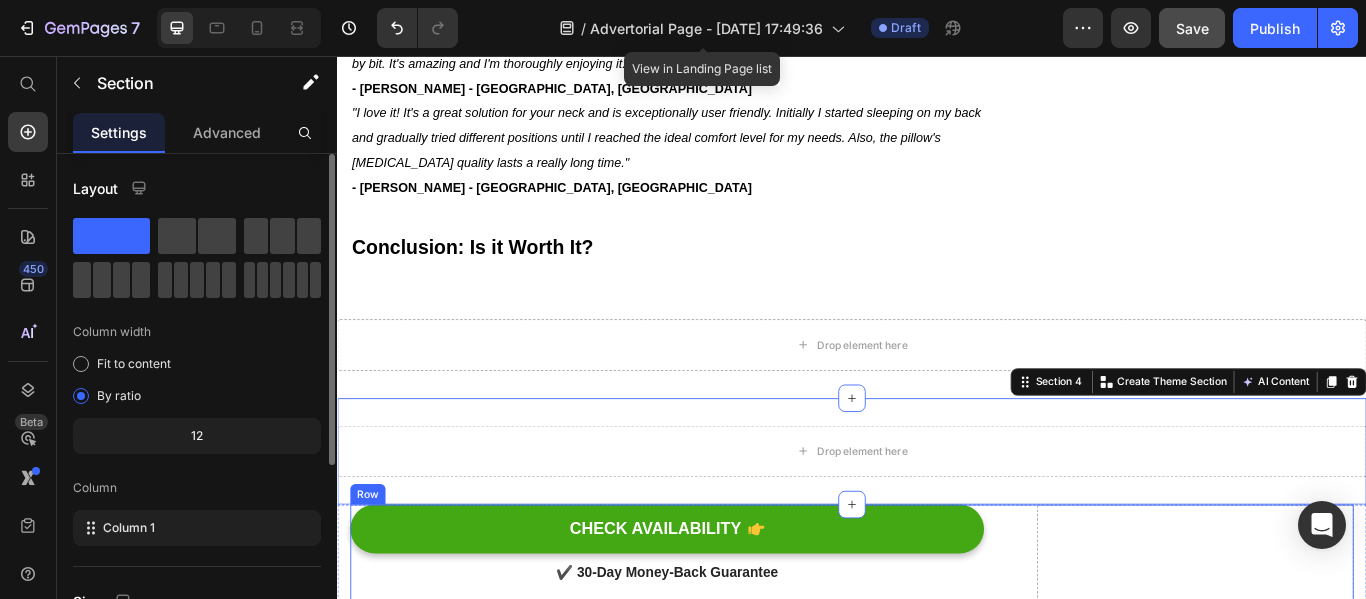scroll, scrollTop: 6282, scrollLeft: 0, axis: vertical 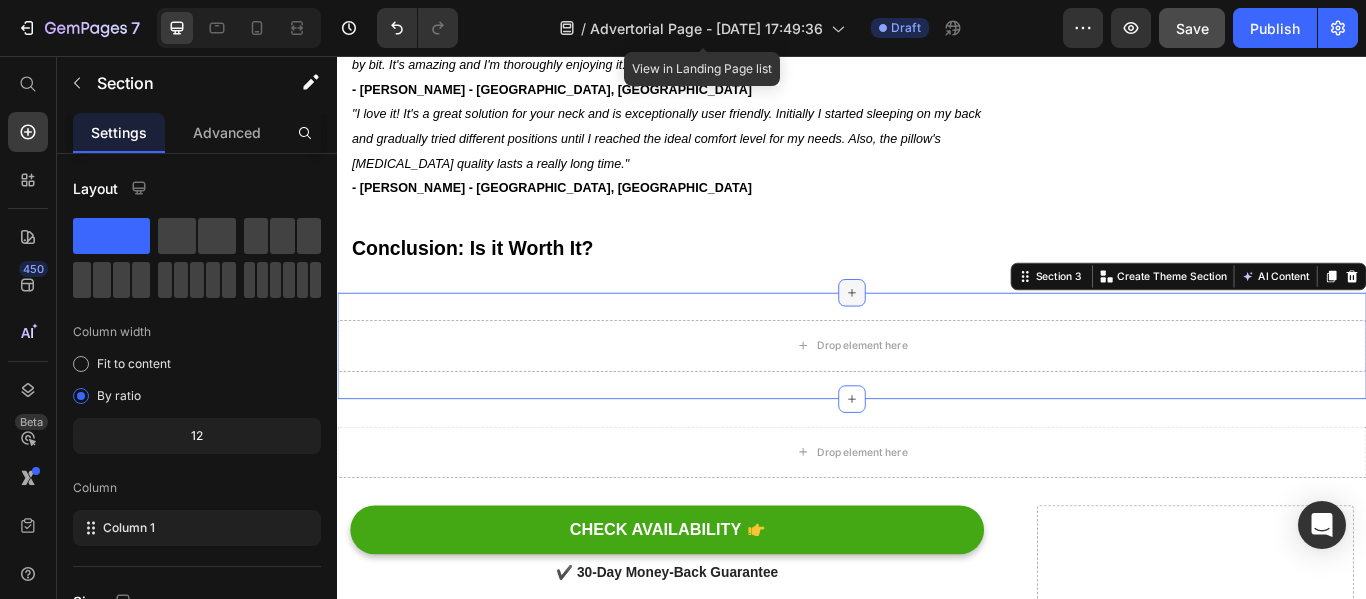 click 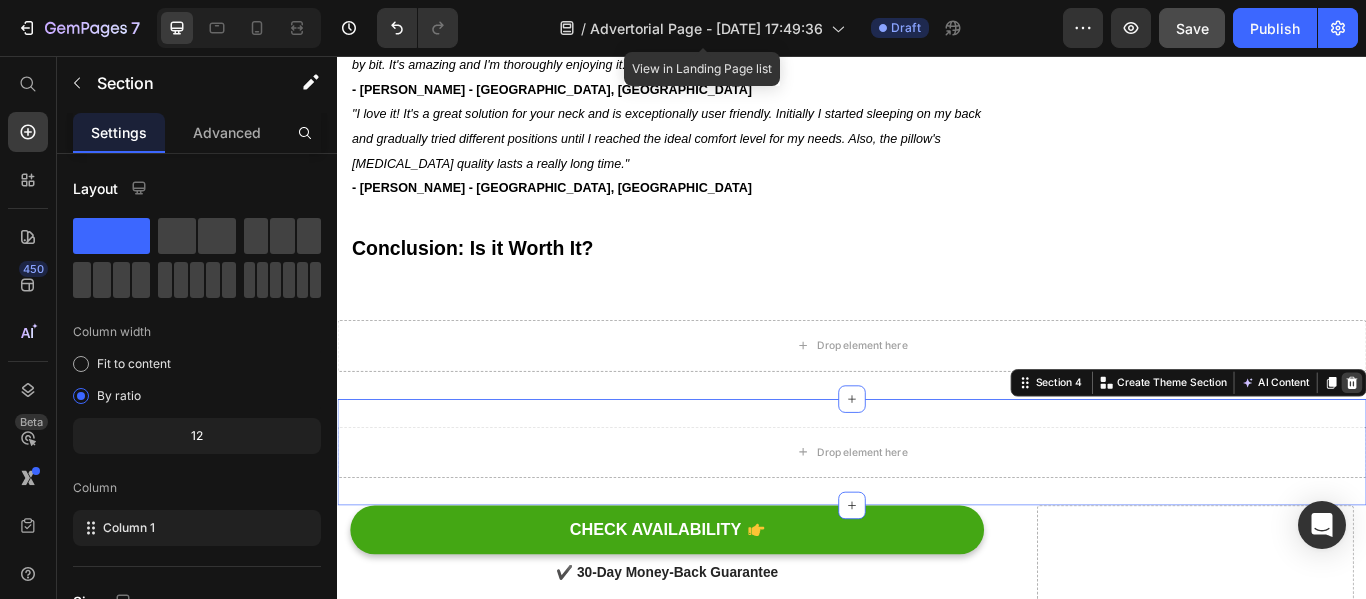 click 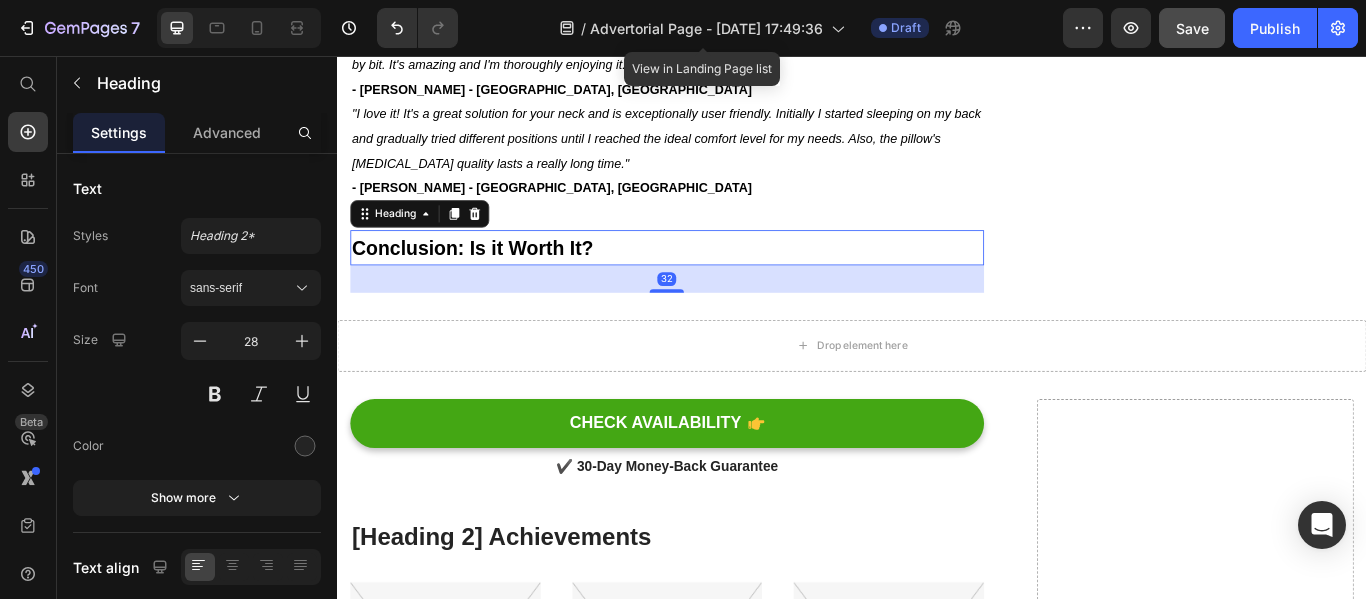 click on "Conclusion: Is it Worth It?" at bounding box center (721, 279) 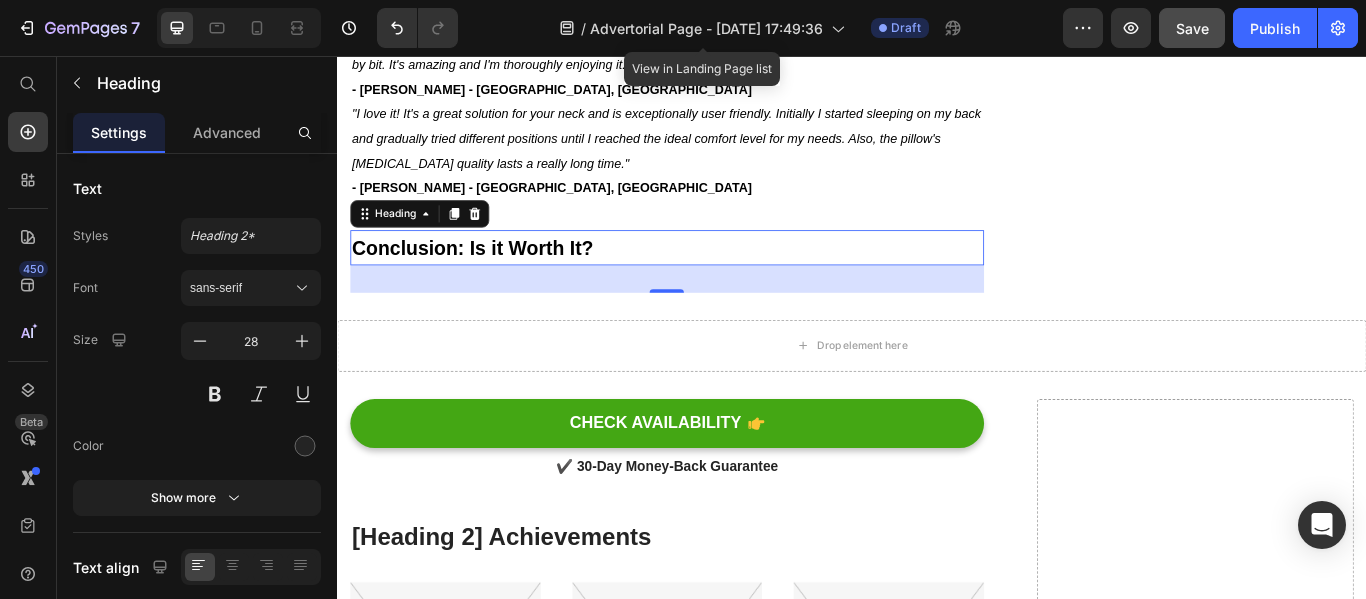 click on "32" at bounding box center (721, 316) 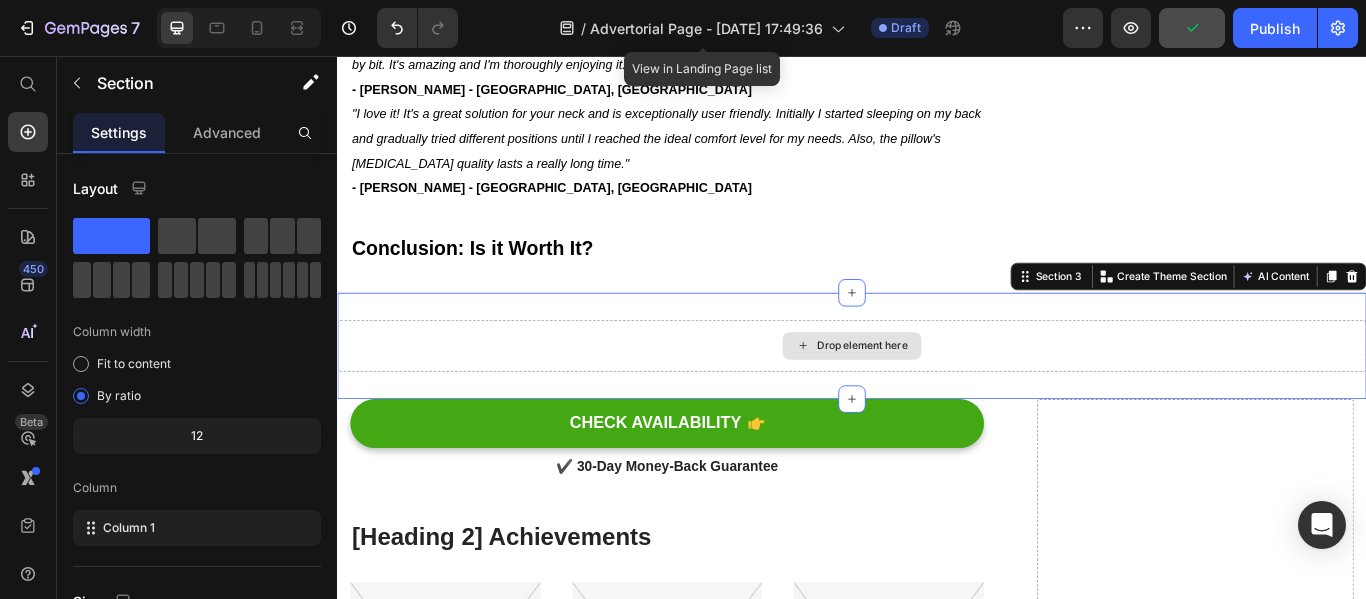click on "Drop element here" at bounding box center [937, 394] 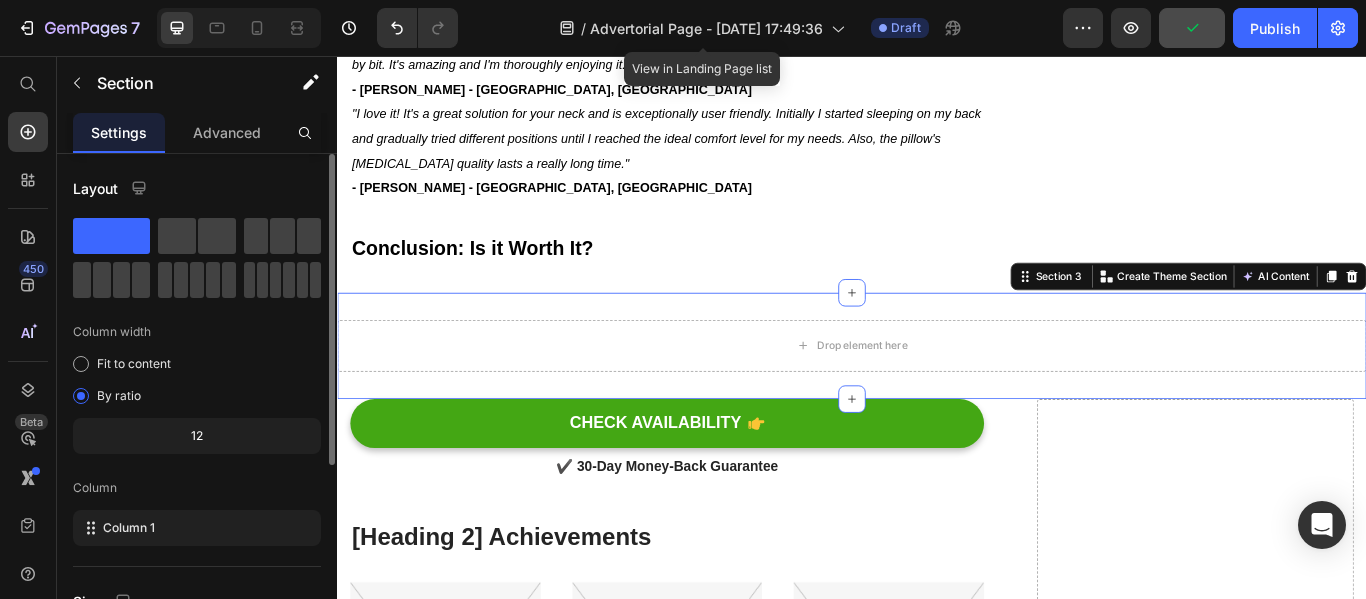 click on "Layout" at bounding box center [95, 188] 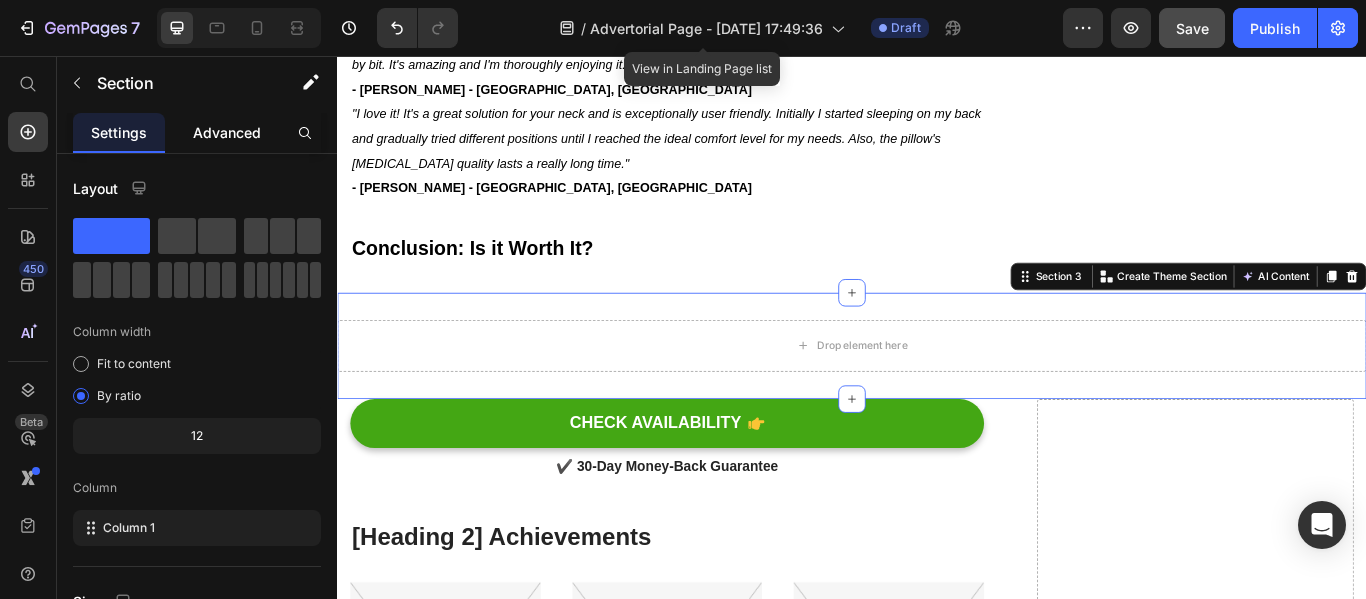 click on "Advanced" at bounding box center (227, 132) 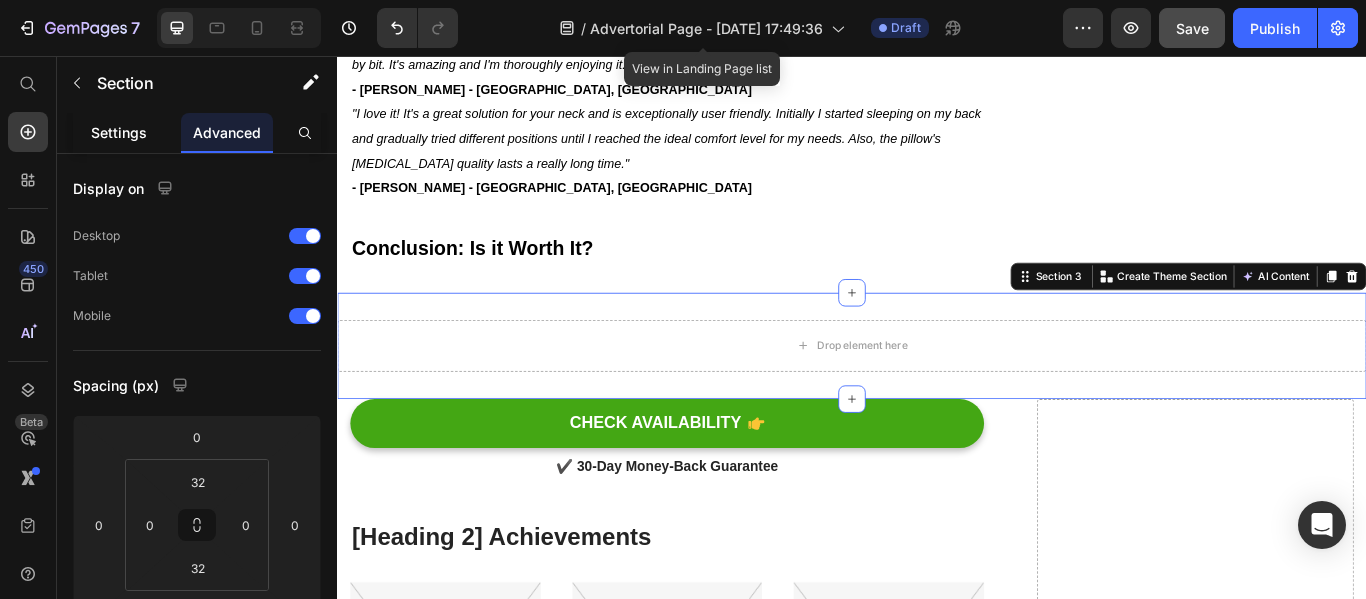 click on "Settings" 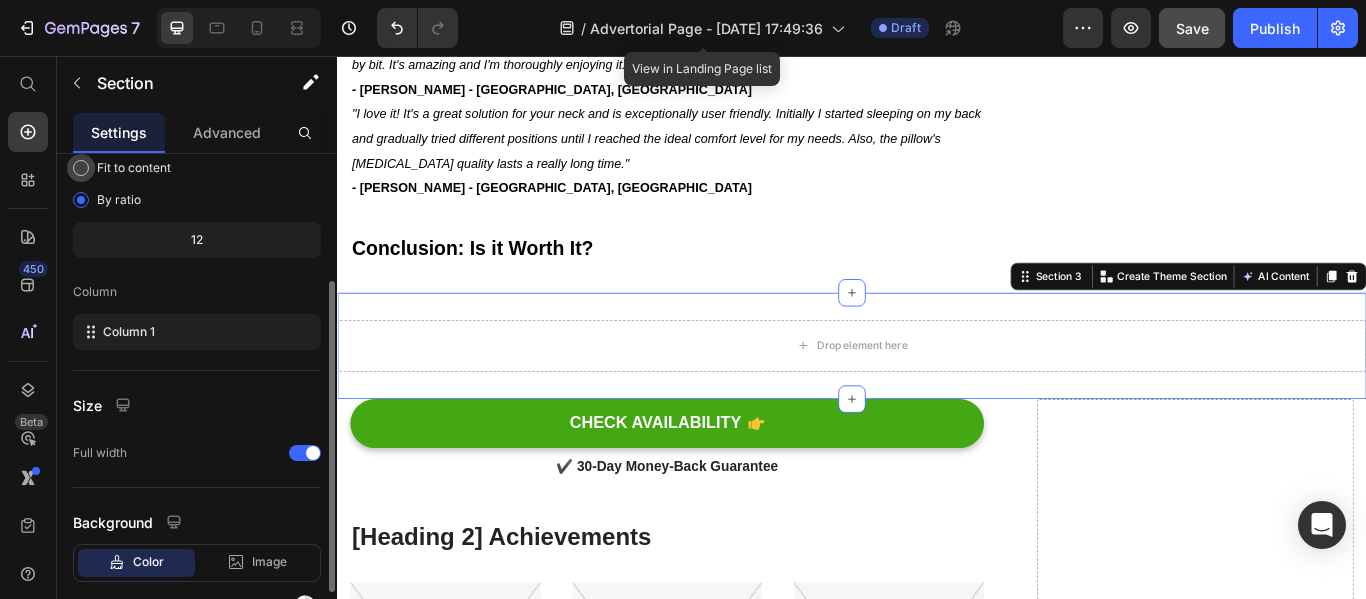 scroll, scrollTop: 306, scrollLeft: 0, axis: vertical 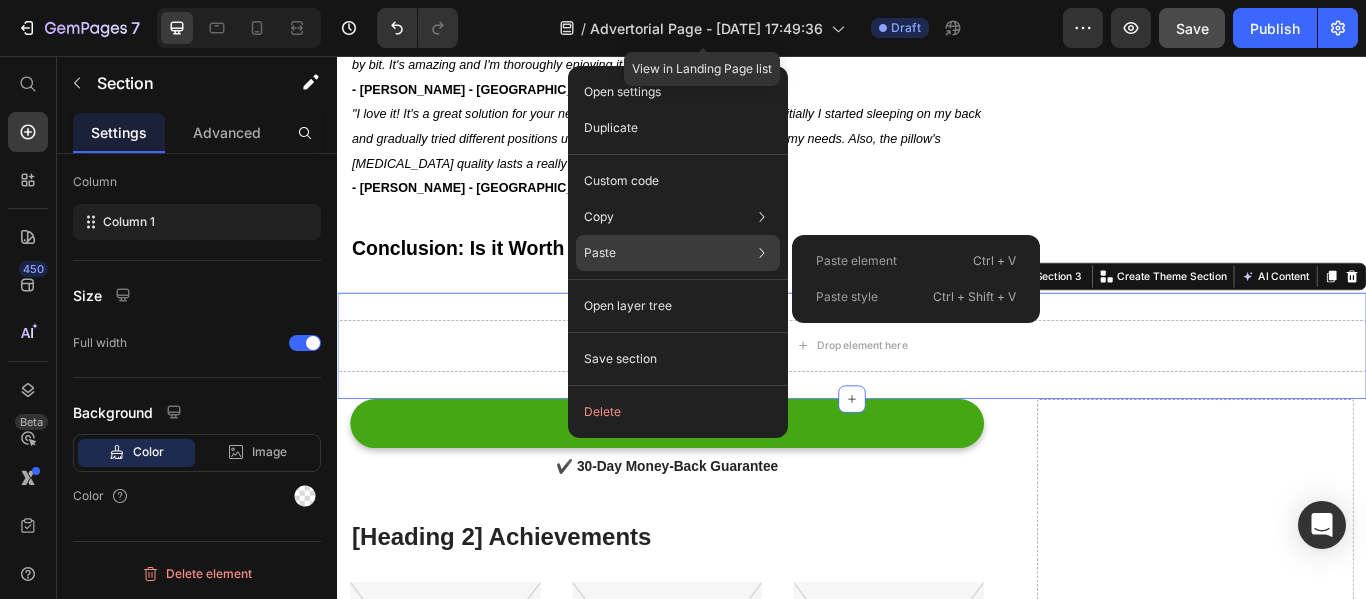 click on "Paste Paste element  Ctrl + V Paste style  Ctrl + Shift + V" 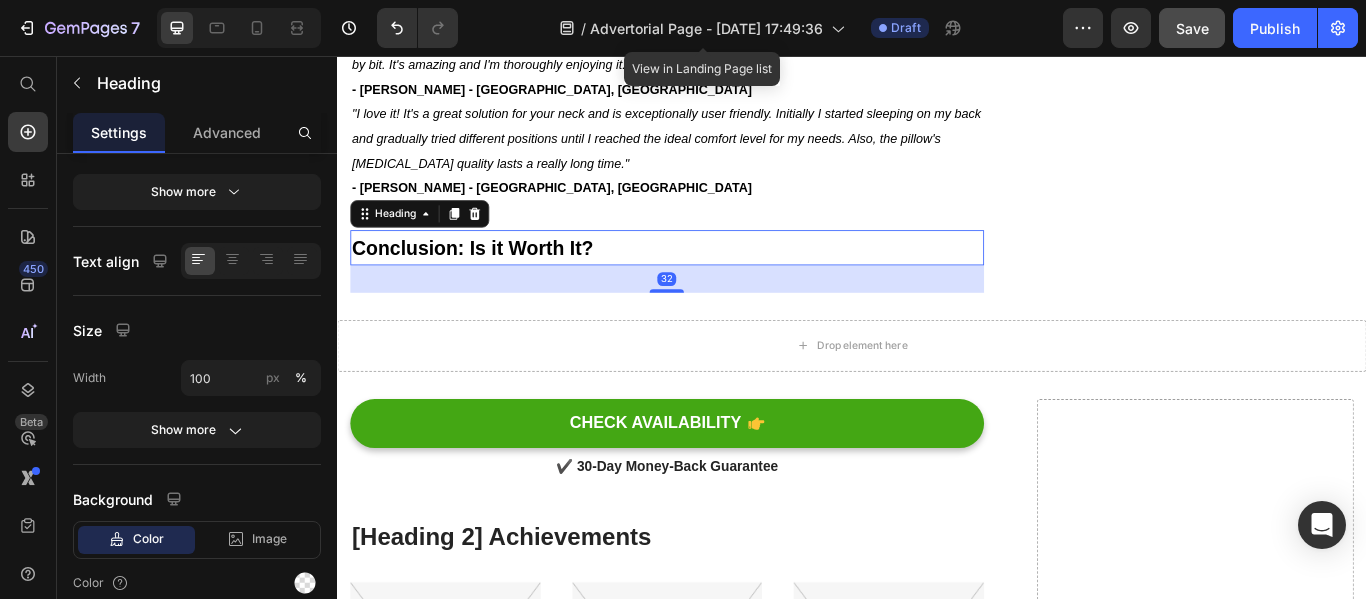 scroll, scrollTop: 0, scrollLeft: 0, axis: both 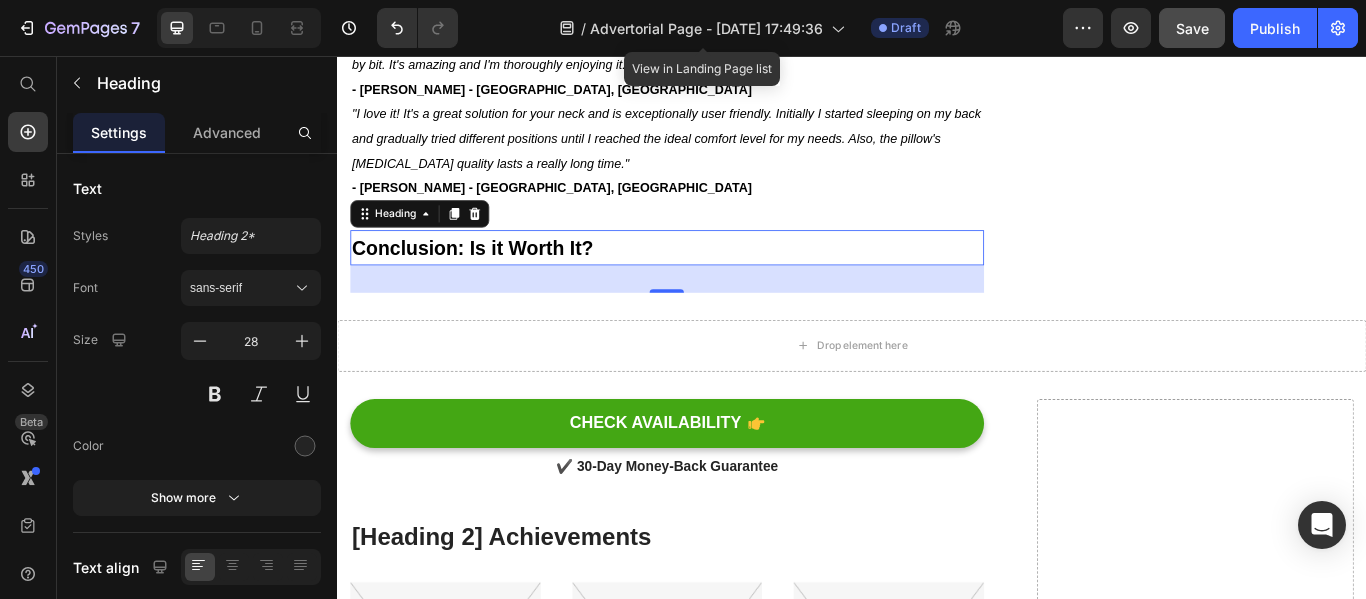 click on "32" at bounding box center (721, 316) 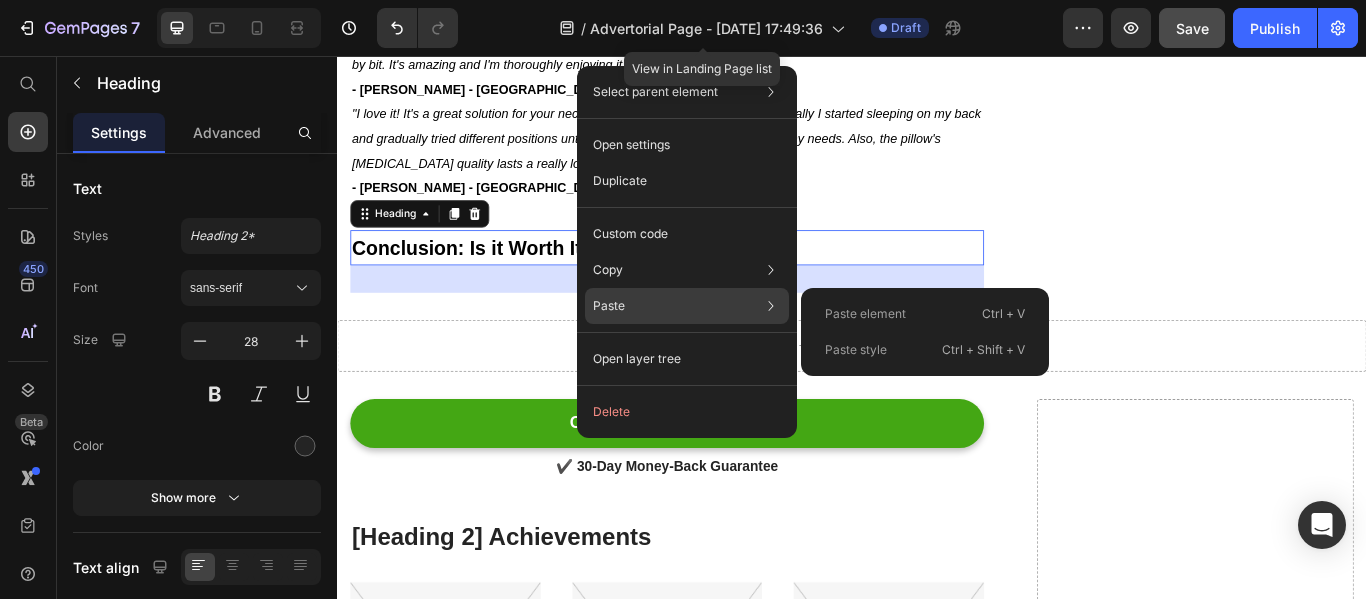 click on "Paste Paste element  Ctrl + V Paste style  Ctrl + Shift + V" 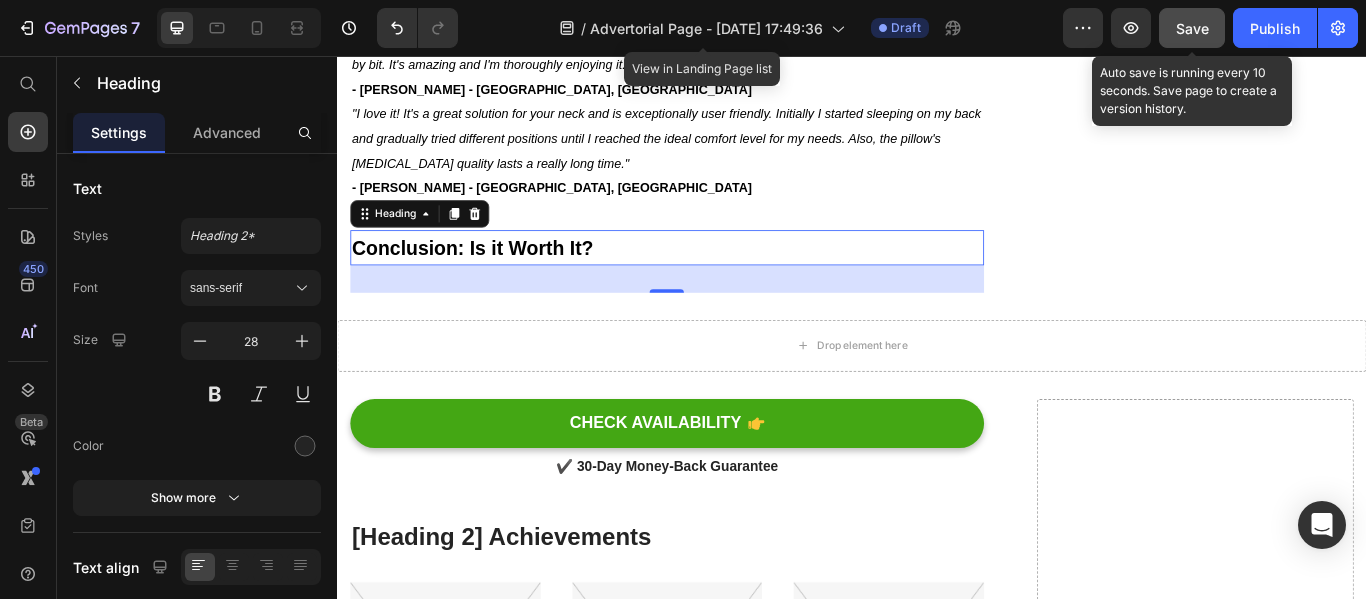 click on "Save" 